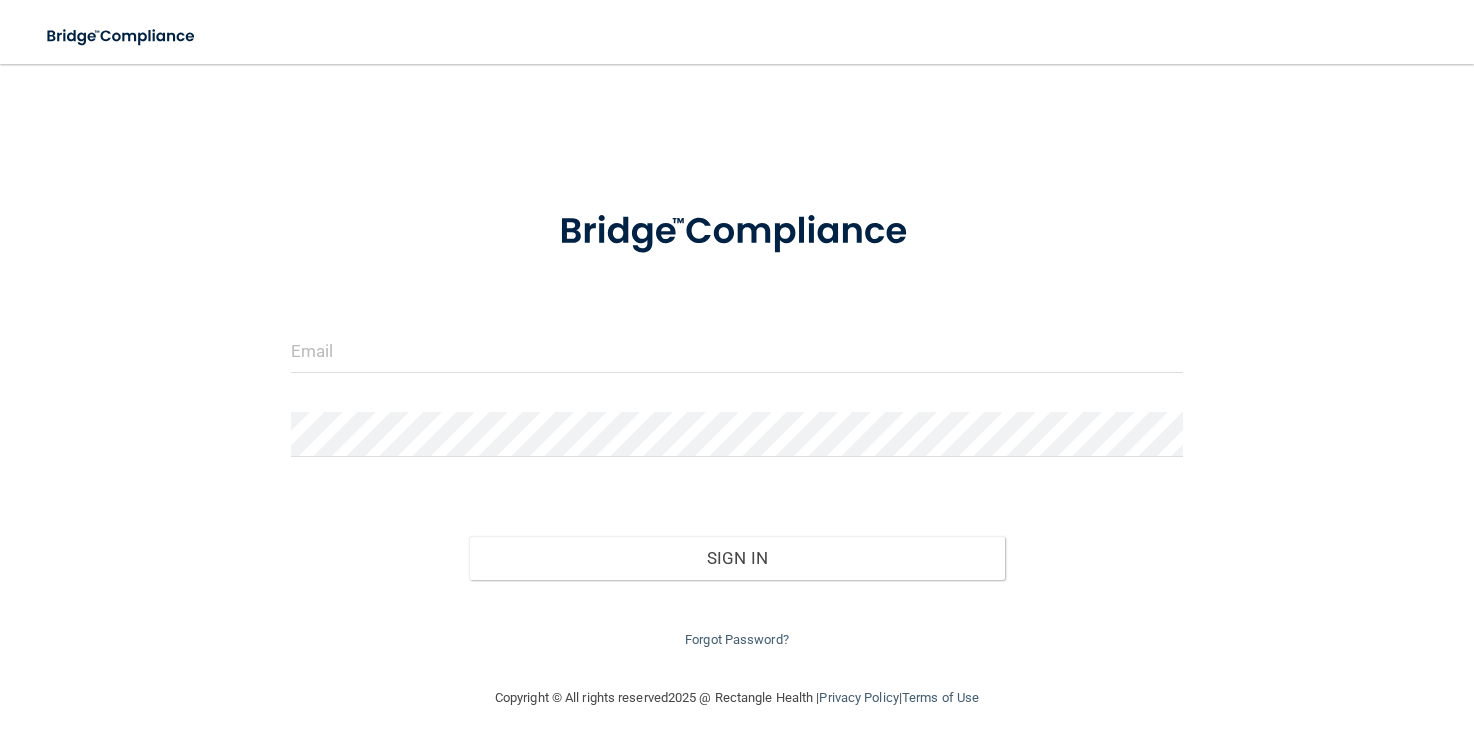 scroll, scrollTop: 0, scrollLeft: 0, axis: both 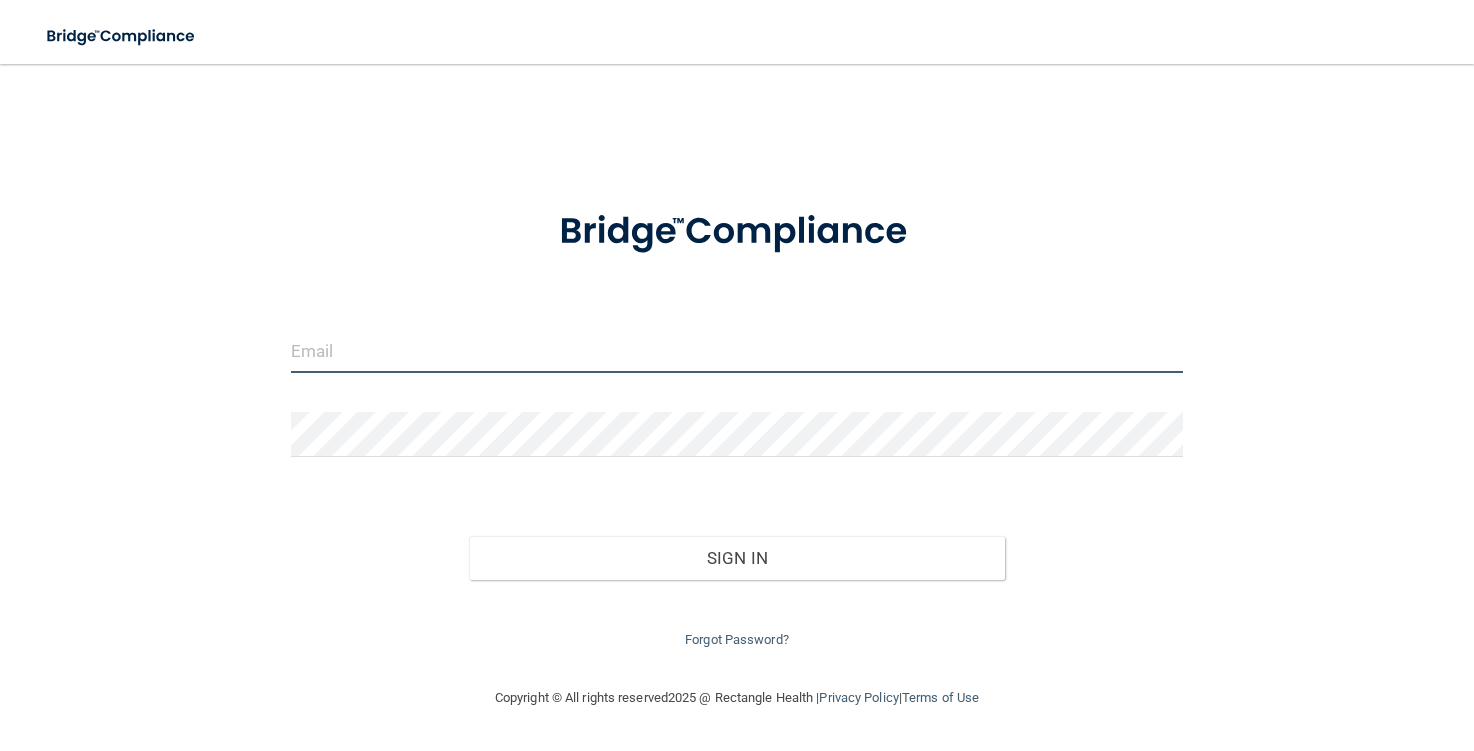 click at bounding box center (737, 350) 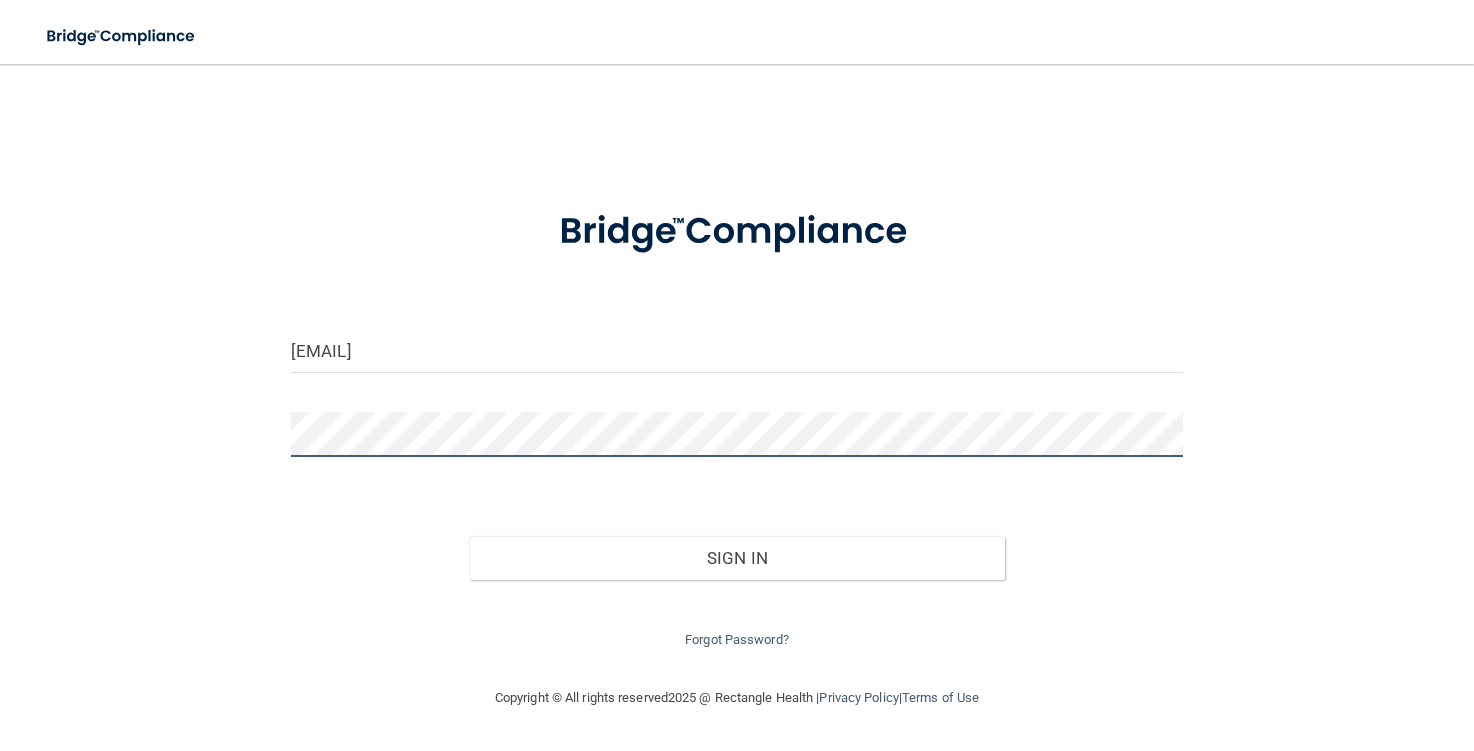 click on "Sign In" at bounding box center [736, 558] 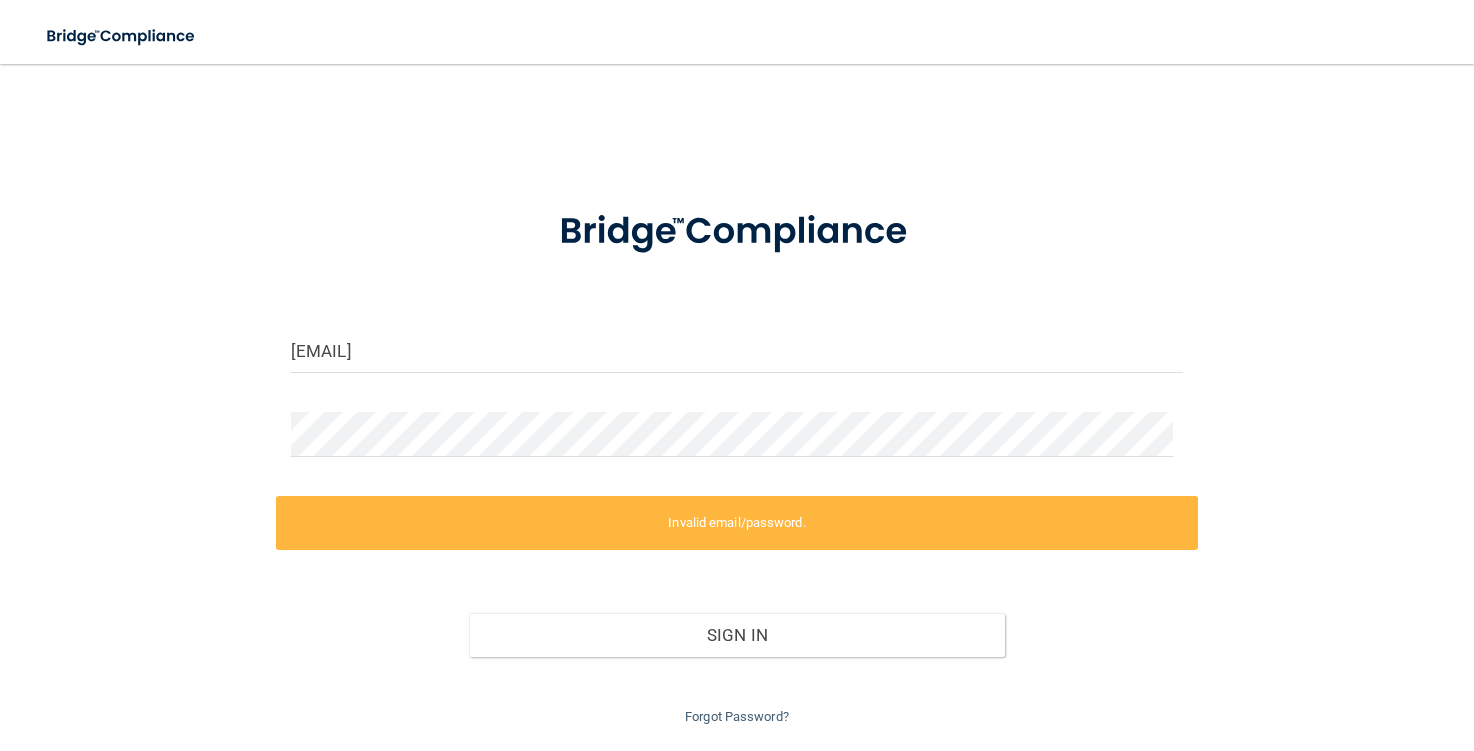 click on "Invalid email/password." at bounding box center [737, 523] 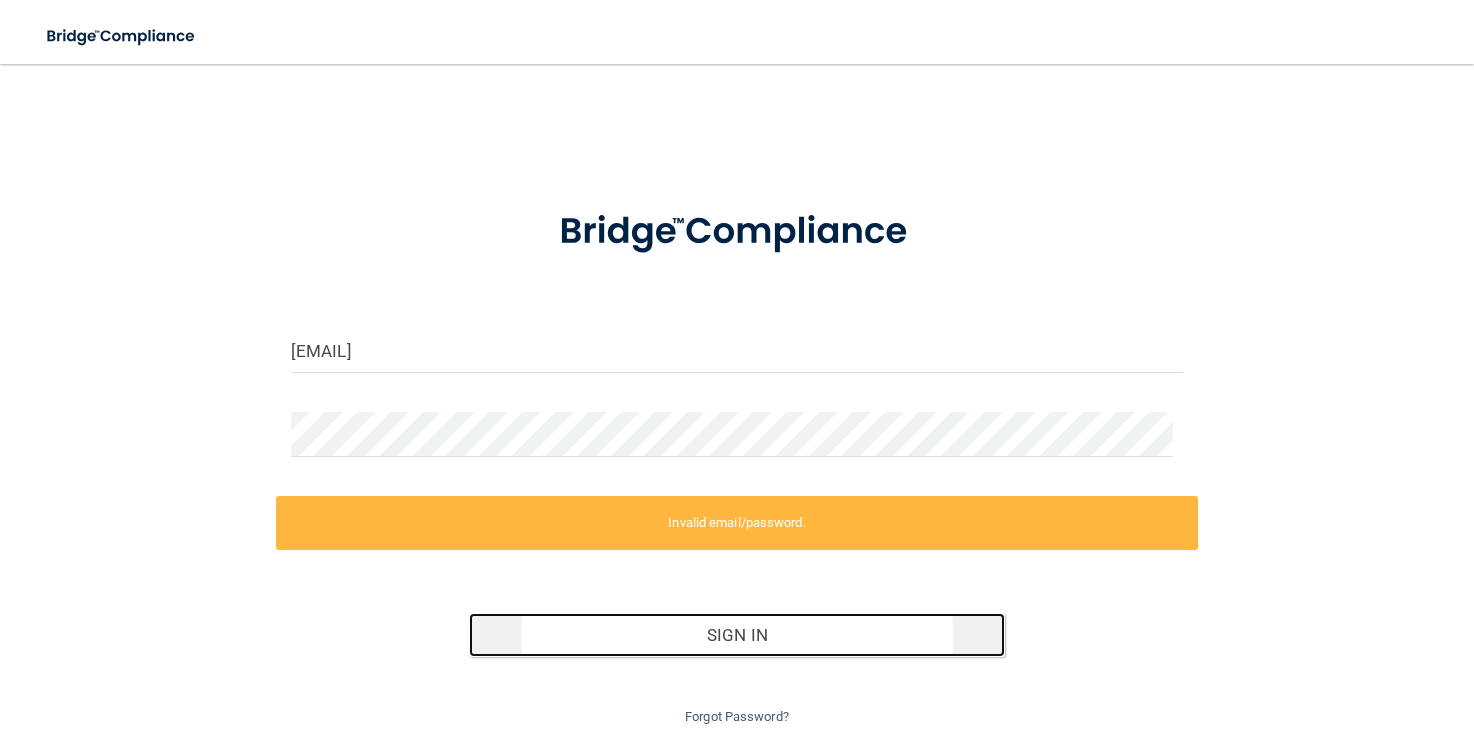 click on "Sign In" at bounding box center [736, 635] 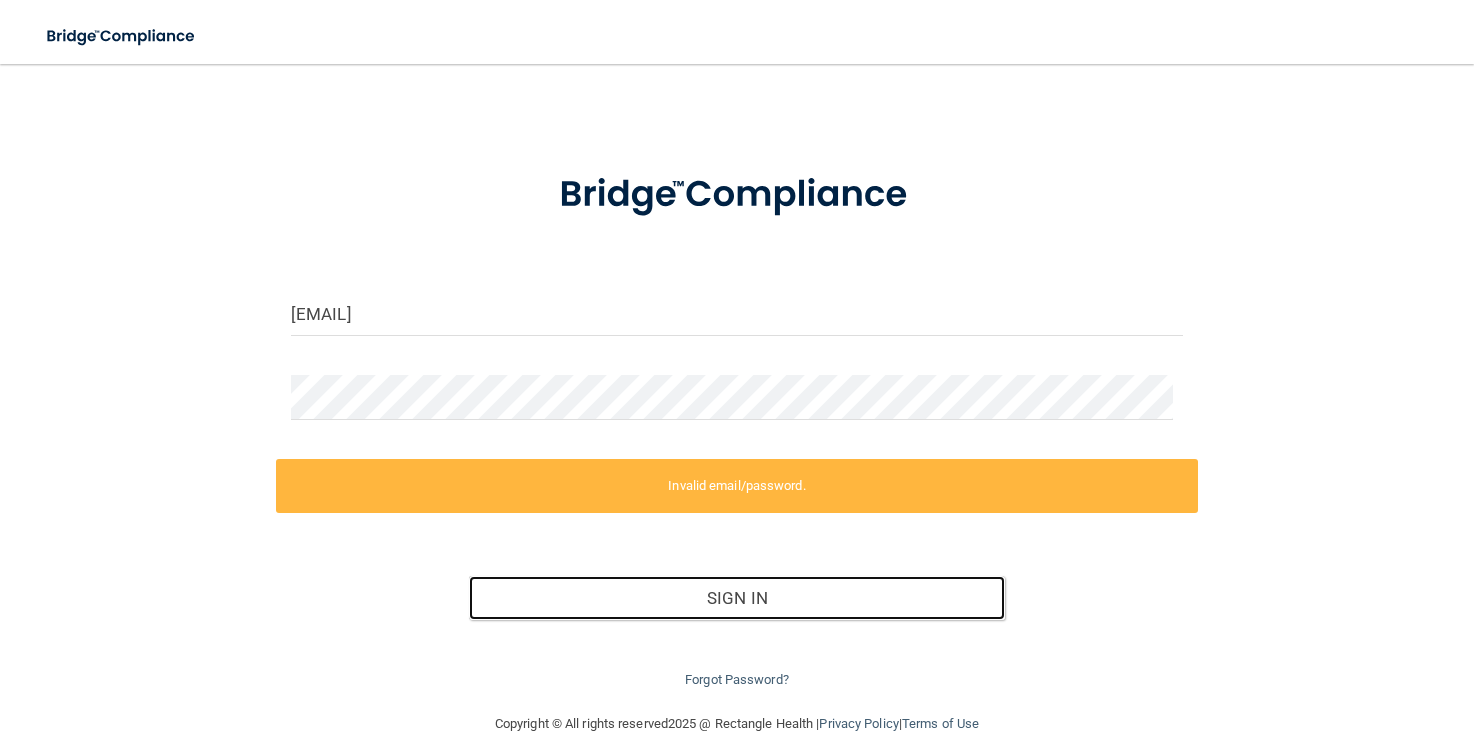 scroll, scrollTop: 57, scrollLeft: 0, axis: vertical 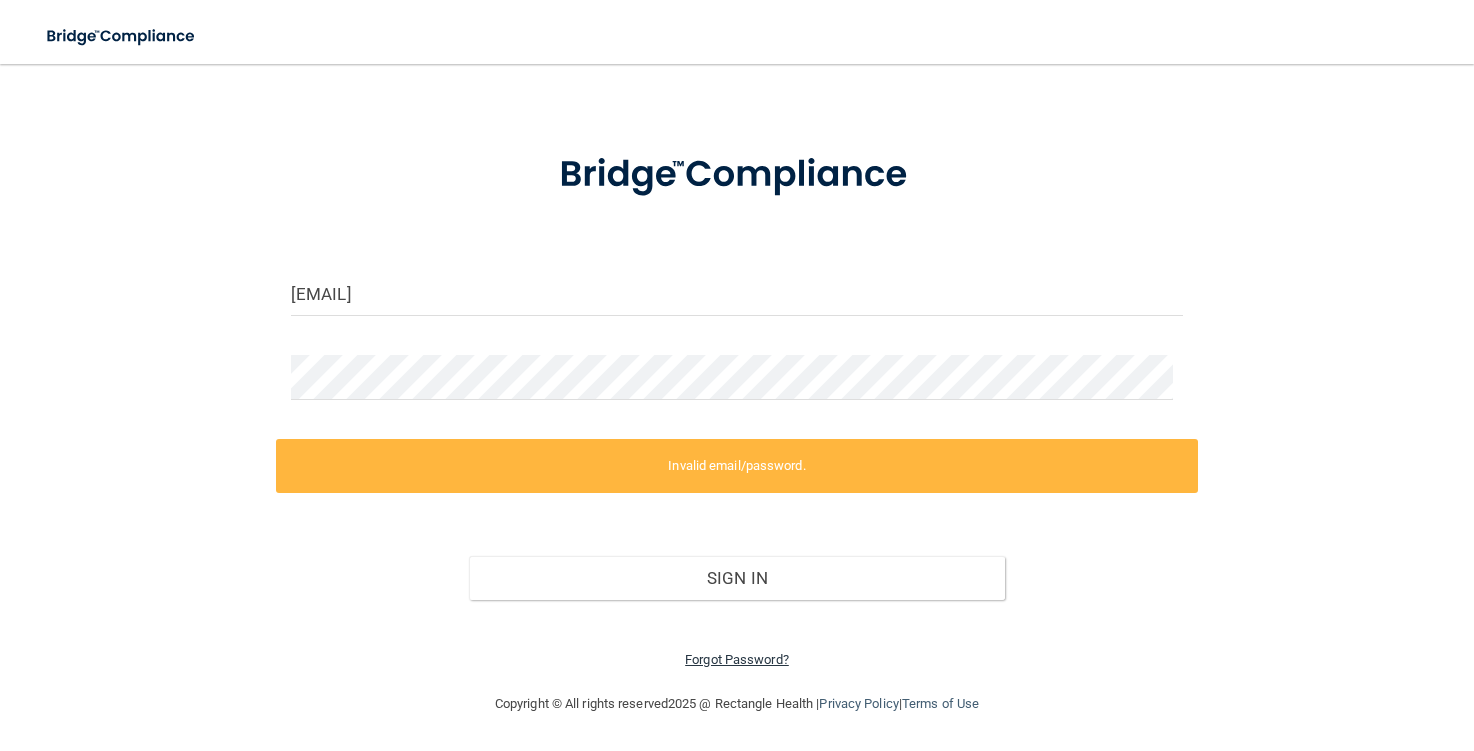 click on "Forgot Password?" at bounding box center [737, 659] 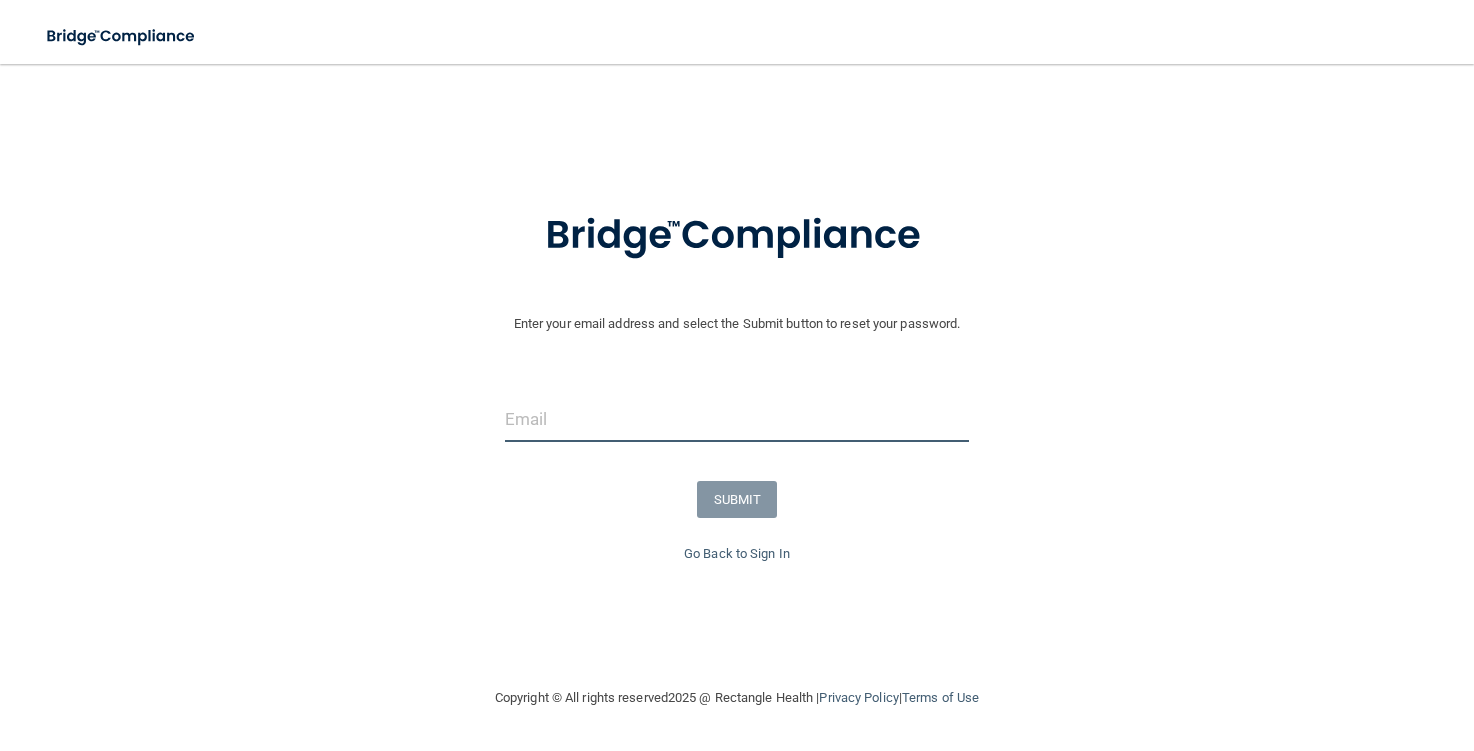 click at bounding box center (737, 419) 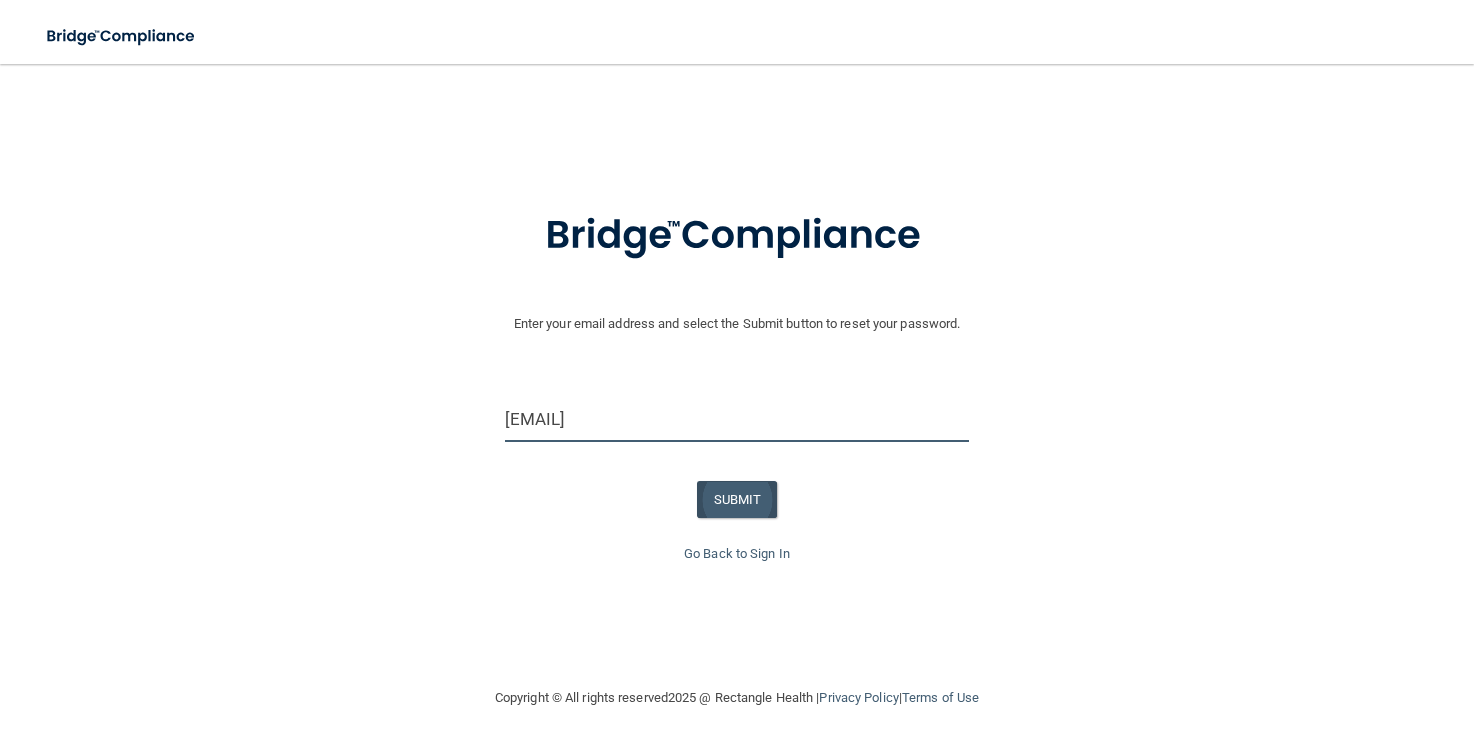 type on "Alyssa@eiofs.com" 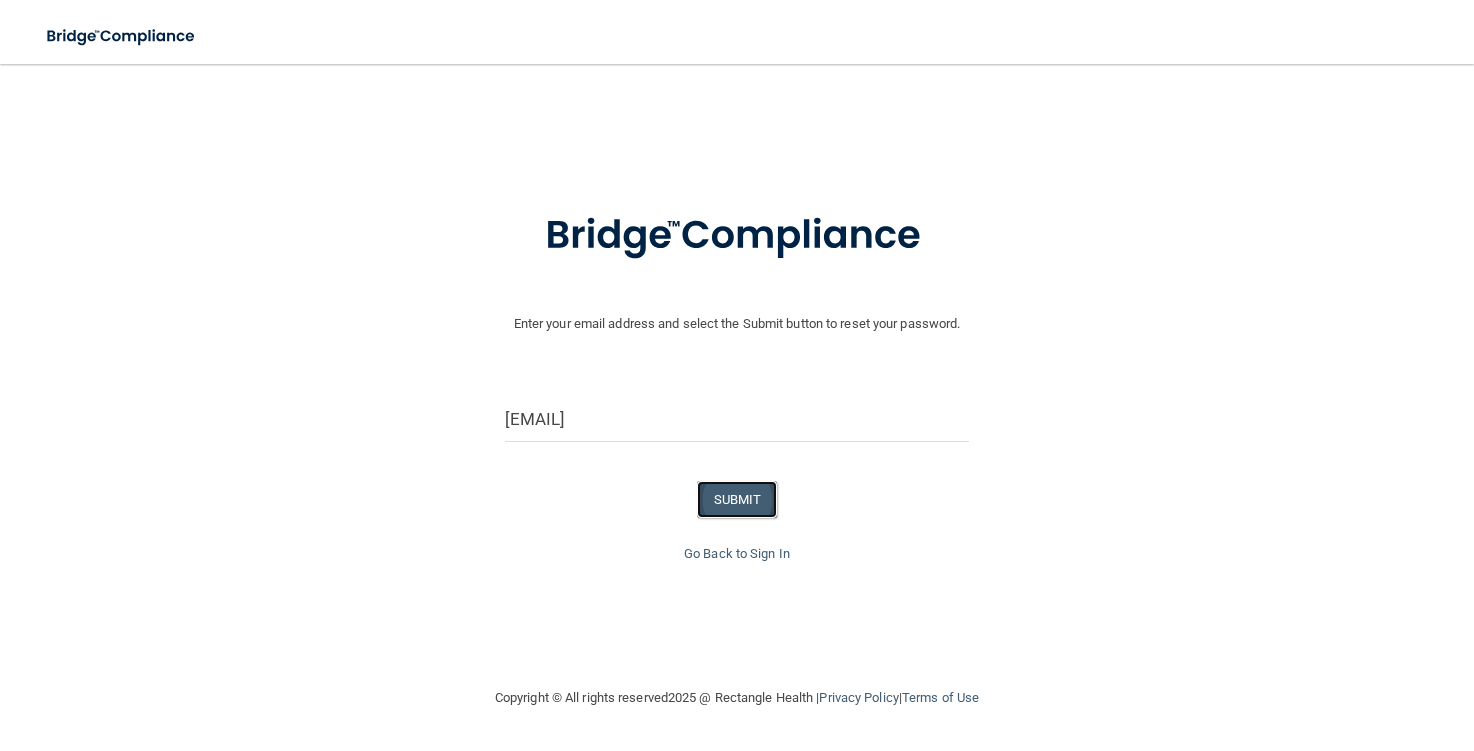 click on "SUBMIT" at bounding box center (737, 499) 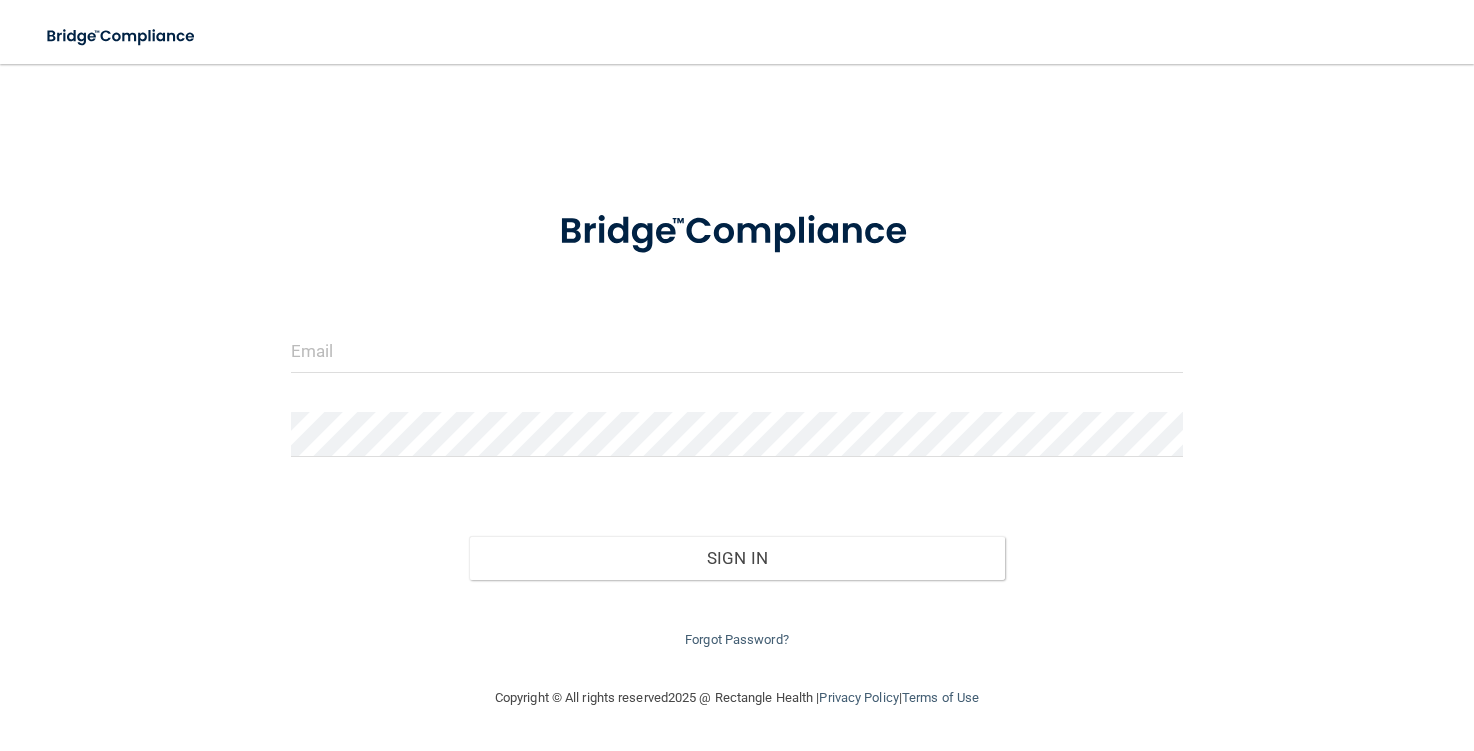 scroll, scrollTop: 0, scrollLeft: 0, axis: both 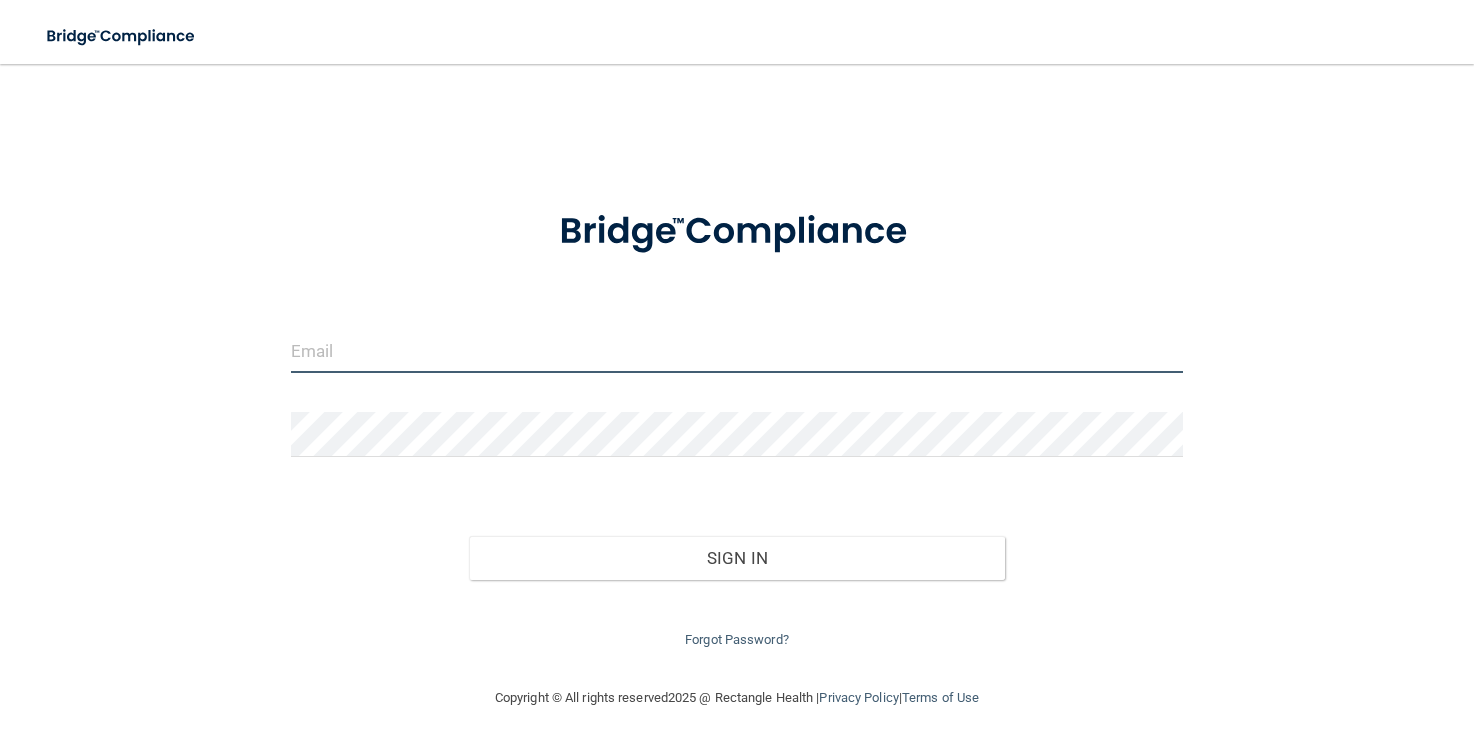 click at bounding box center (737, 350) 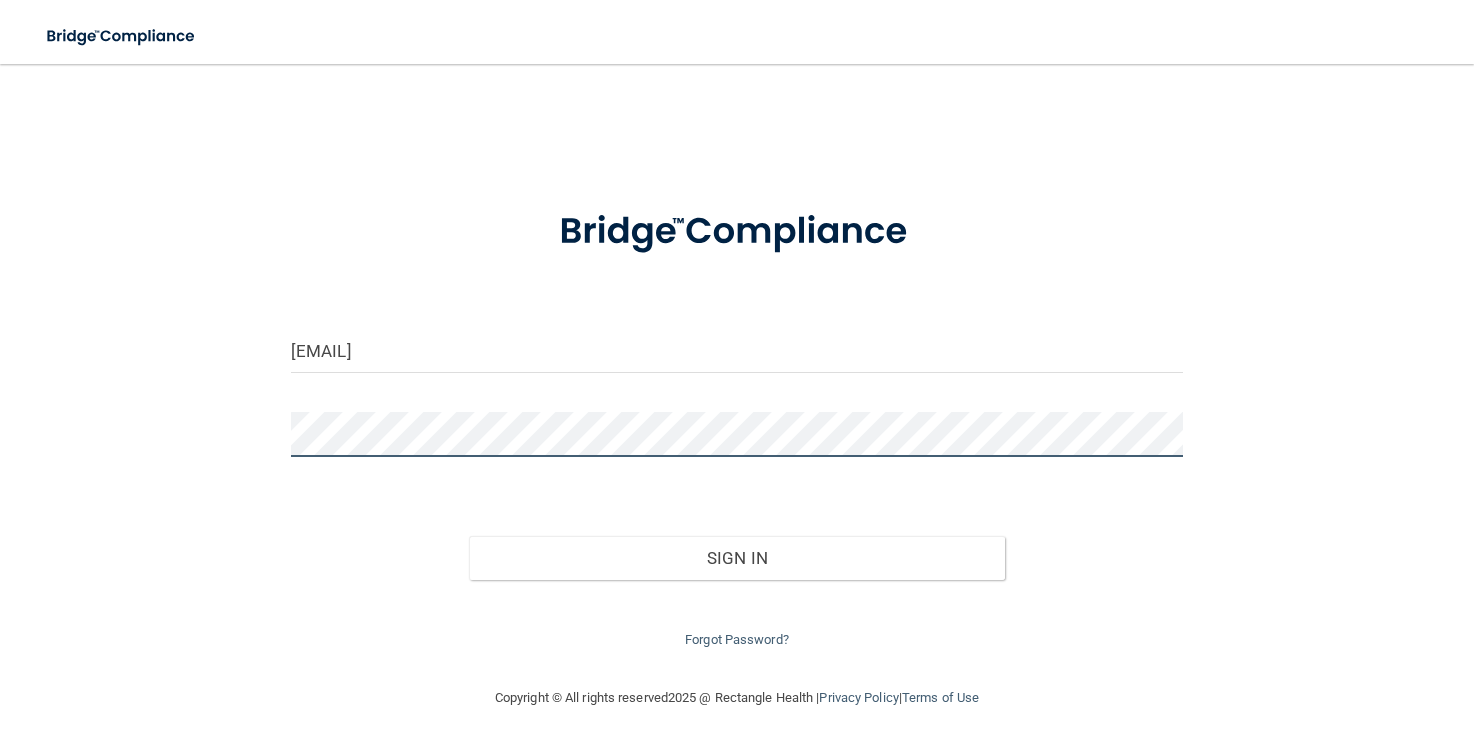 click on "Sign In" at bounding box center (736, 558) 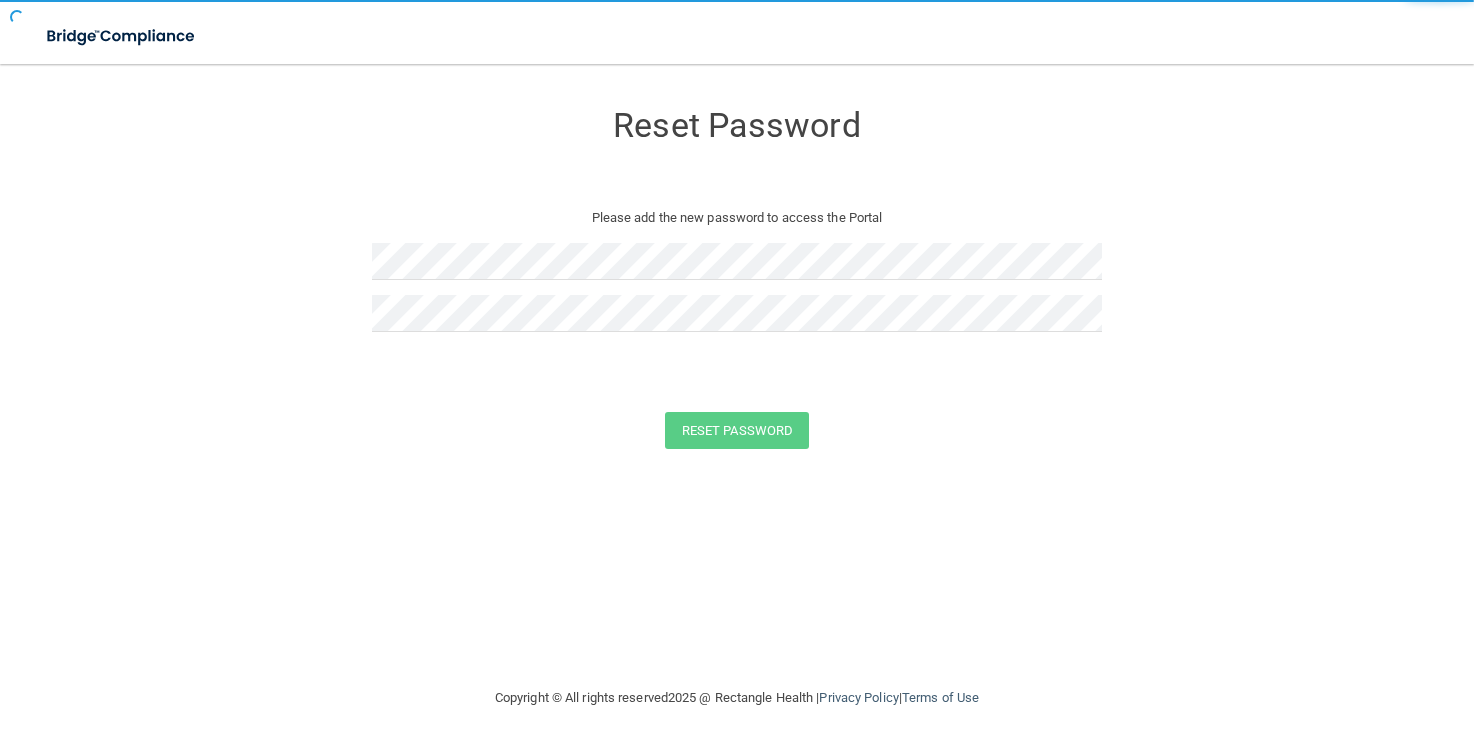 scroll, scrollTop: 0, scrollLeft: 0, axis: both 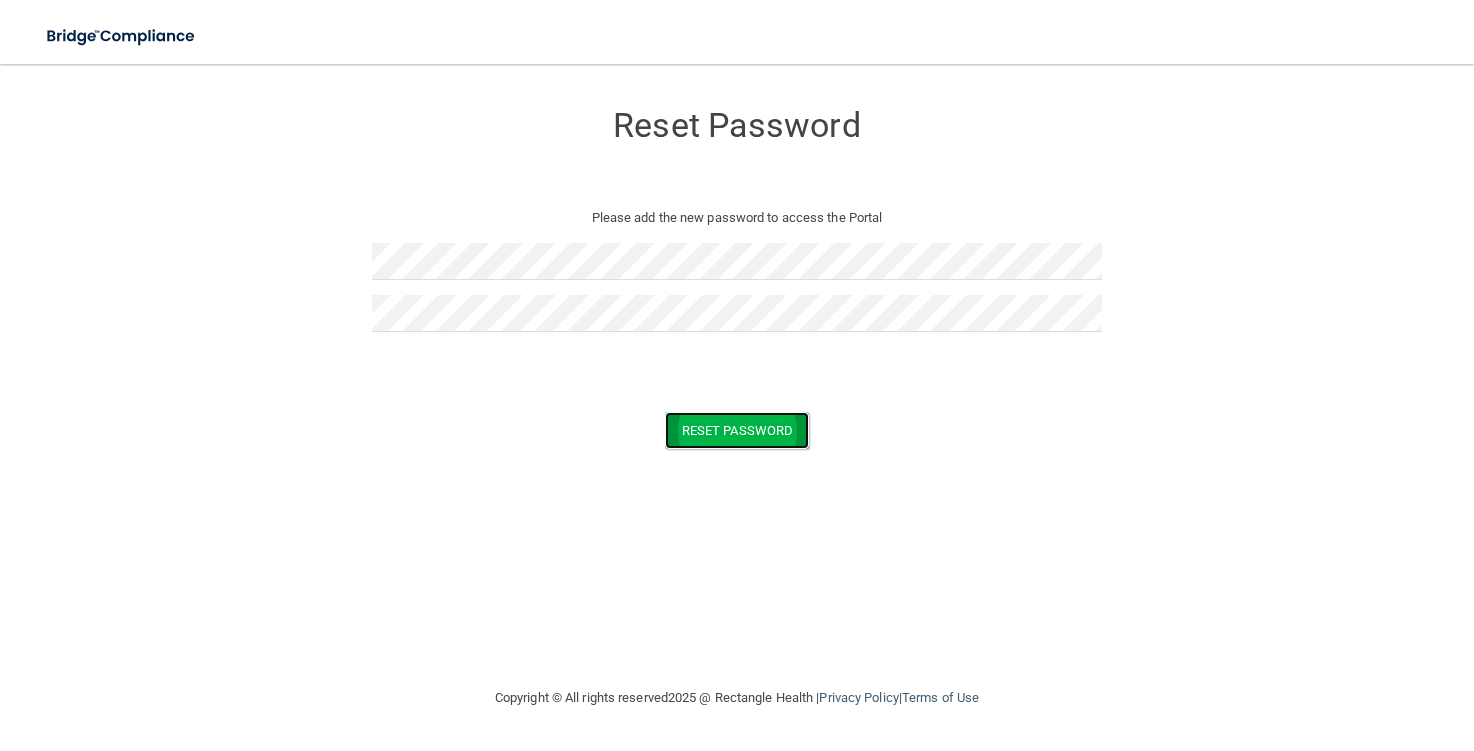 click on "Reset Password" at bounding box center [737, 430] 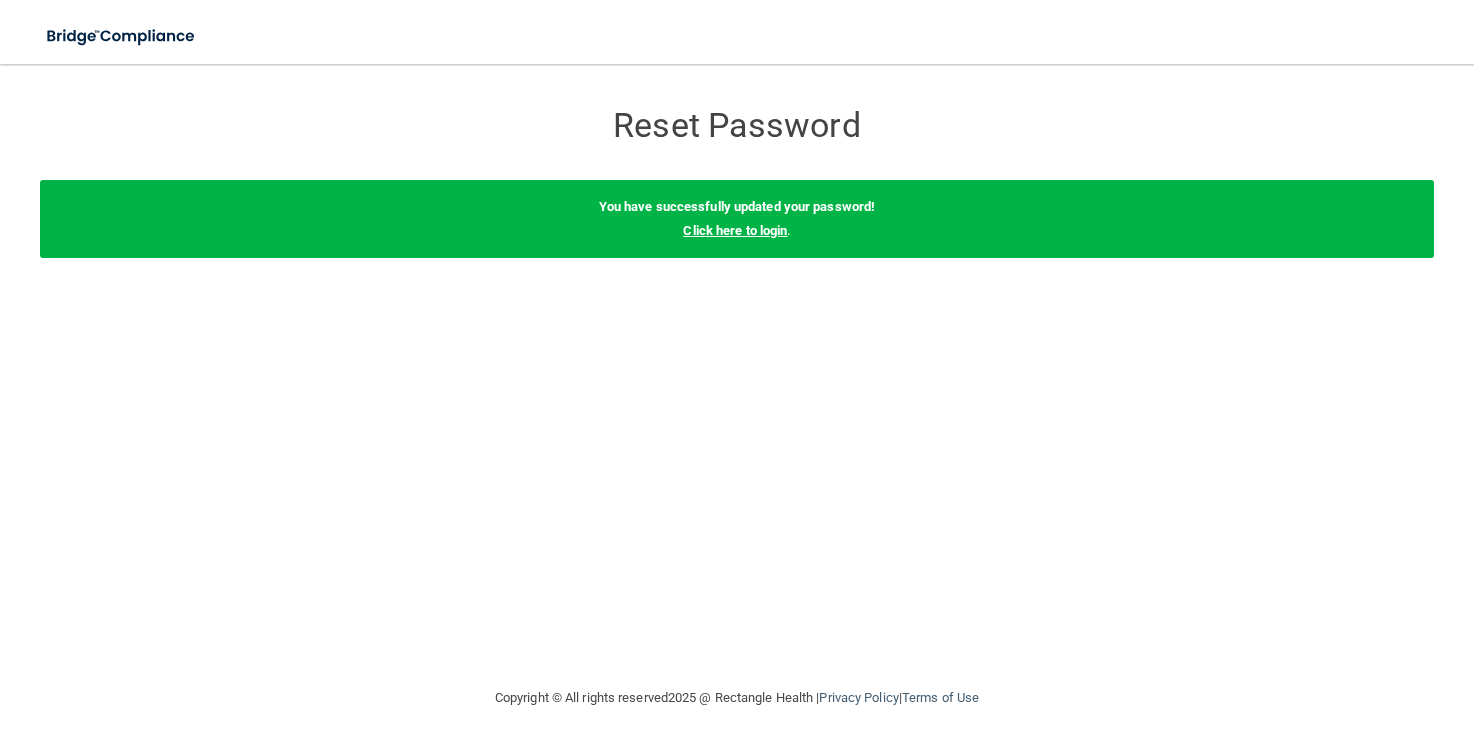 click on "Click here to login" at bounding box center [735, 230] 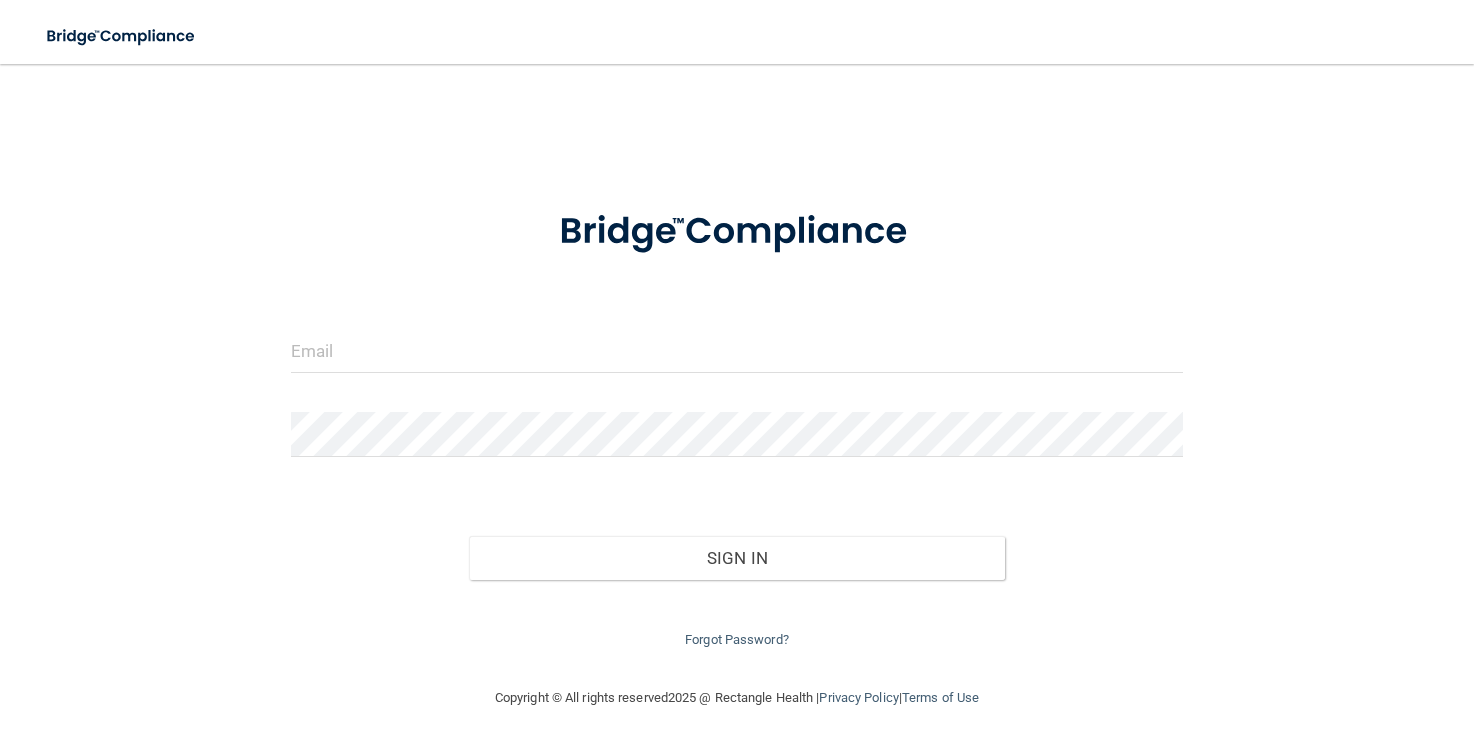 click at bounding box center [737, 358] 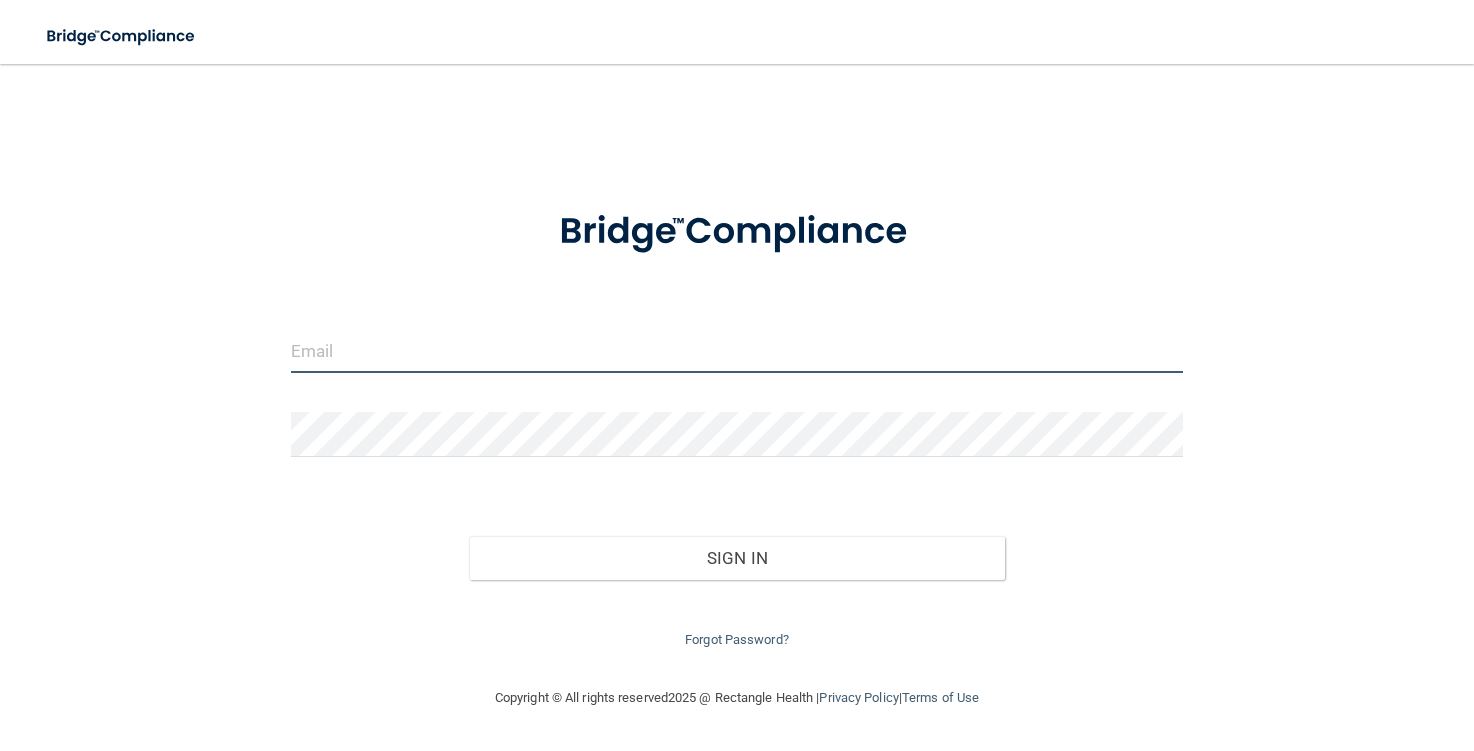 click at bounding box center [737, 350] 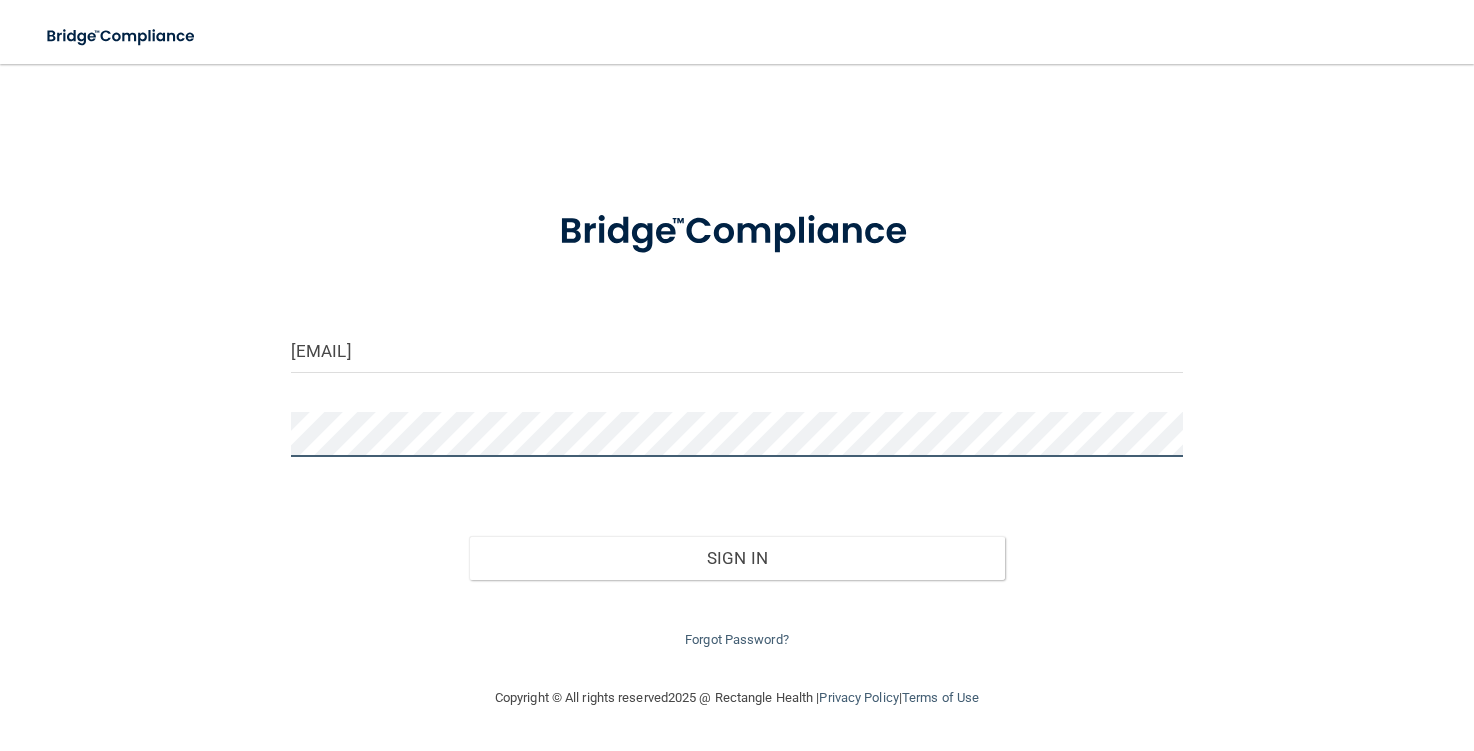 click on "Sign In" at bounding box center [736, 558] 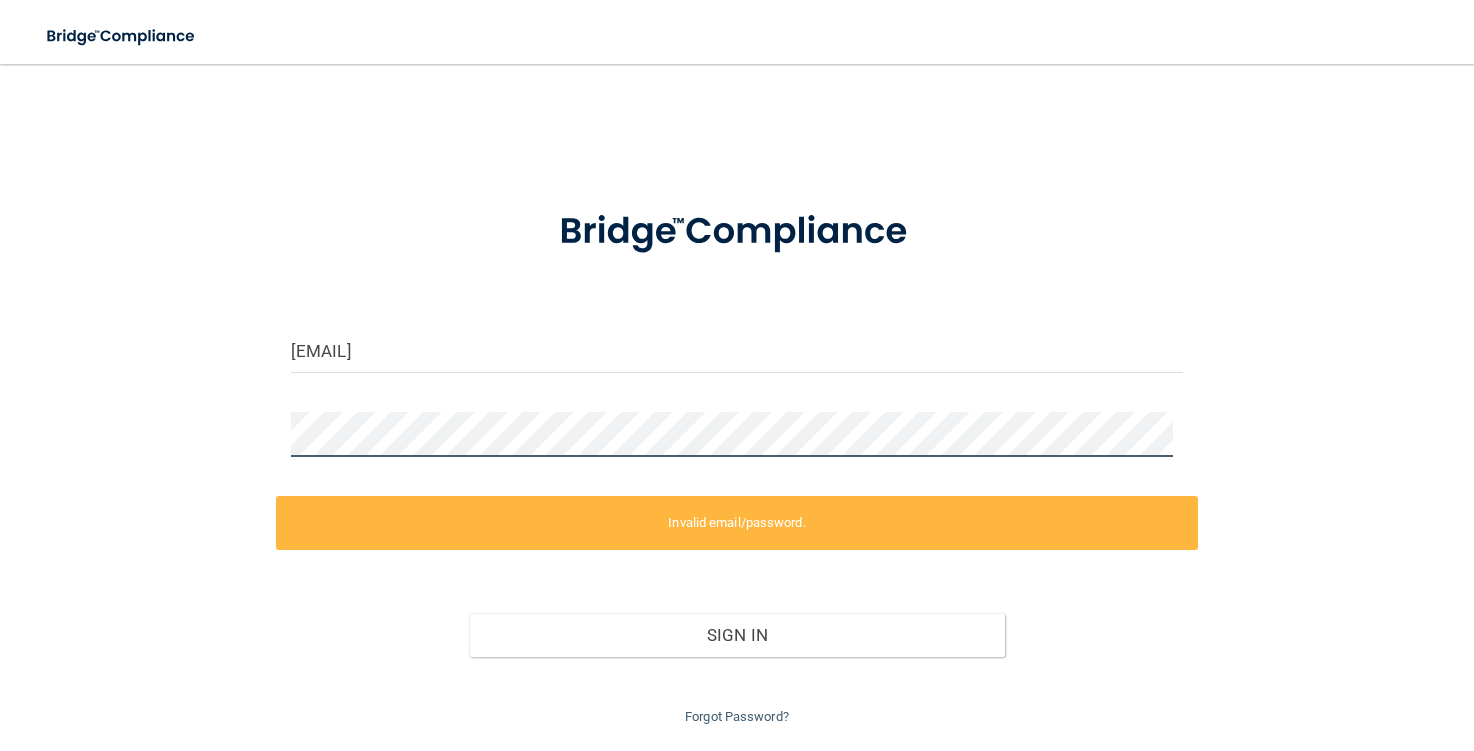 click on "Toggle navigation                                                                                                                                  Manage My Enterprise                  Manage My Location                                                                 alyssa@eiofs.com                                    Invalid email/password.     You don't have permission to access that page.       Sign In            Forgot Password?                          Copyright © All rights reserved  2025 @ Rectangle Health |  Privacy Policy  |  Terms of Use                                                Keyboard Shortcuts: ? Show / hide this help menu ×" at bounding box center (737, 375) 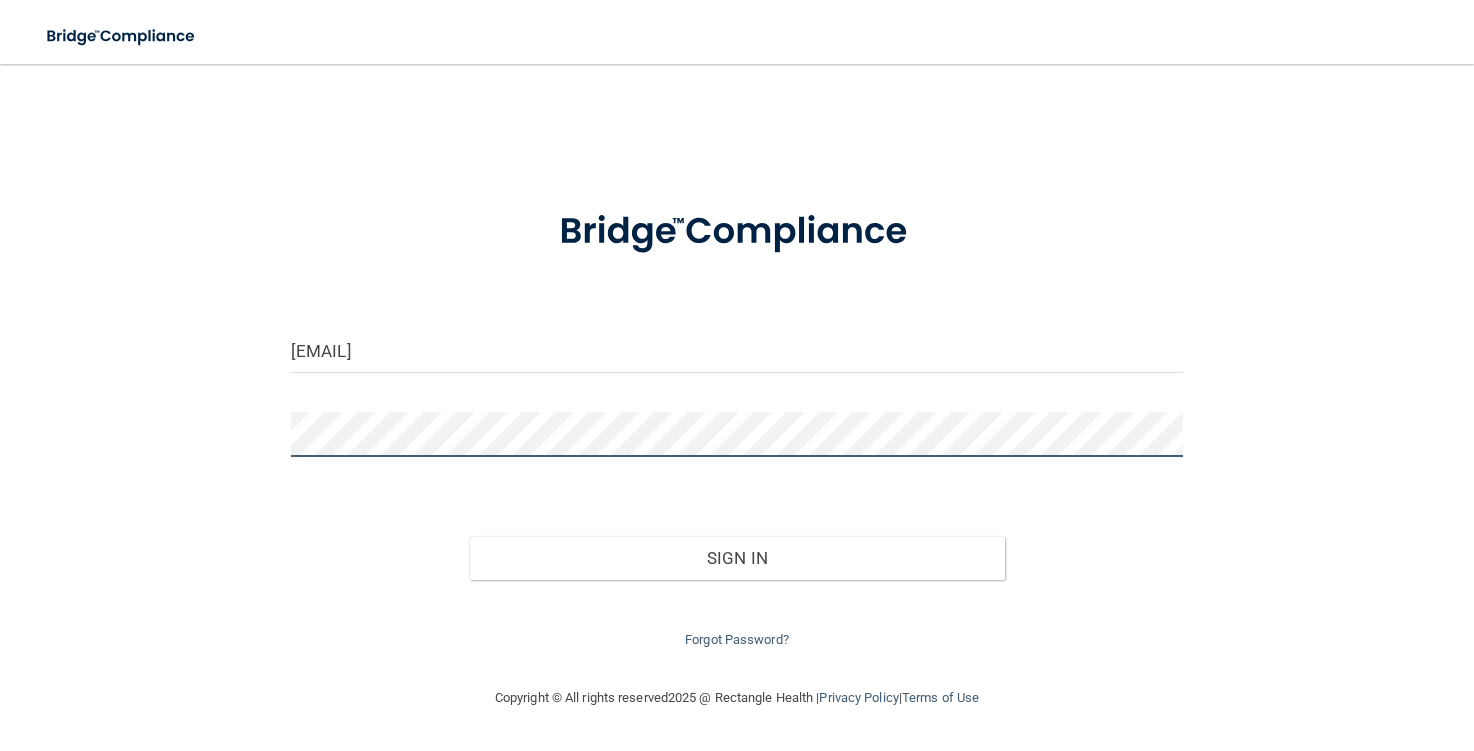 click on "Sign In" at bounding box center (736, 558) 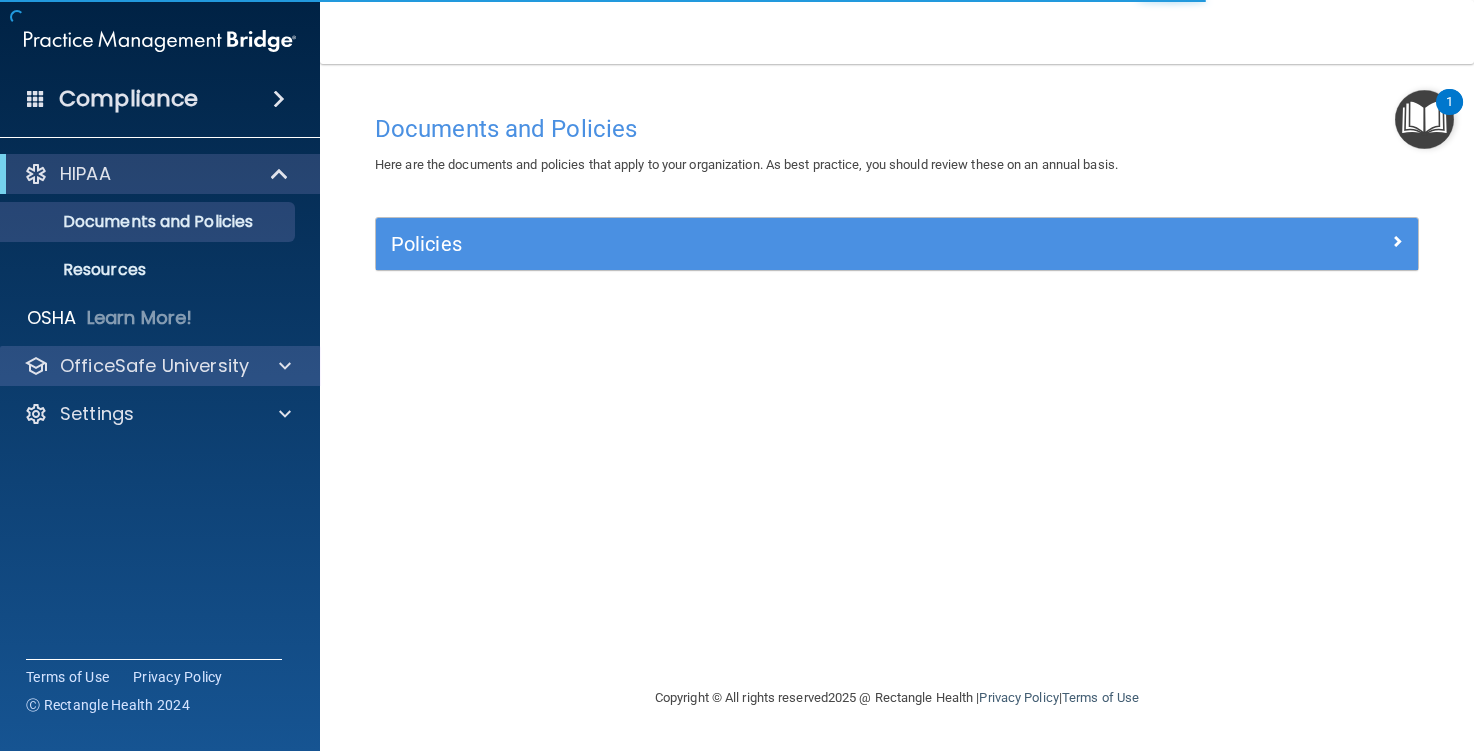 click on "OfficeSafe University" at bounding box center (160, 366) 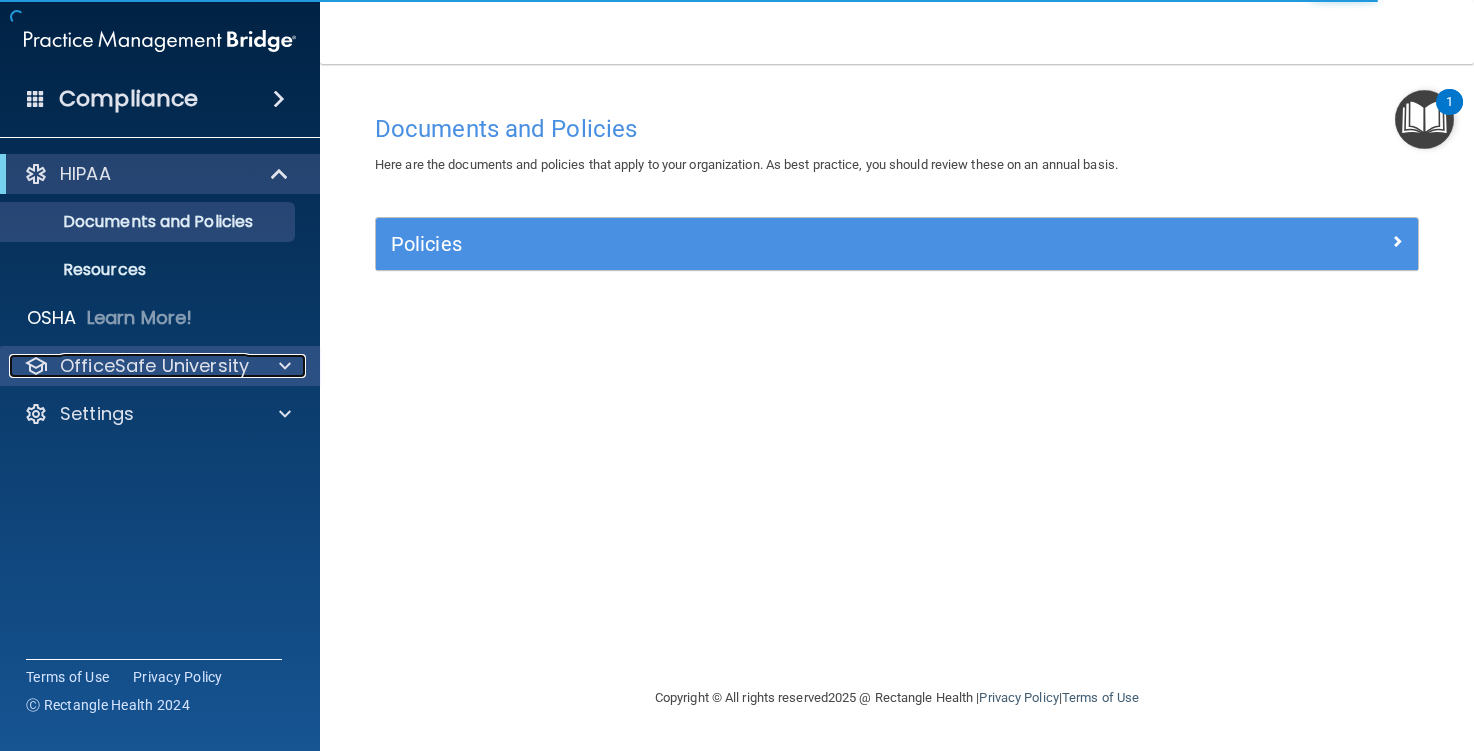 click at bounding box center [282, 366] 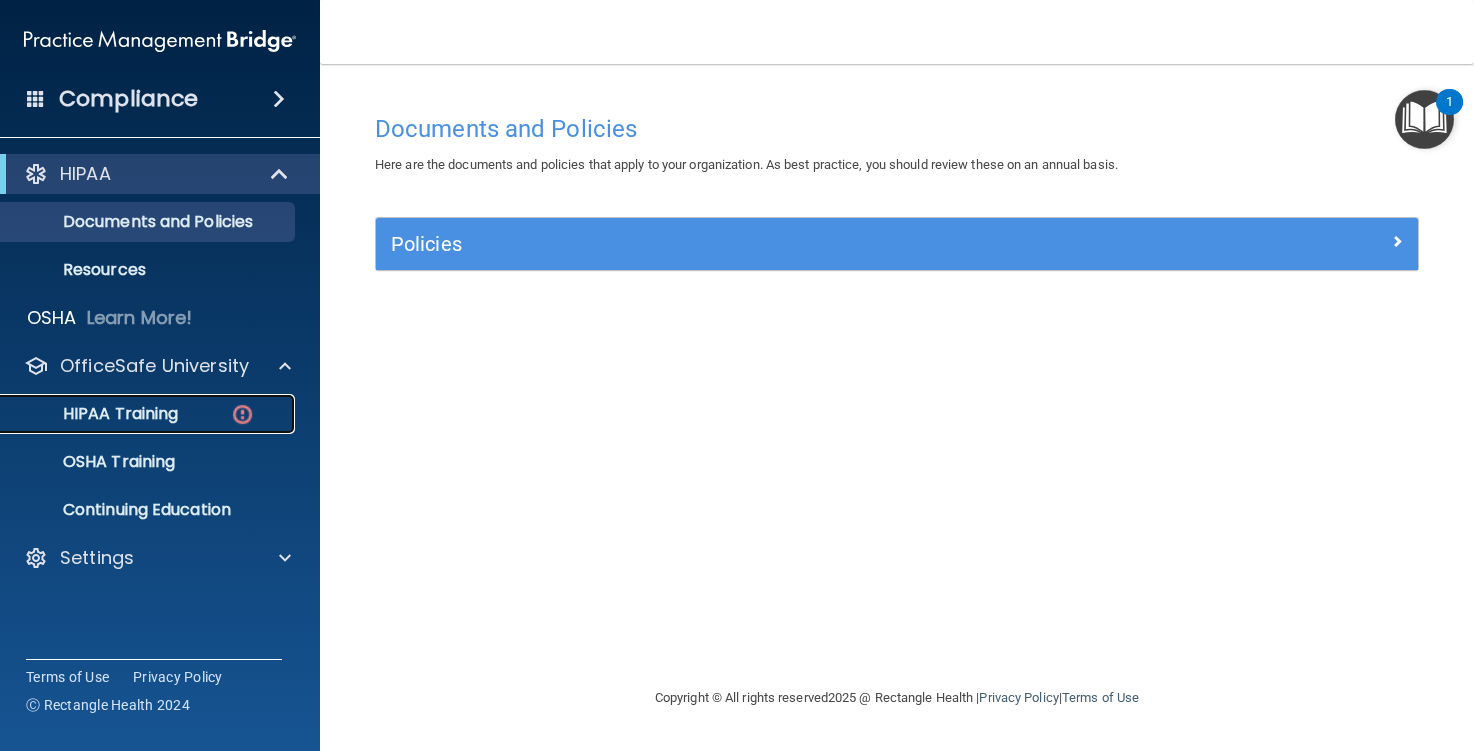 click on "HIPAA Training" at bounding box center (95, 414) 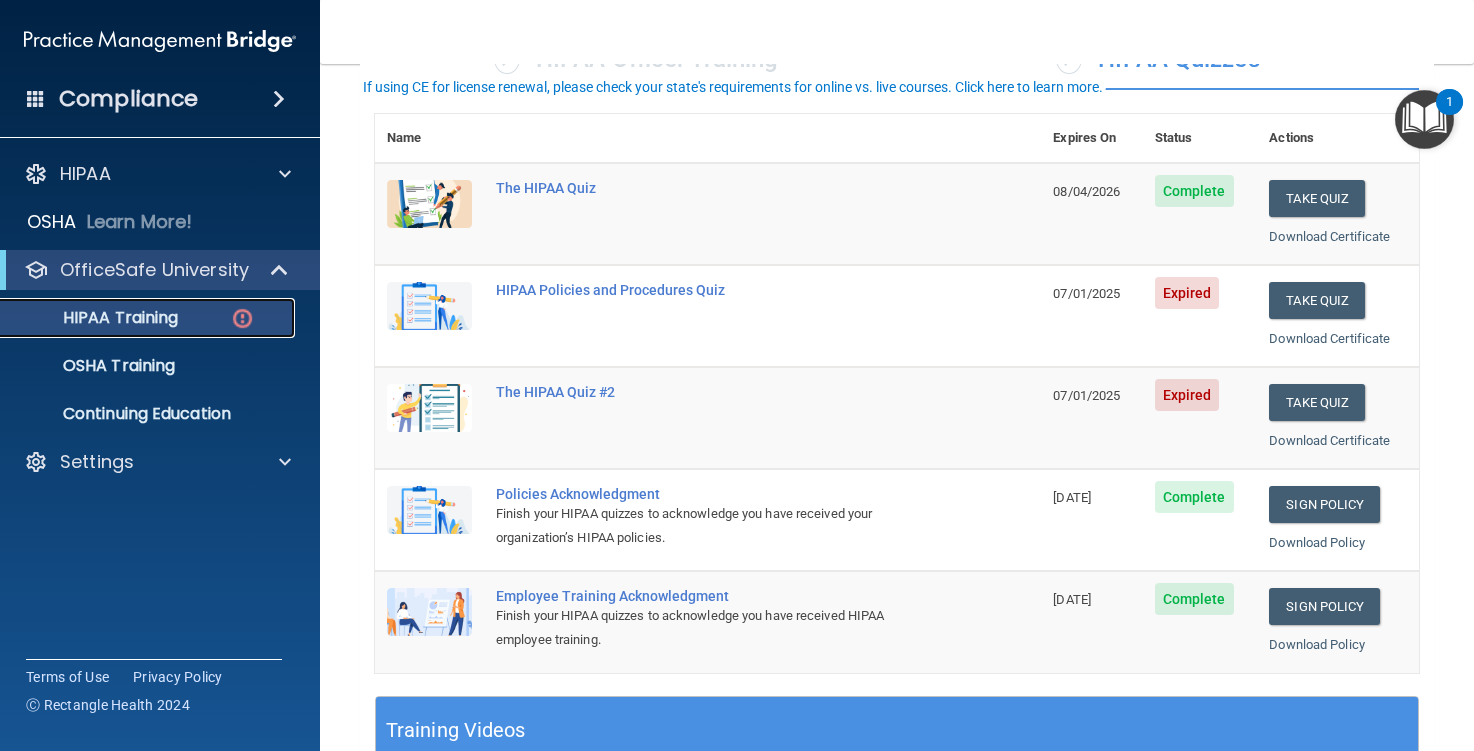 scroll, scrollTop: 200, scrollLeft: 0, axis: vertical 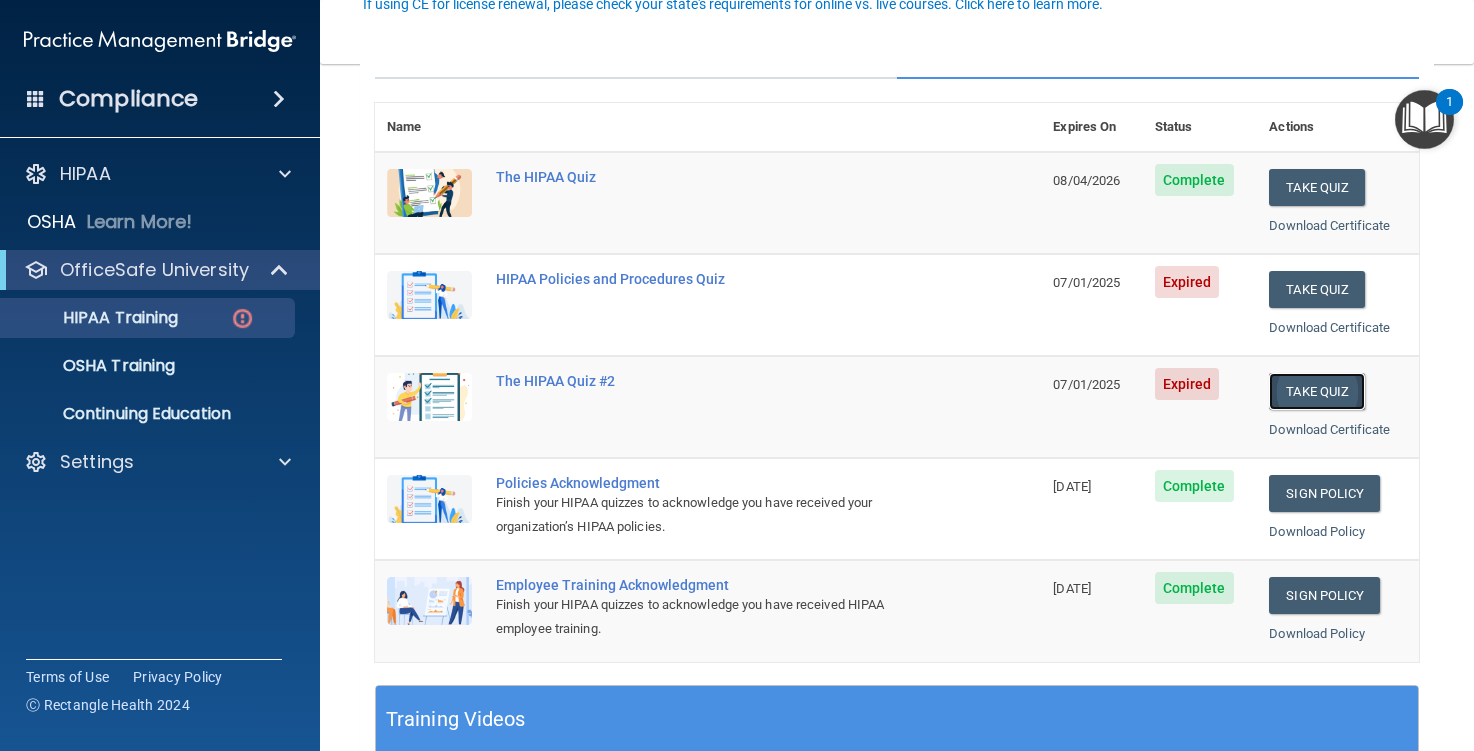 click on "Take Quiz" at bounding box center [1317, 391] 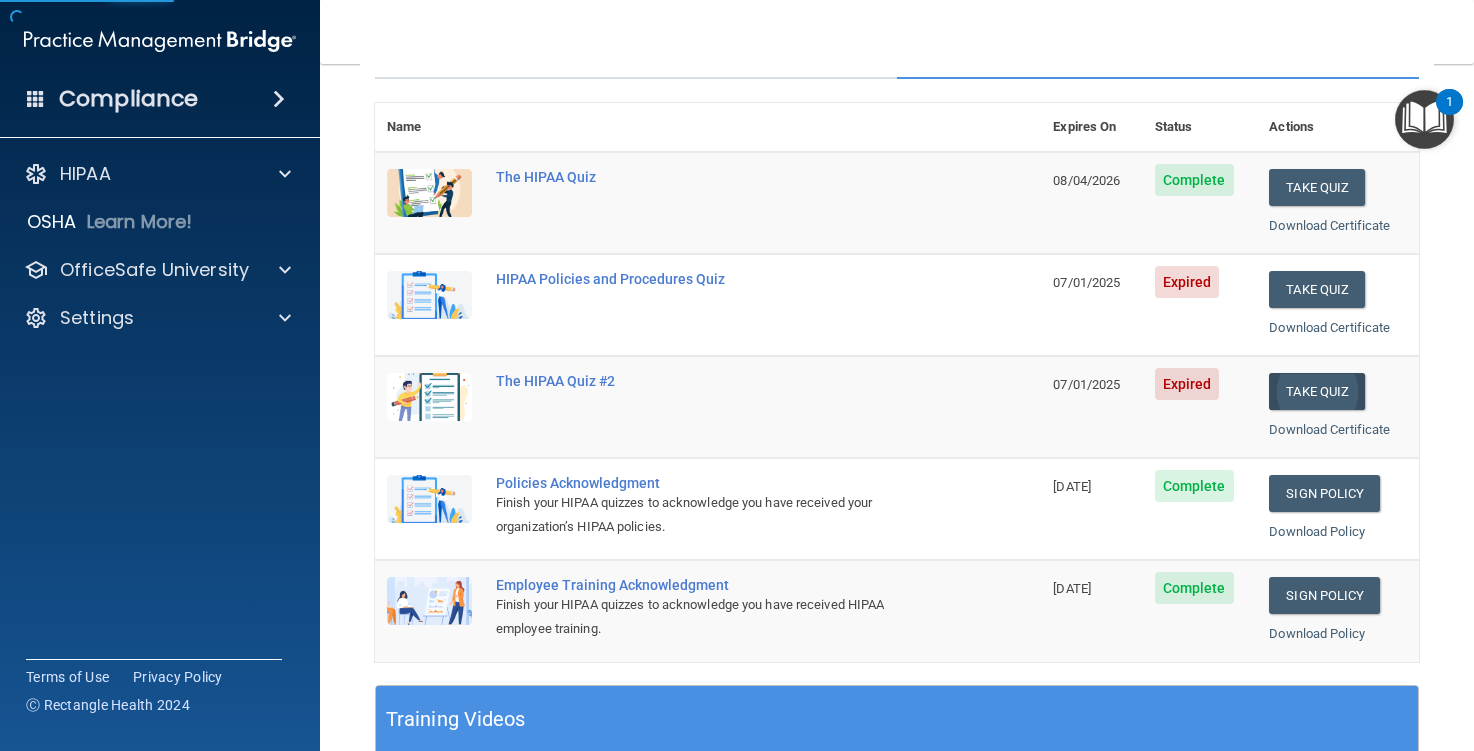 scroll, scrollTop: 0, scrollLeft: 0, axis: both 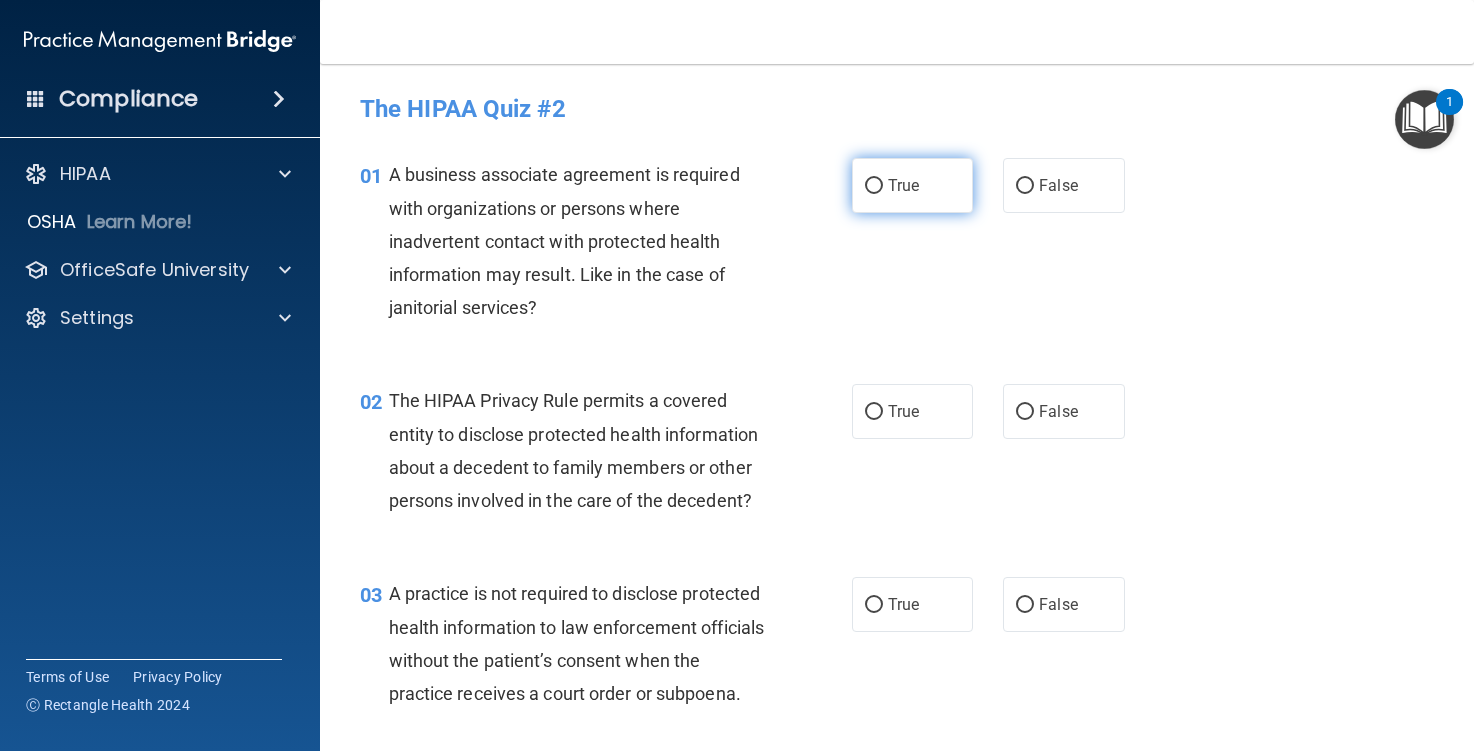 click on "True" at bounding box center (903, 185) 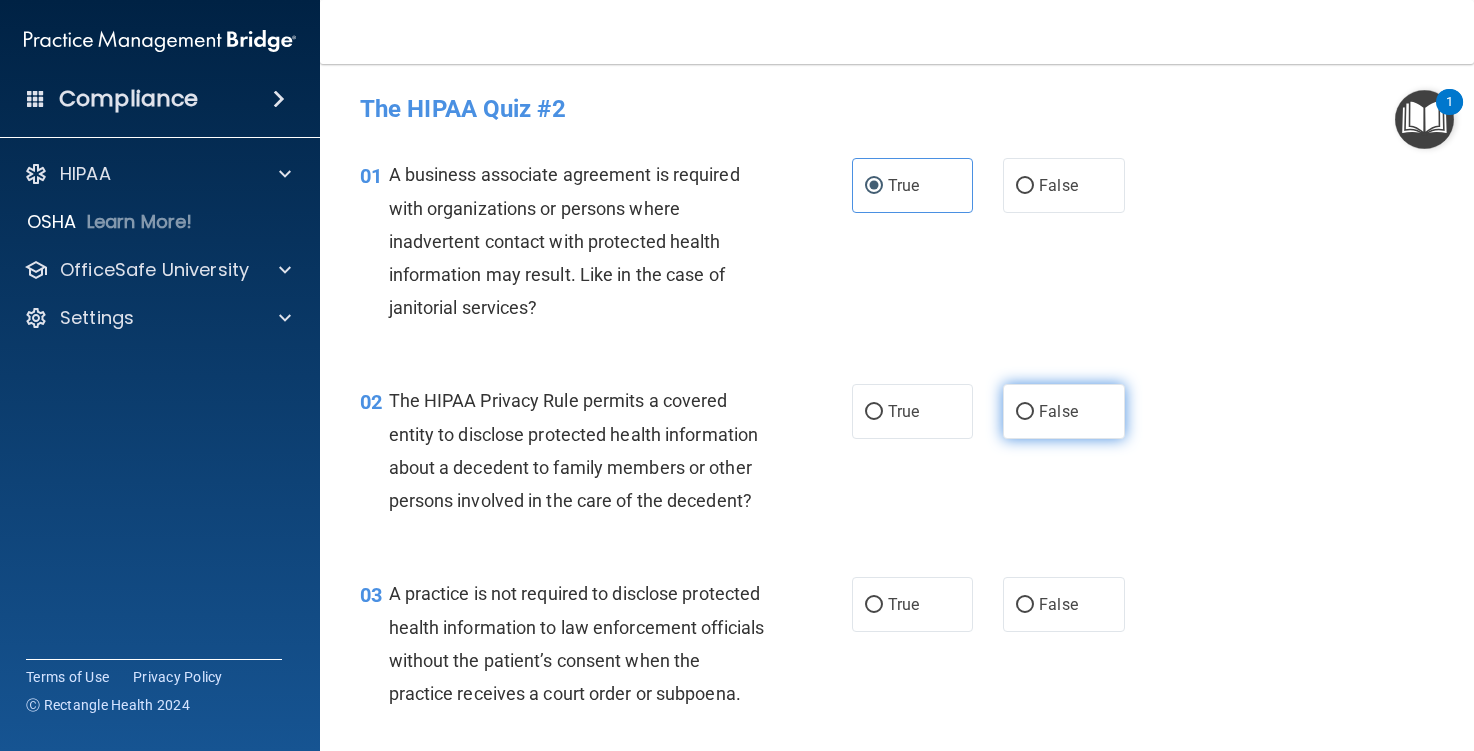 click on "False" at bounding box center [1063, 411] 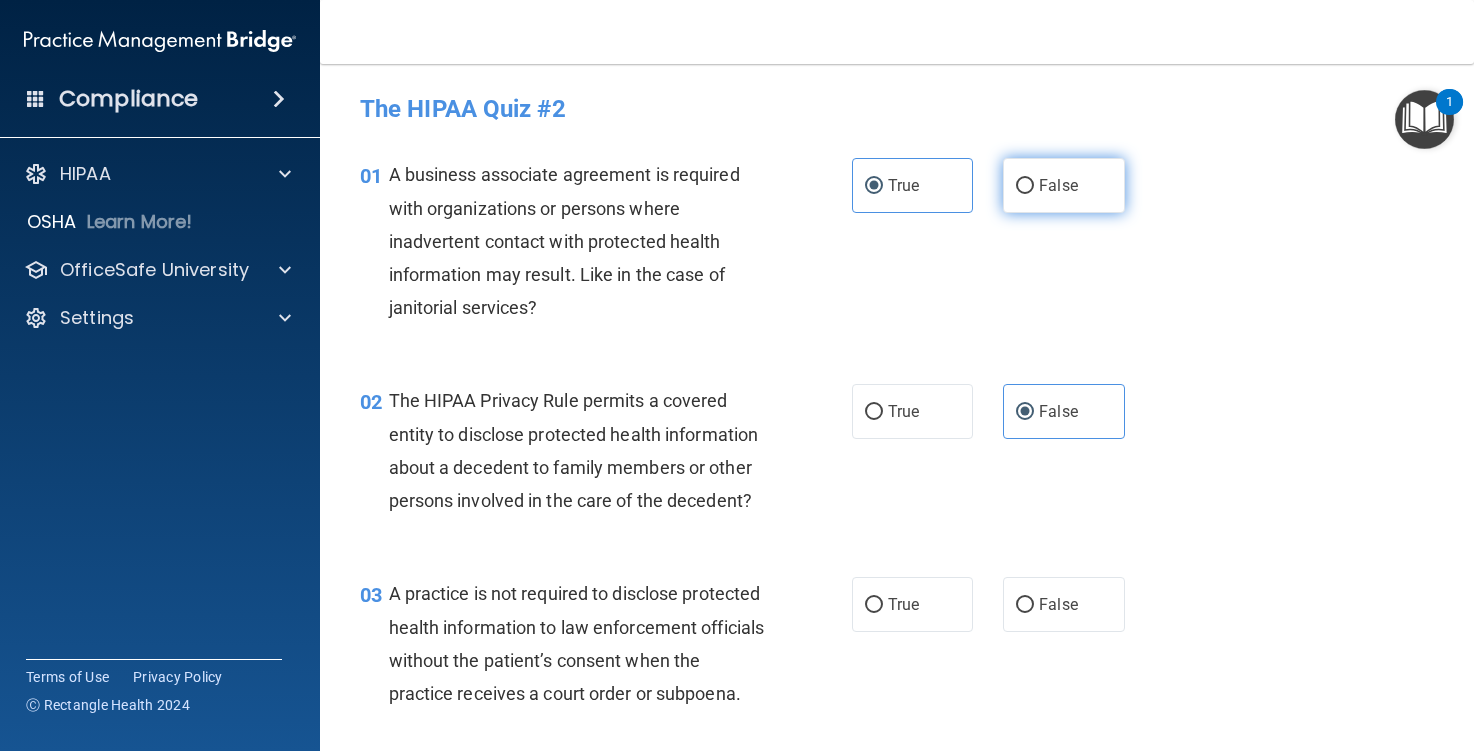 click on "False" at bounding box center [1058, 185] 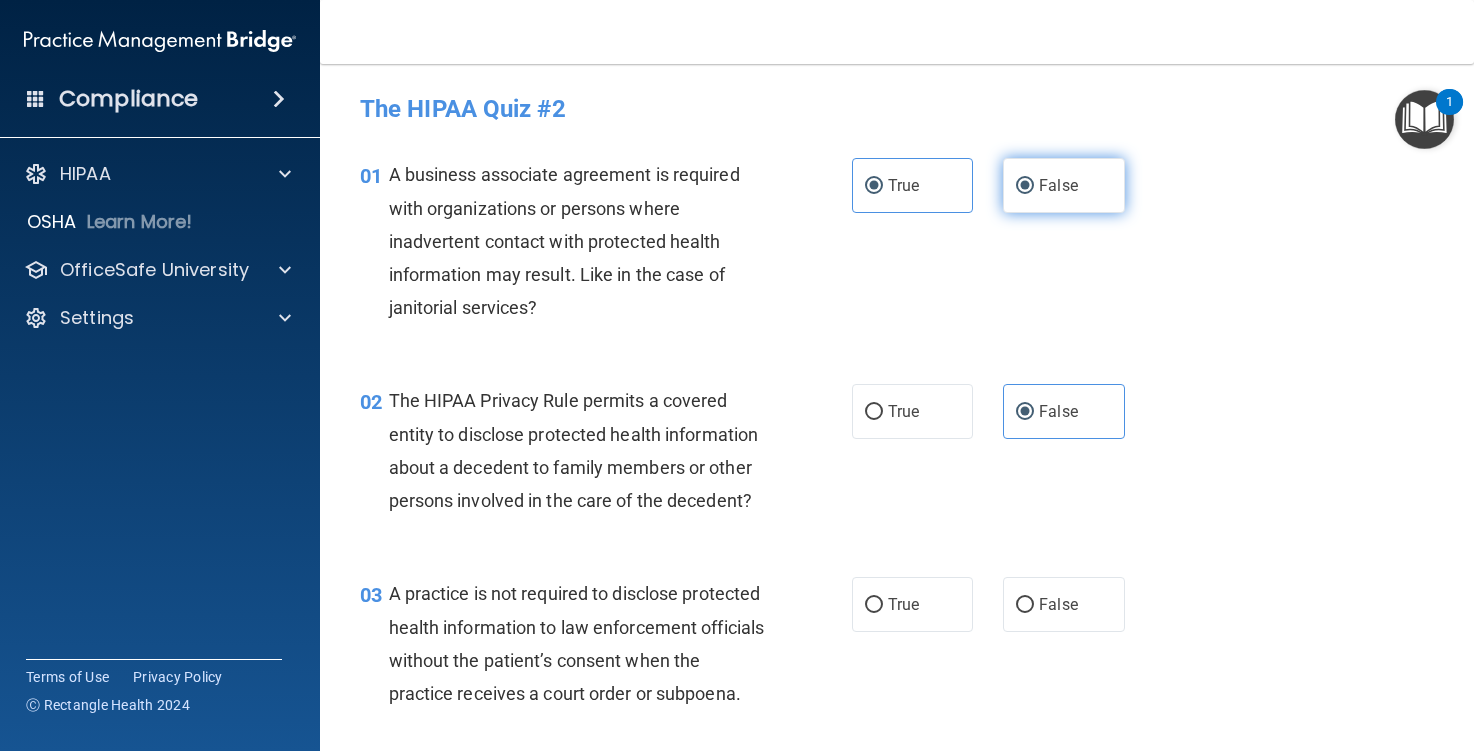 radio on "false" 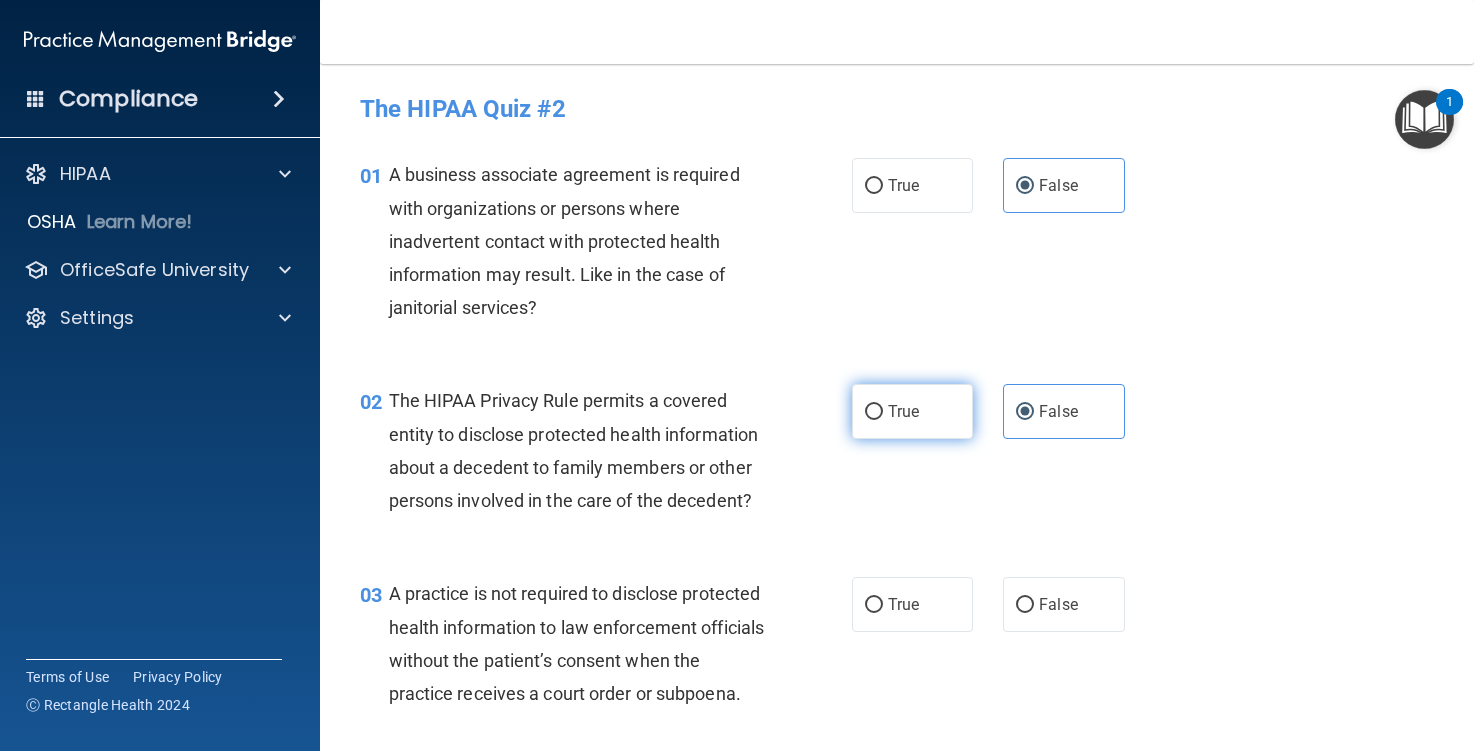 click on "True" at bounding box center (874, 412) 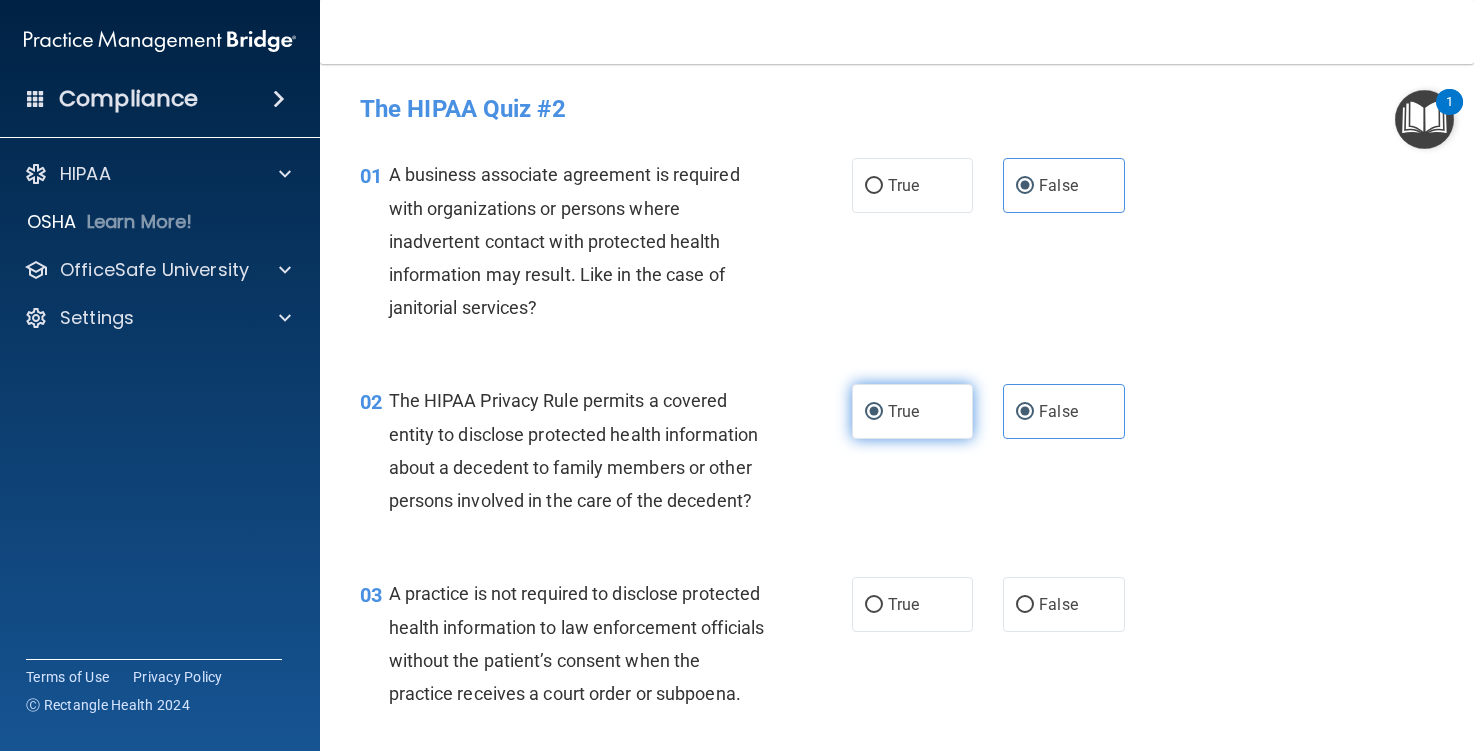 radio on "false" 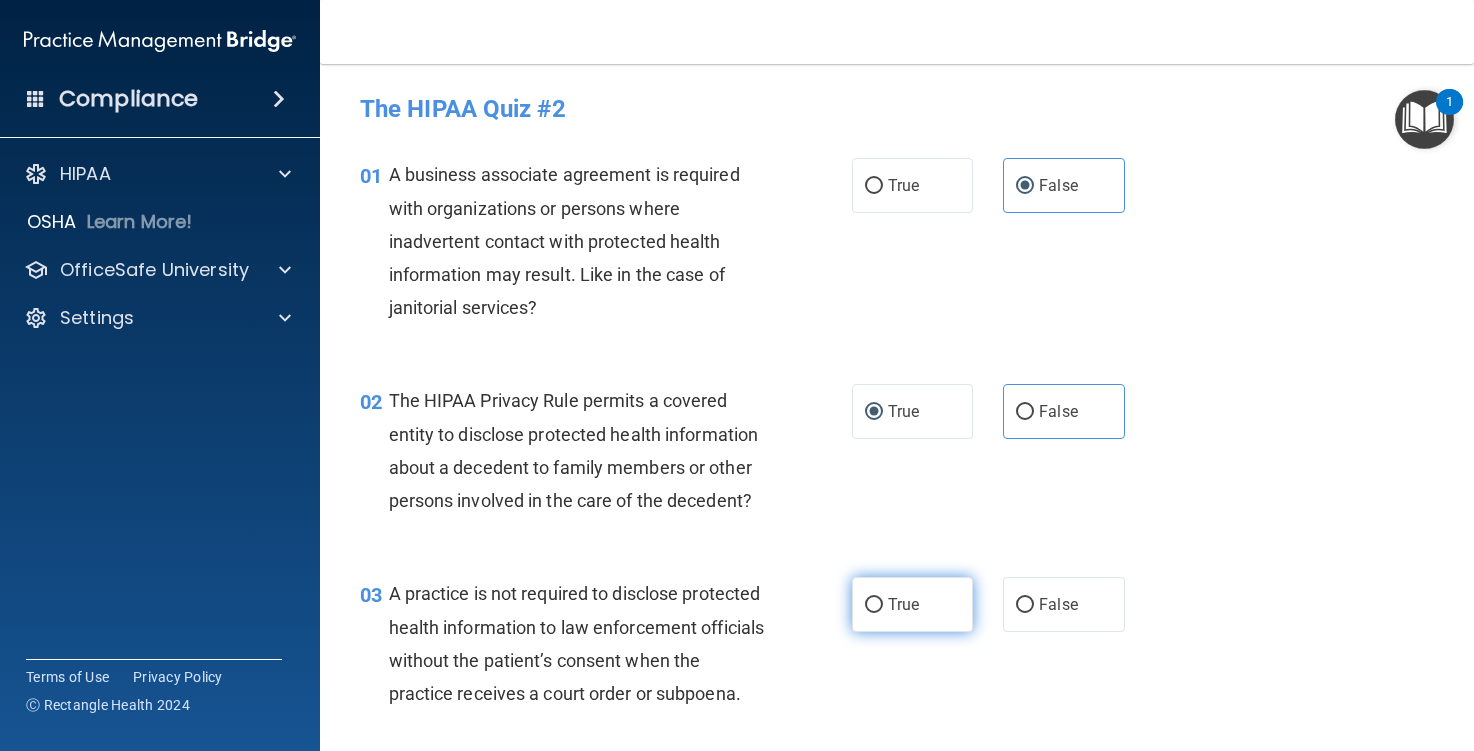 scroll, scrollTop: 200, scrollLeft: 0, axis: vertical 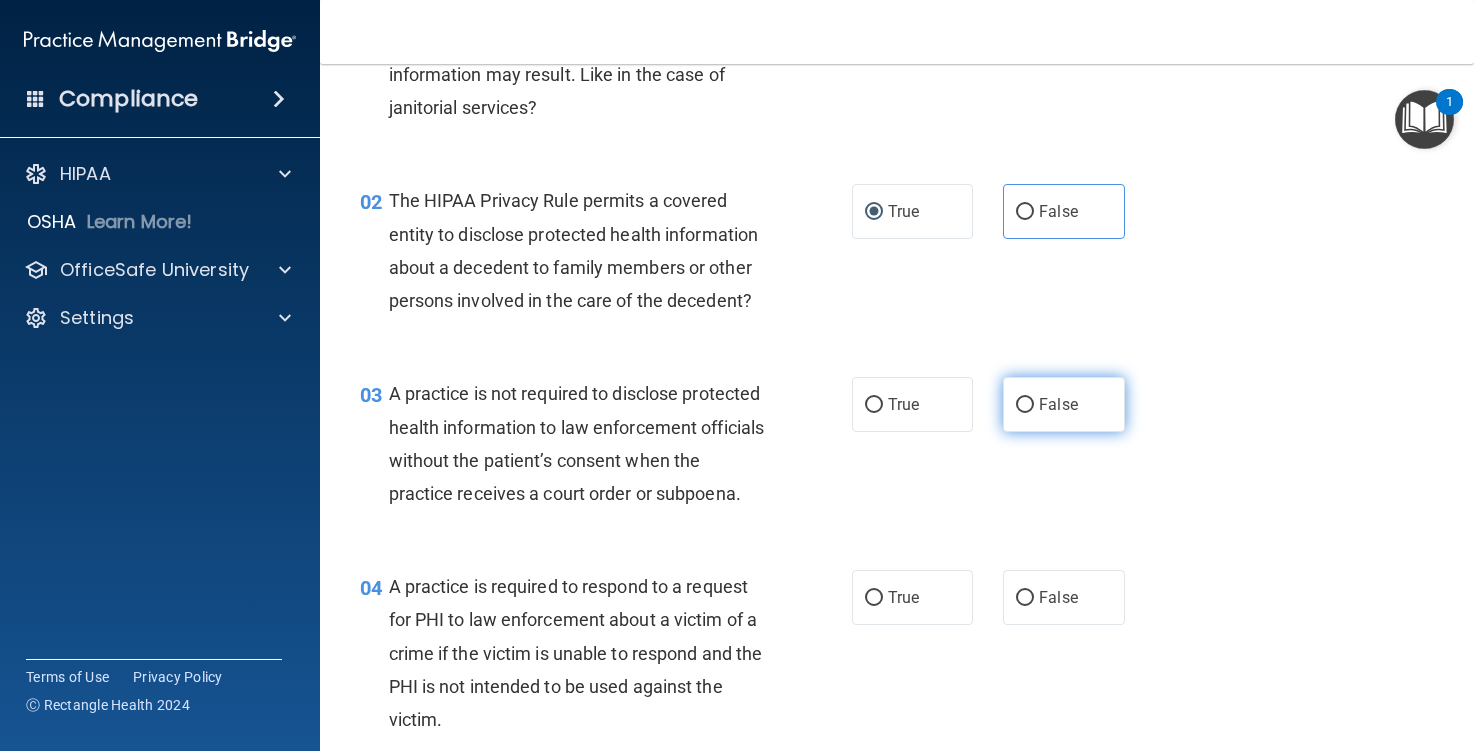 click on "False" at bounding box center [1063, 404] 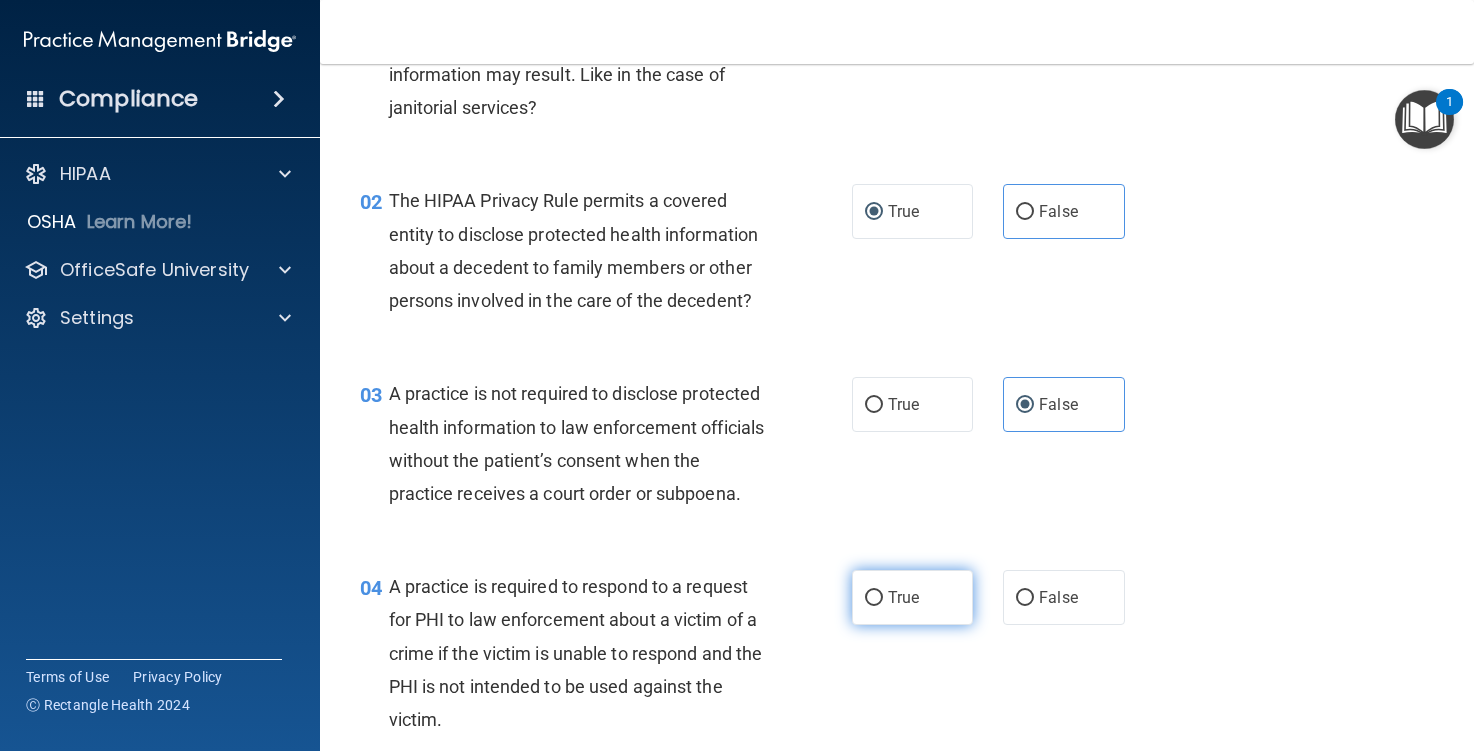 click on "True" at bounding box center (903, 597) 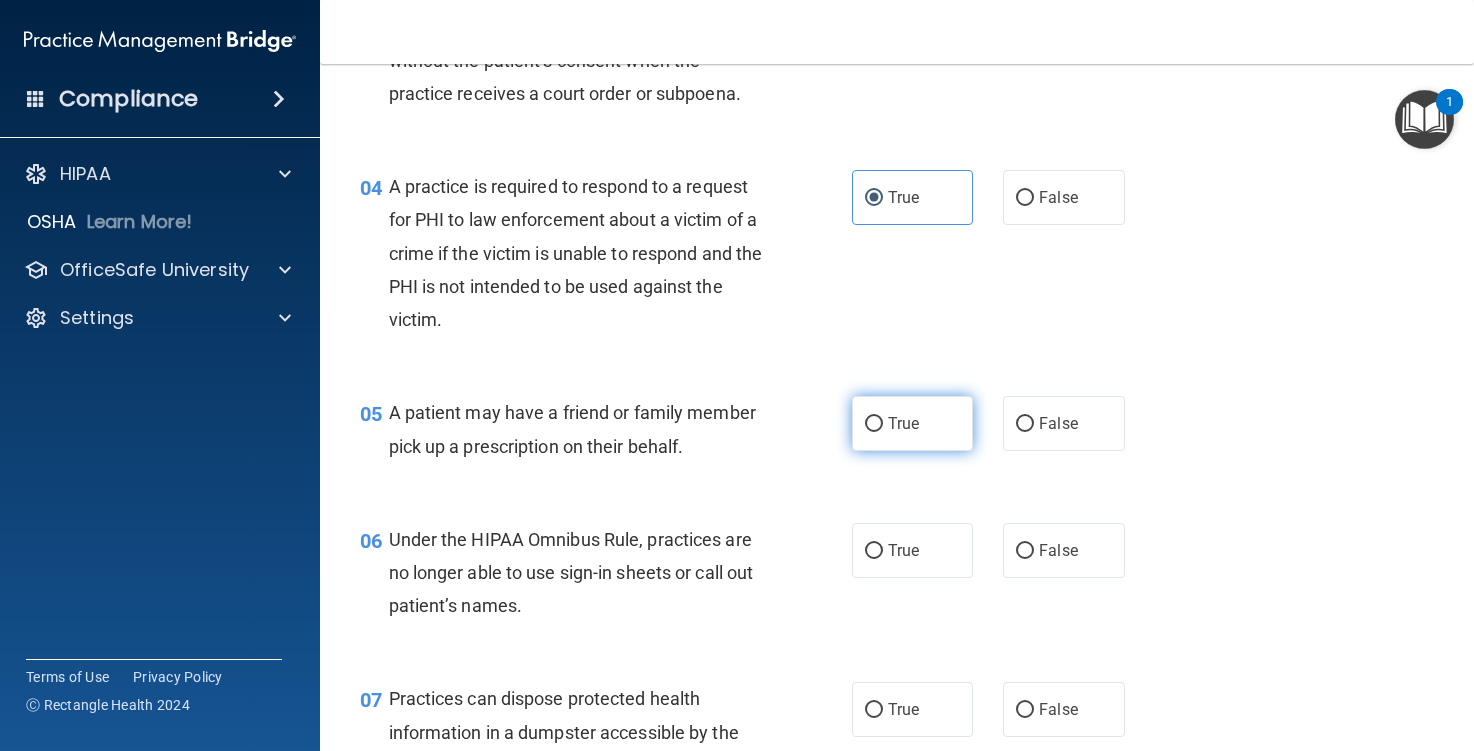 click on "True" at bounding box center (903, 423) 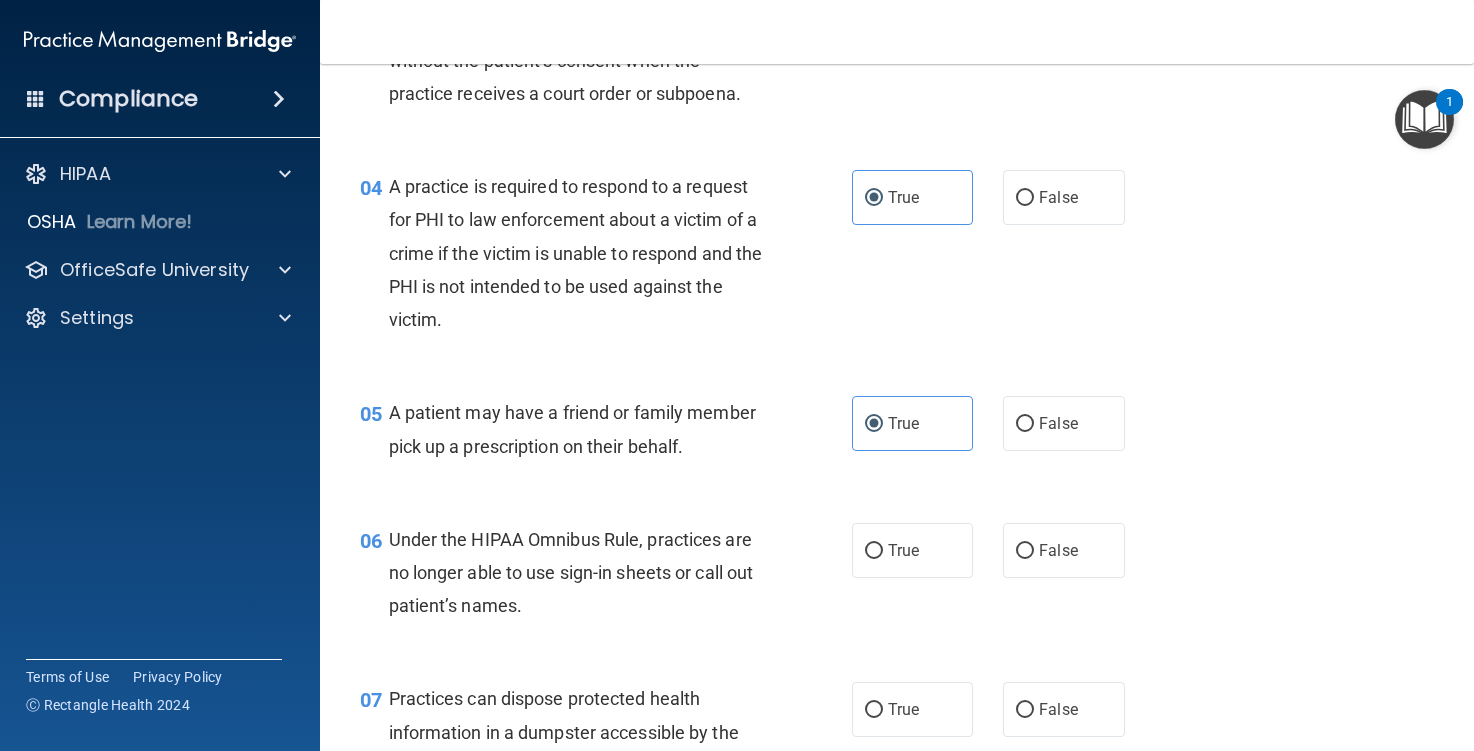 scroll, scrollTop: 800, scrollLeft: 0, axis: vertical 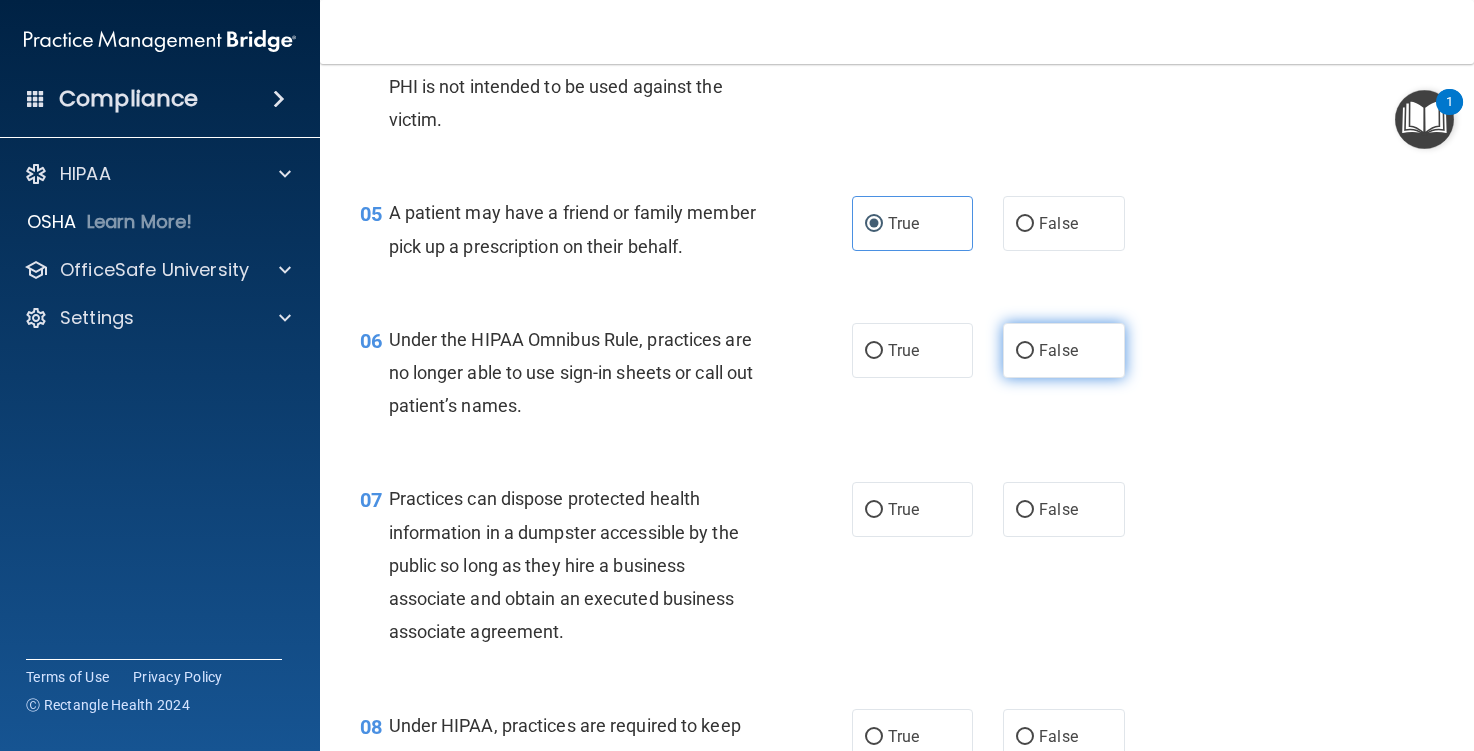 click on "False" at bounding box center (1058, 350) 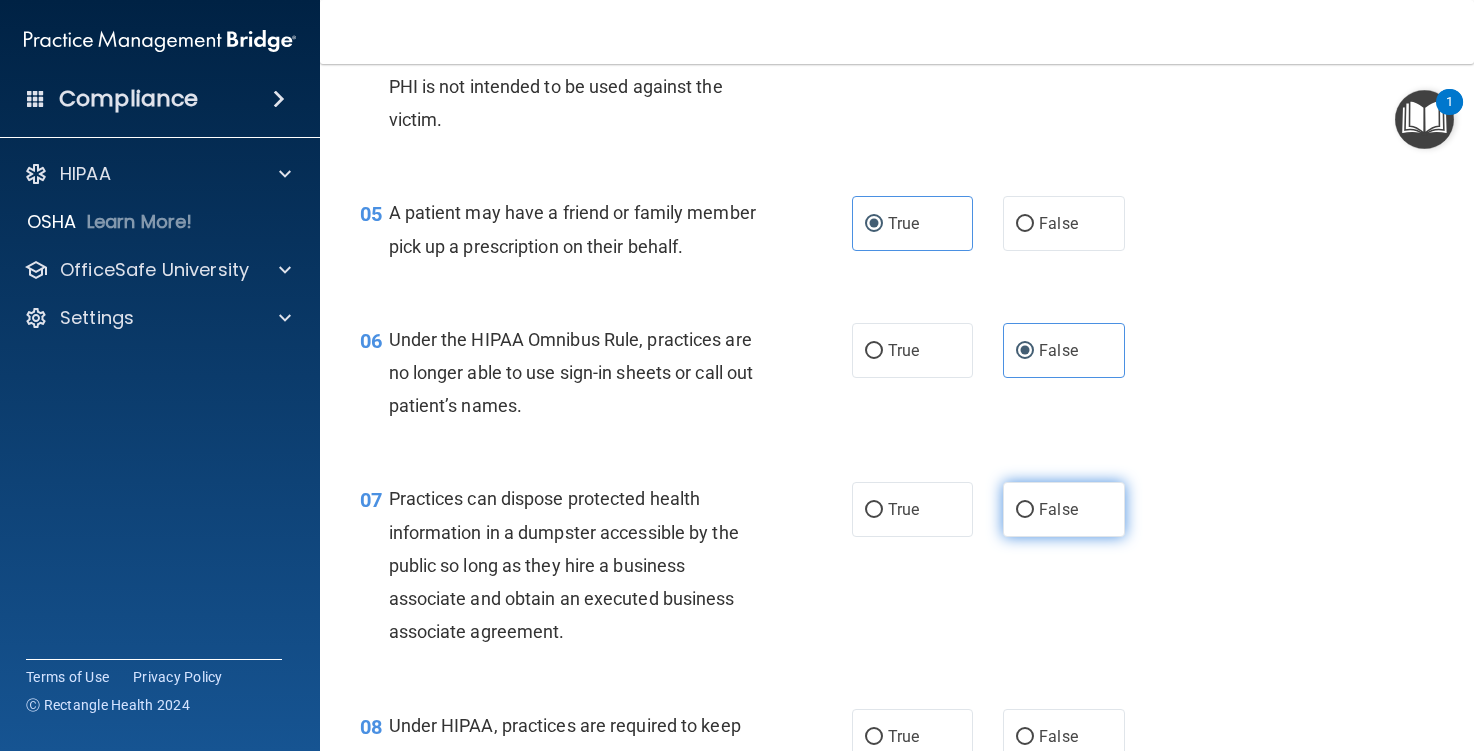 click on "False" at bounding box center (1058, 509) 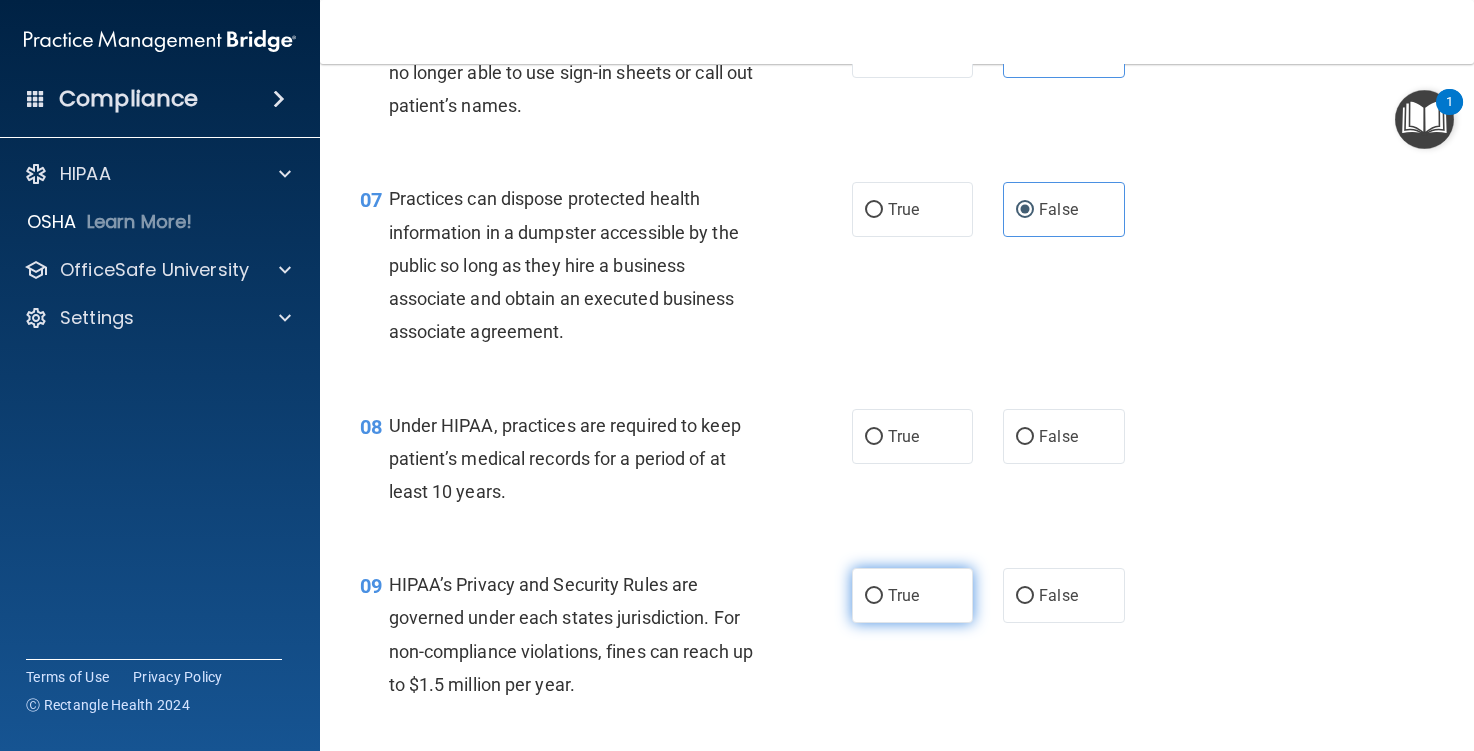 scroll, scrollTop: 1200, scrollLeft: 0, axis: vertical 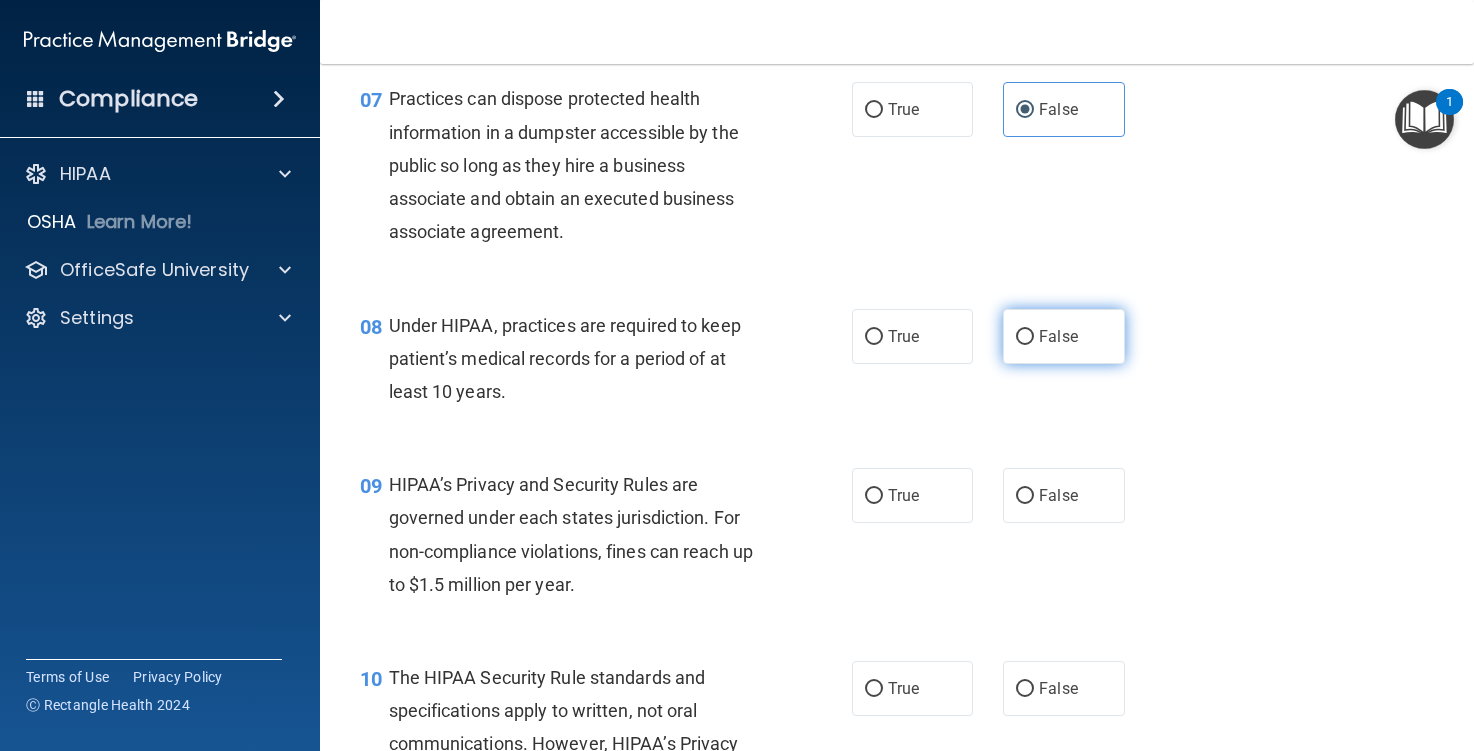 click on "False" at bounding box center (1058, 336) 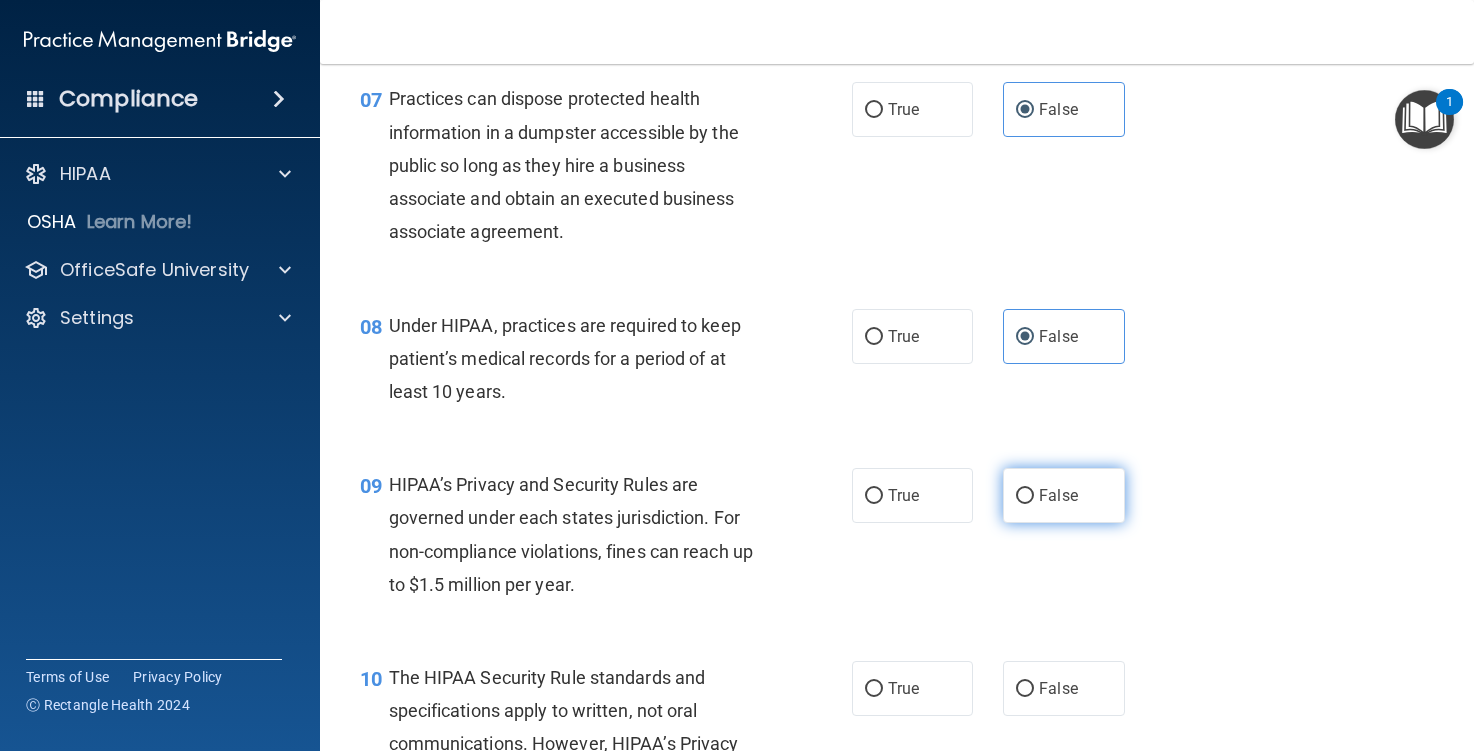 click on "False" at bounding box center [1058, 495] 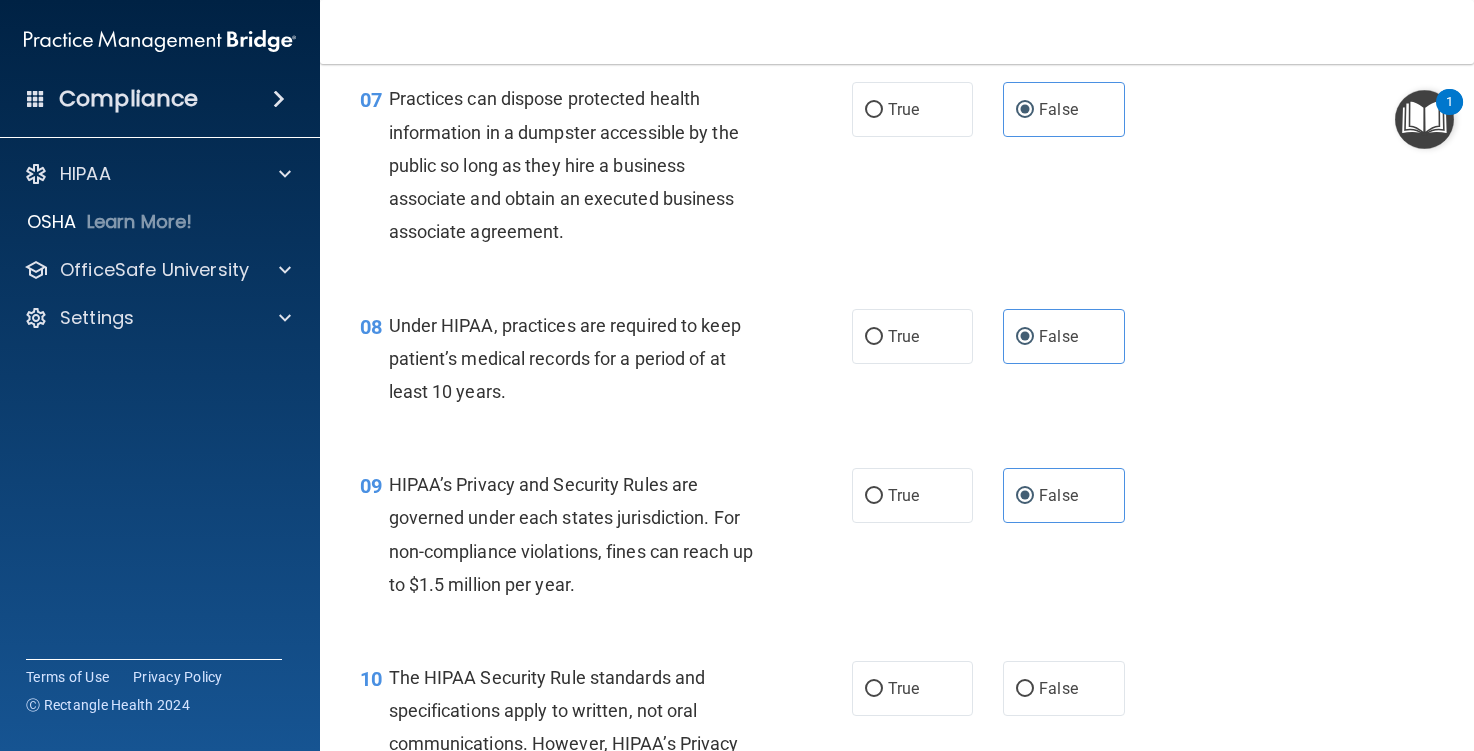 scroll, scrollTop: 1400, scrollLeft: 0, axis: vertical 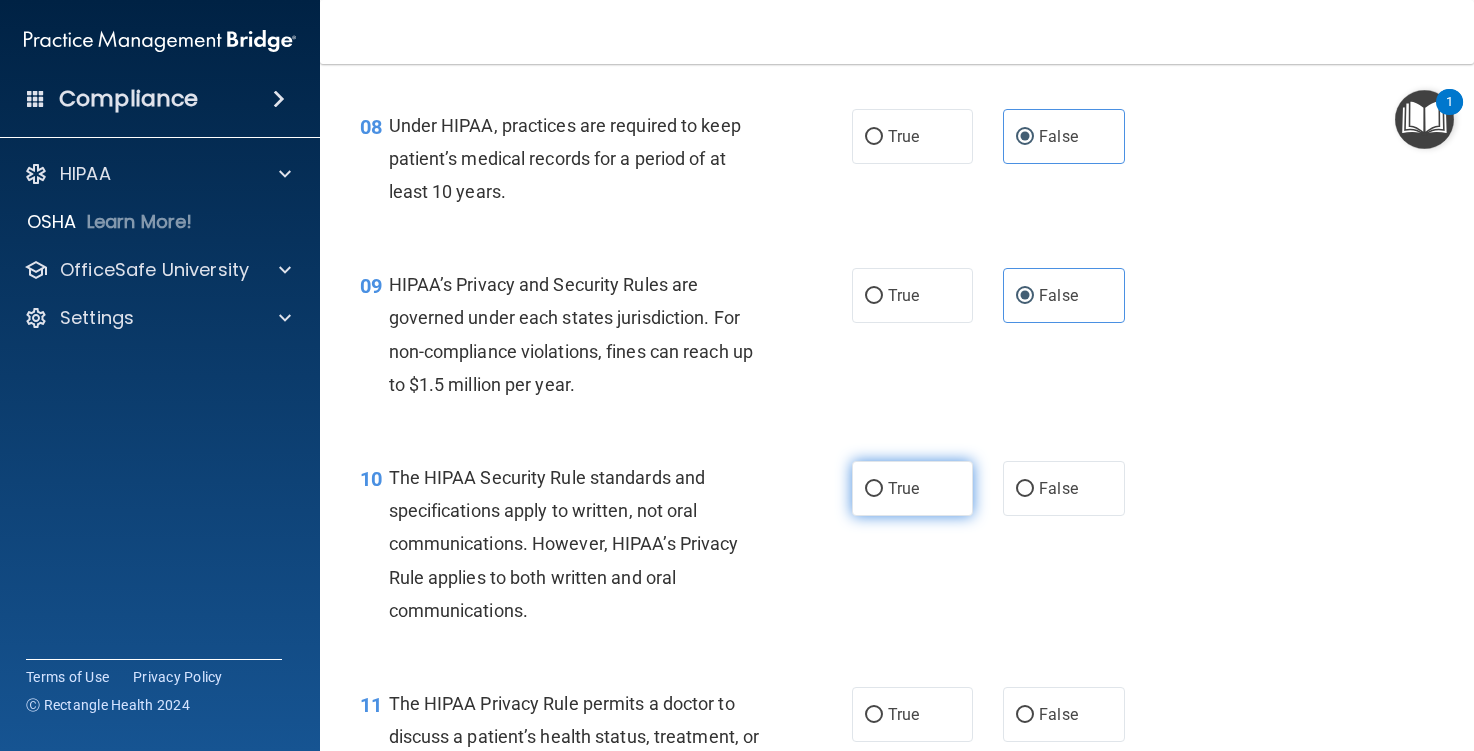 click on "True" at bounding box center [874, 489] 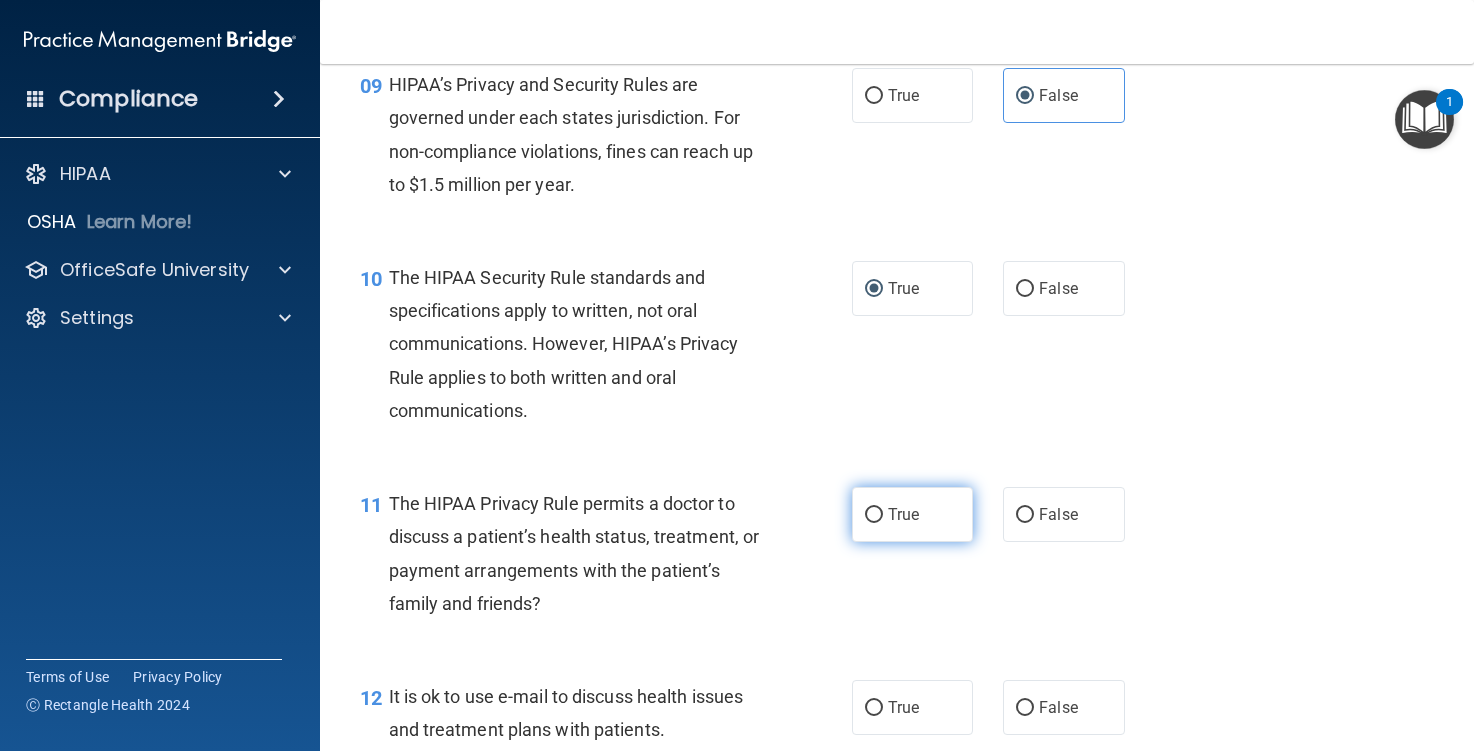 click on "True" at bounding box center [903, 514] 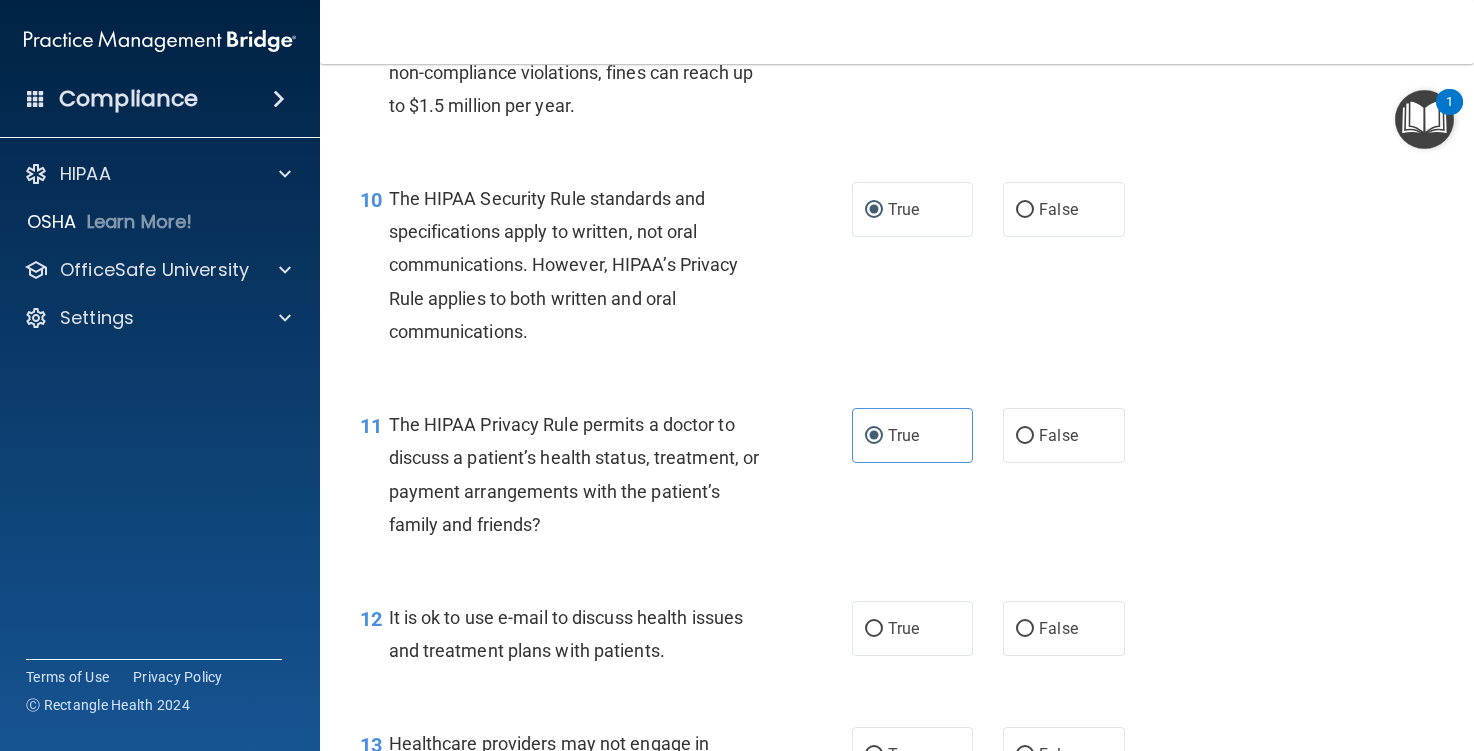scroll, scrollTop: 1800, scrollLeft: 0, axis: vertical 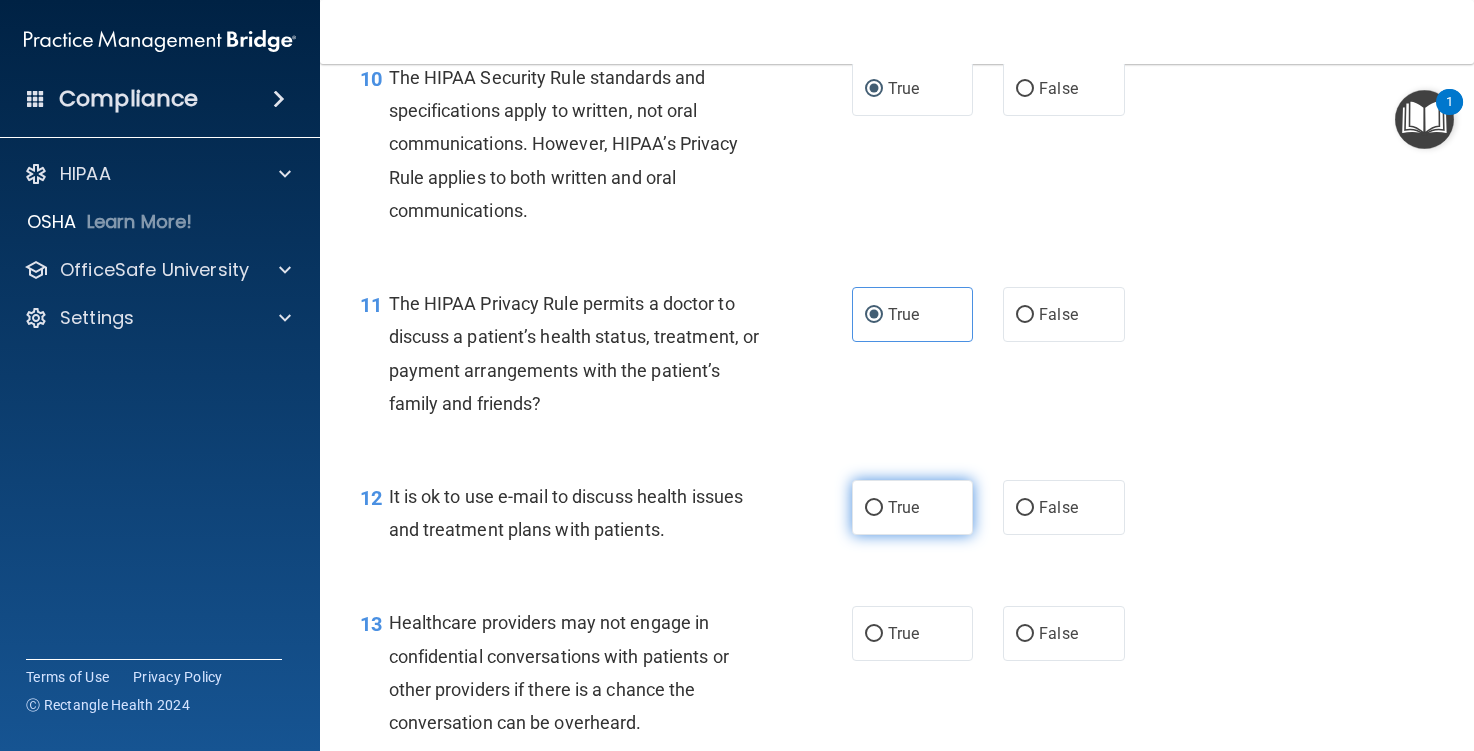 click on "True" at bounding box center [912, 507] 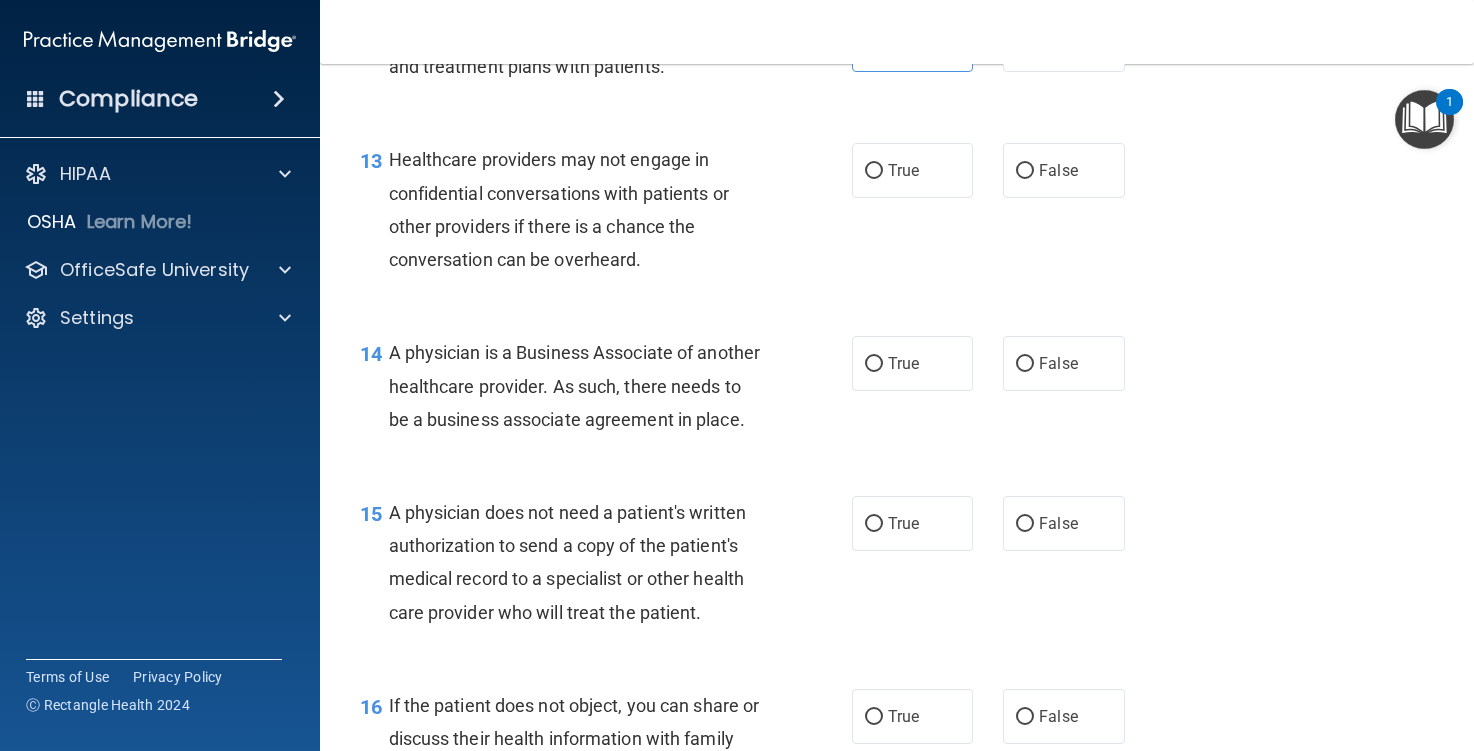 scroll, scrollTop: 2400, scrollLeft: 0, axis: vertical 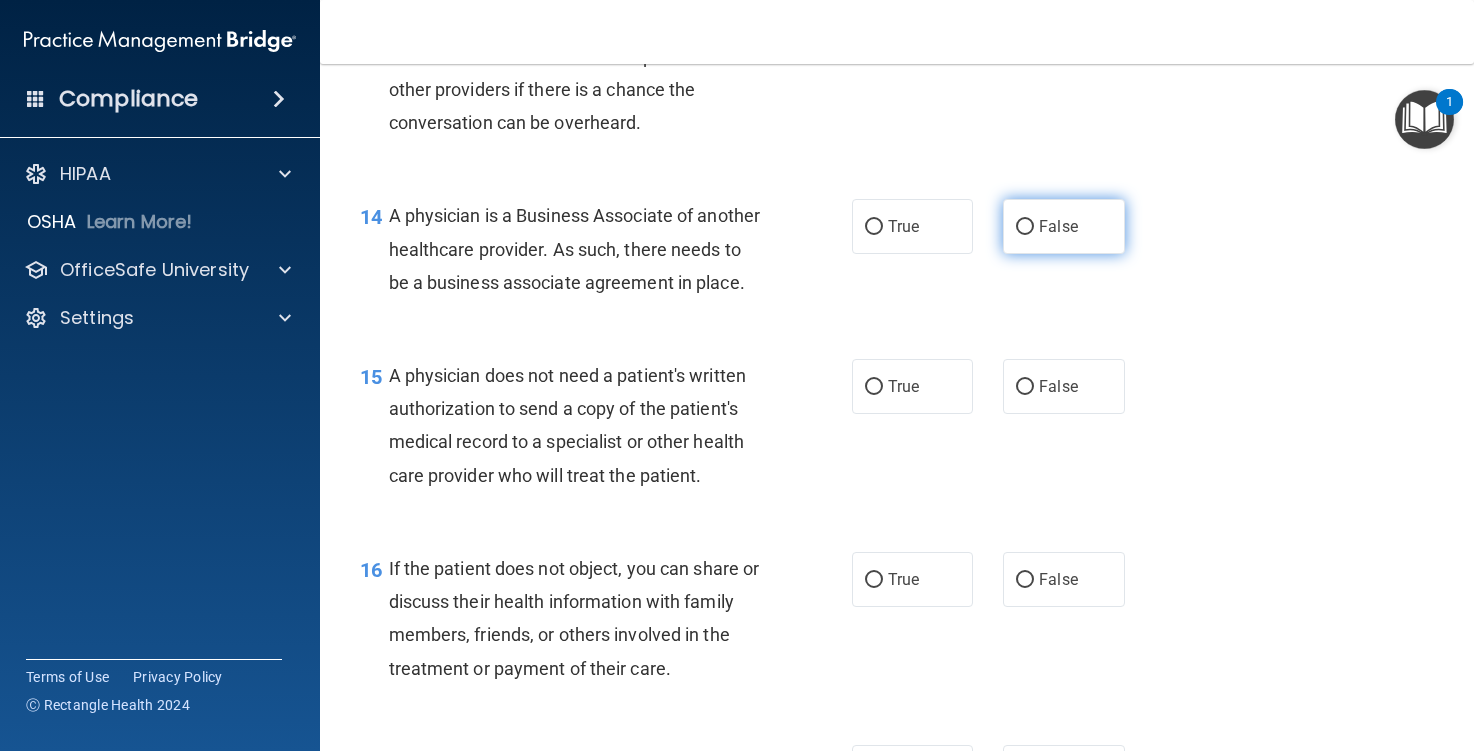 click on "False" at bounding box center [1063, 226] 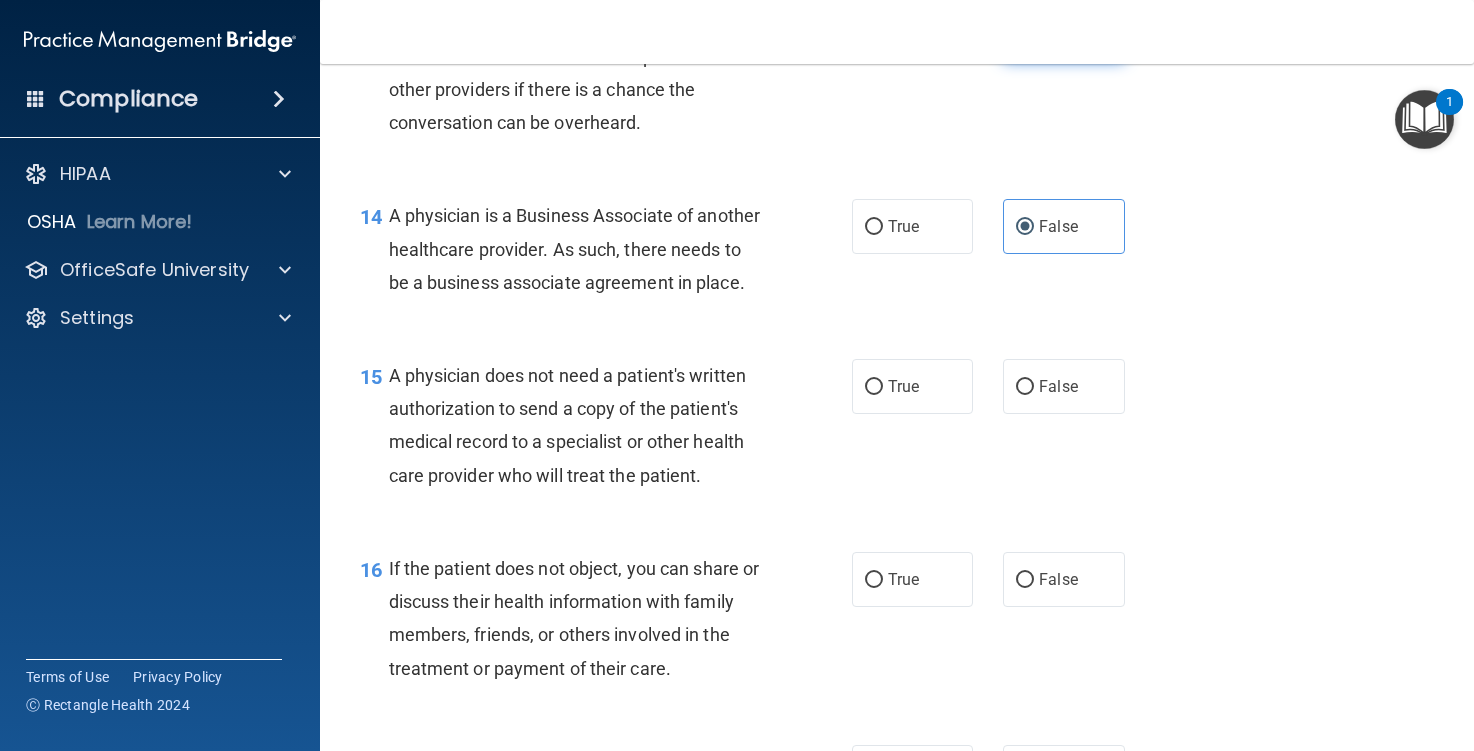 click on "False" at bounding box center [1058, 33] 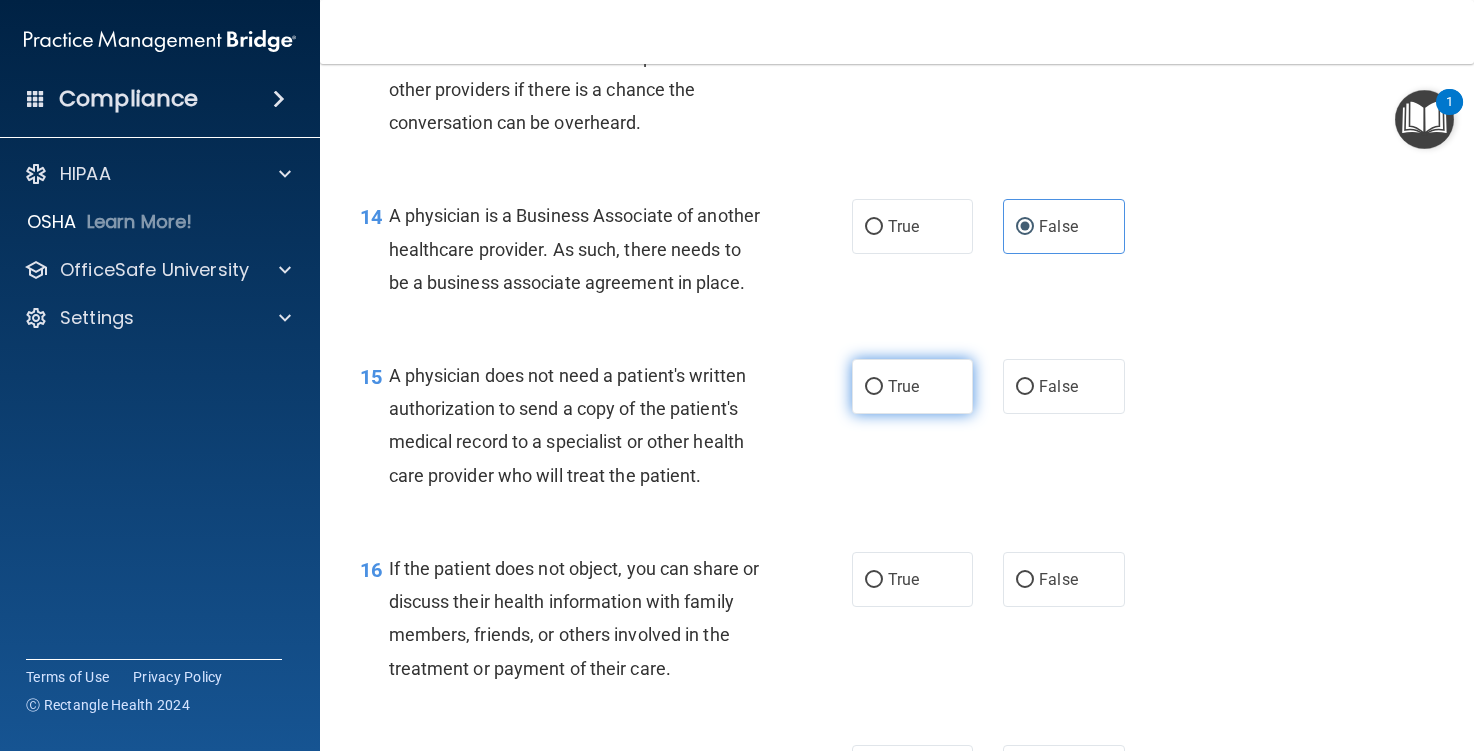 click on "True" at bounding box center (903, 386) 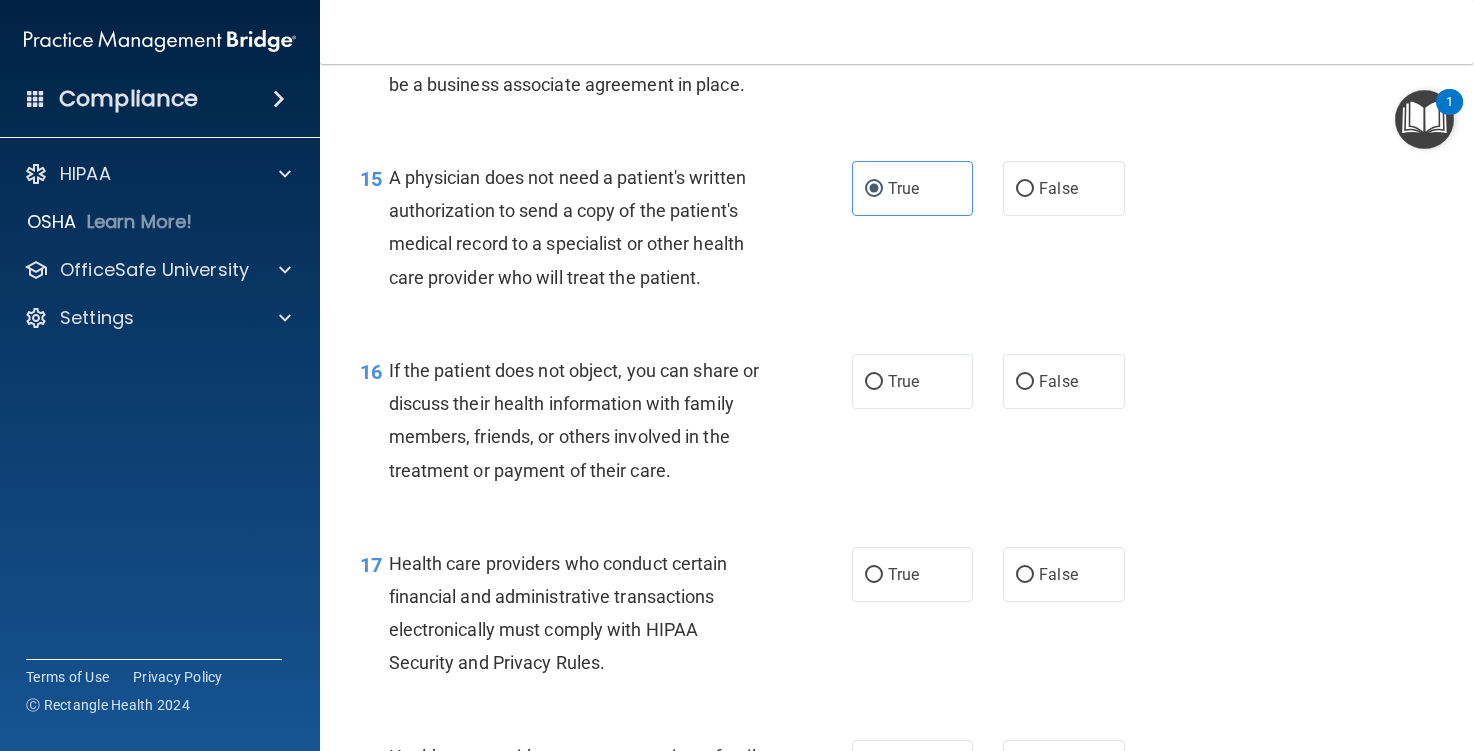 scroll, scrollTop: 2600, scrollLeft: 0, axis: vertical 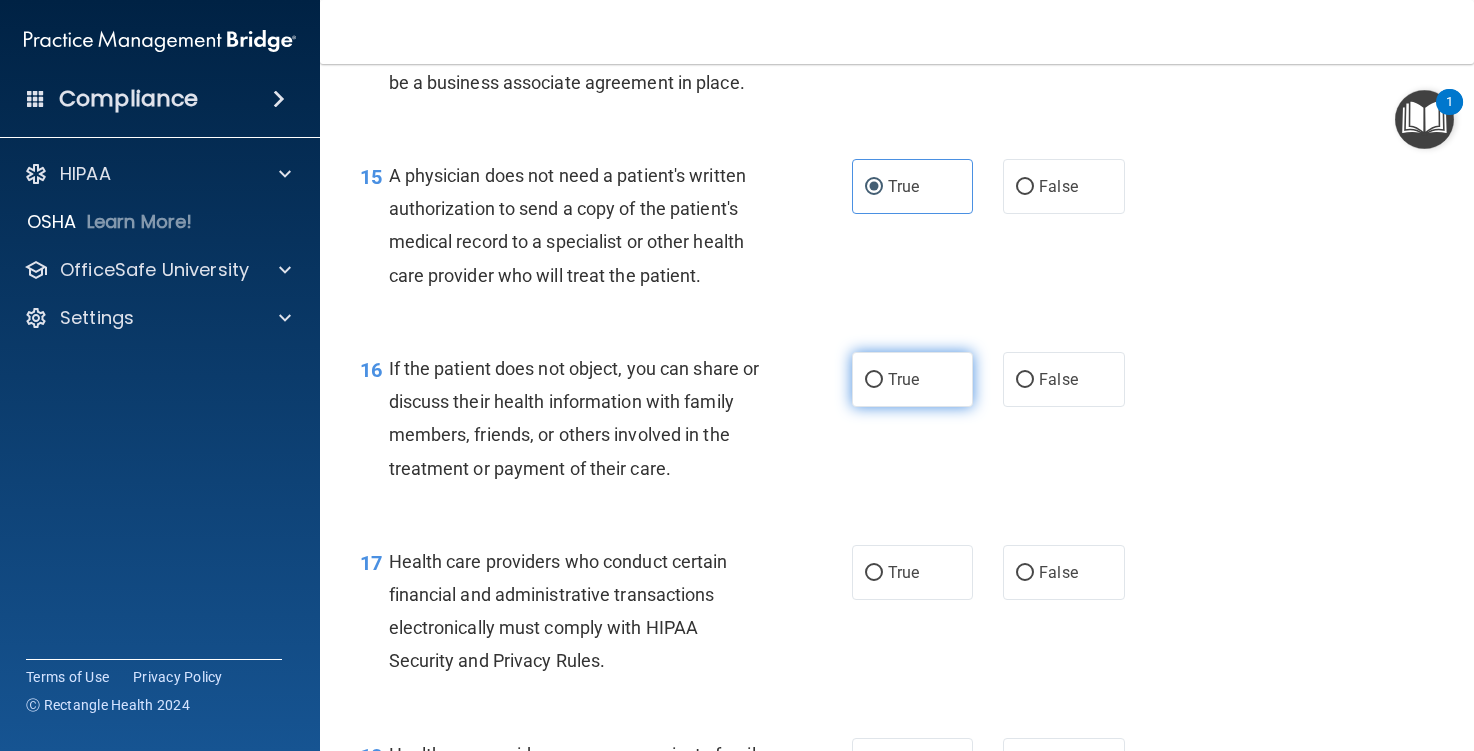 click on "True" at bounding box center [912, 379] 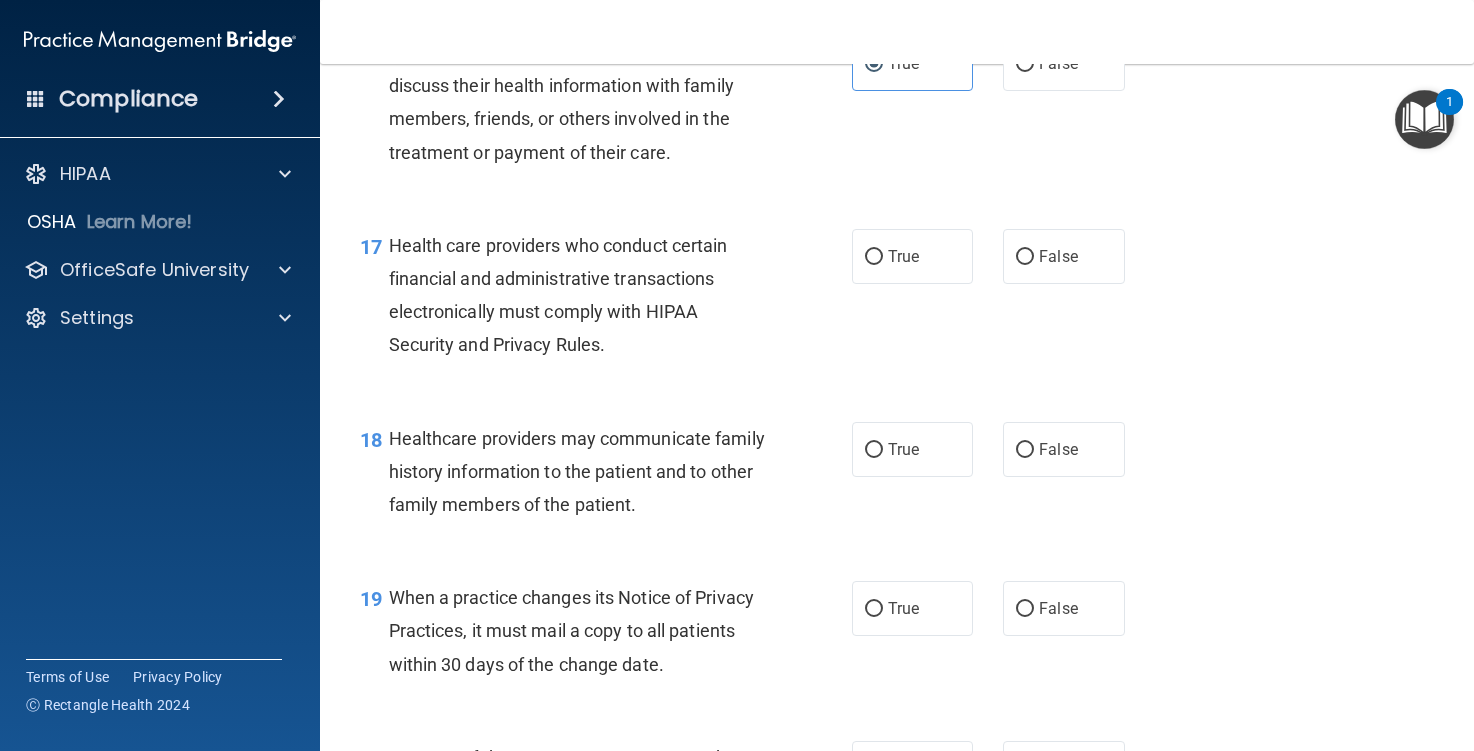 scroll, scrollTop: 3000, scrollLeft: 0, axis: vertical 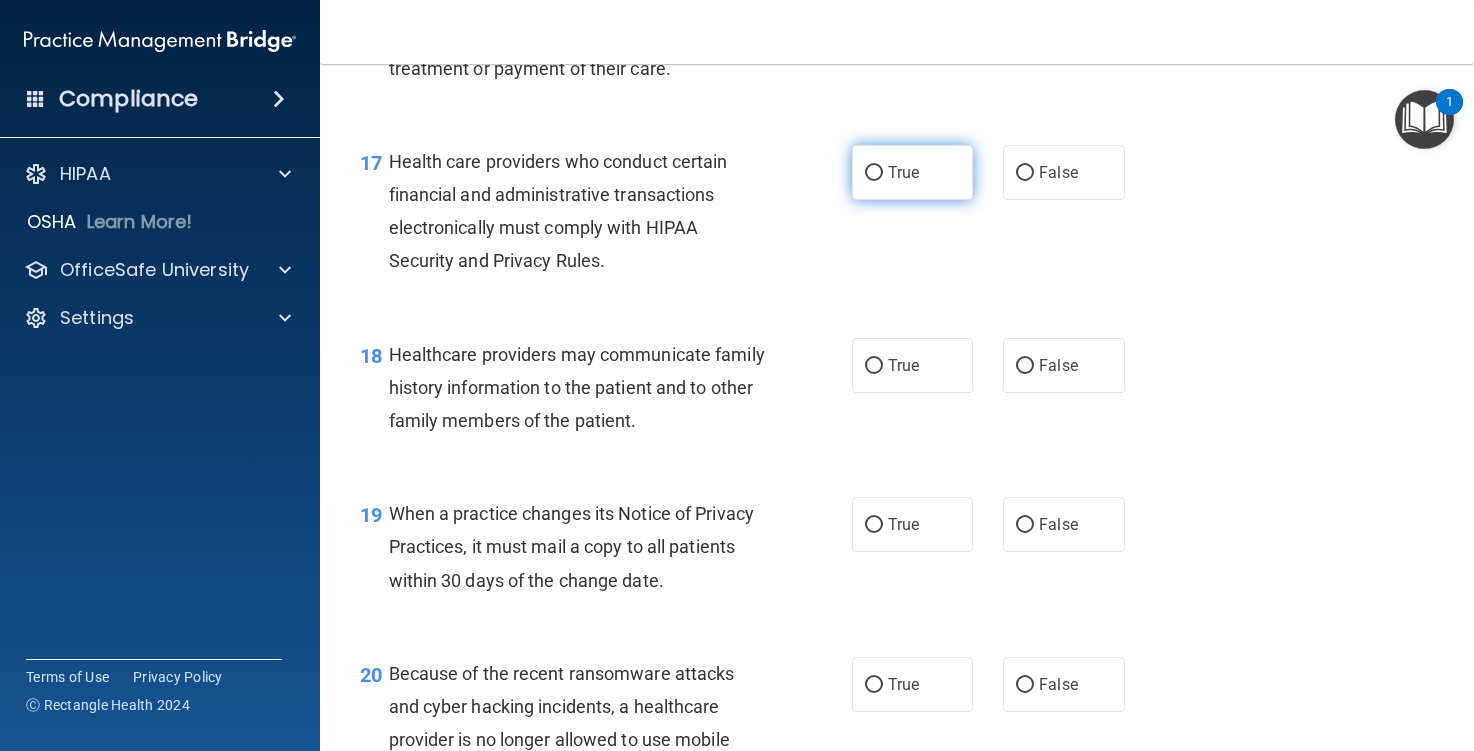 click on "True" at bounding box center (912, 172) 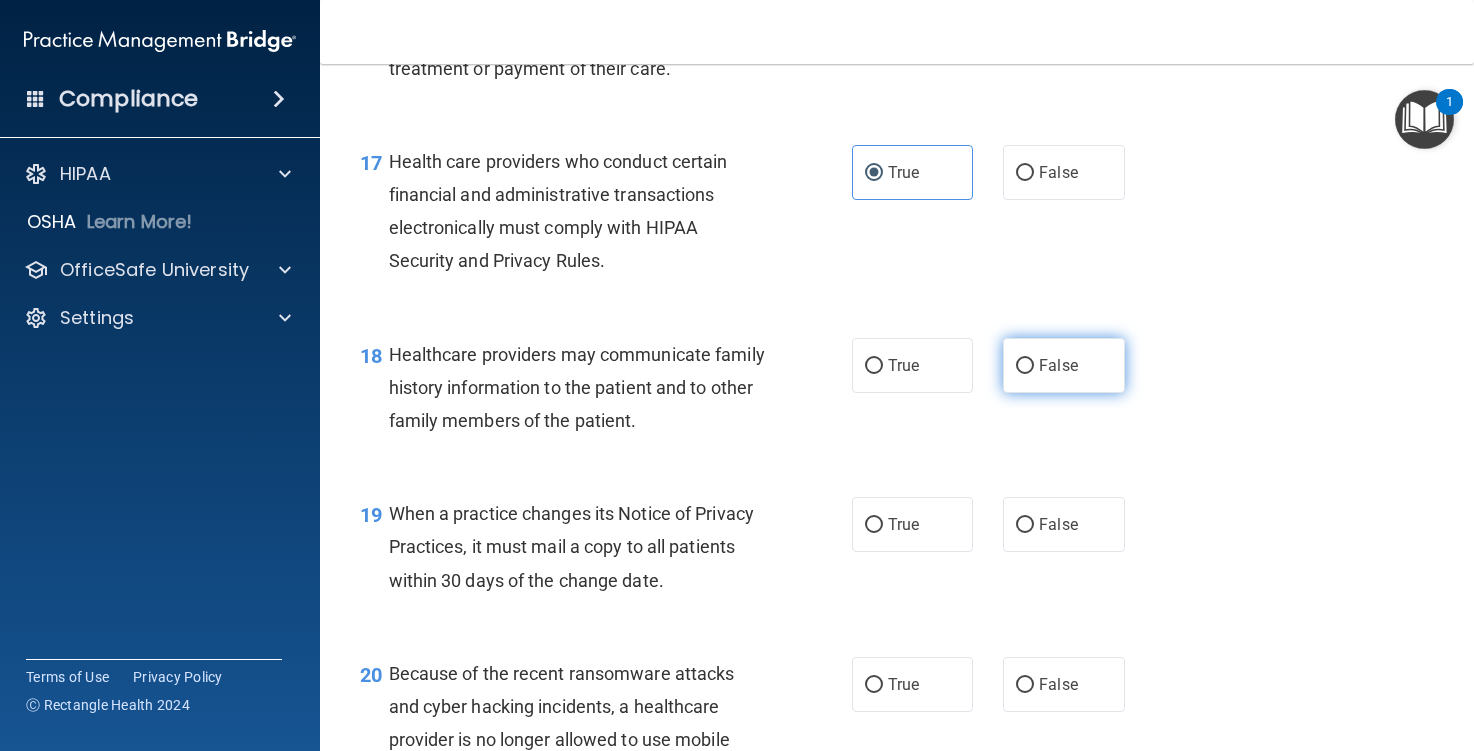 click on "False" at bounding box center [1058, 365] 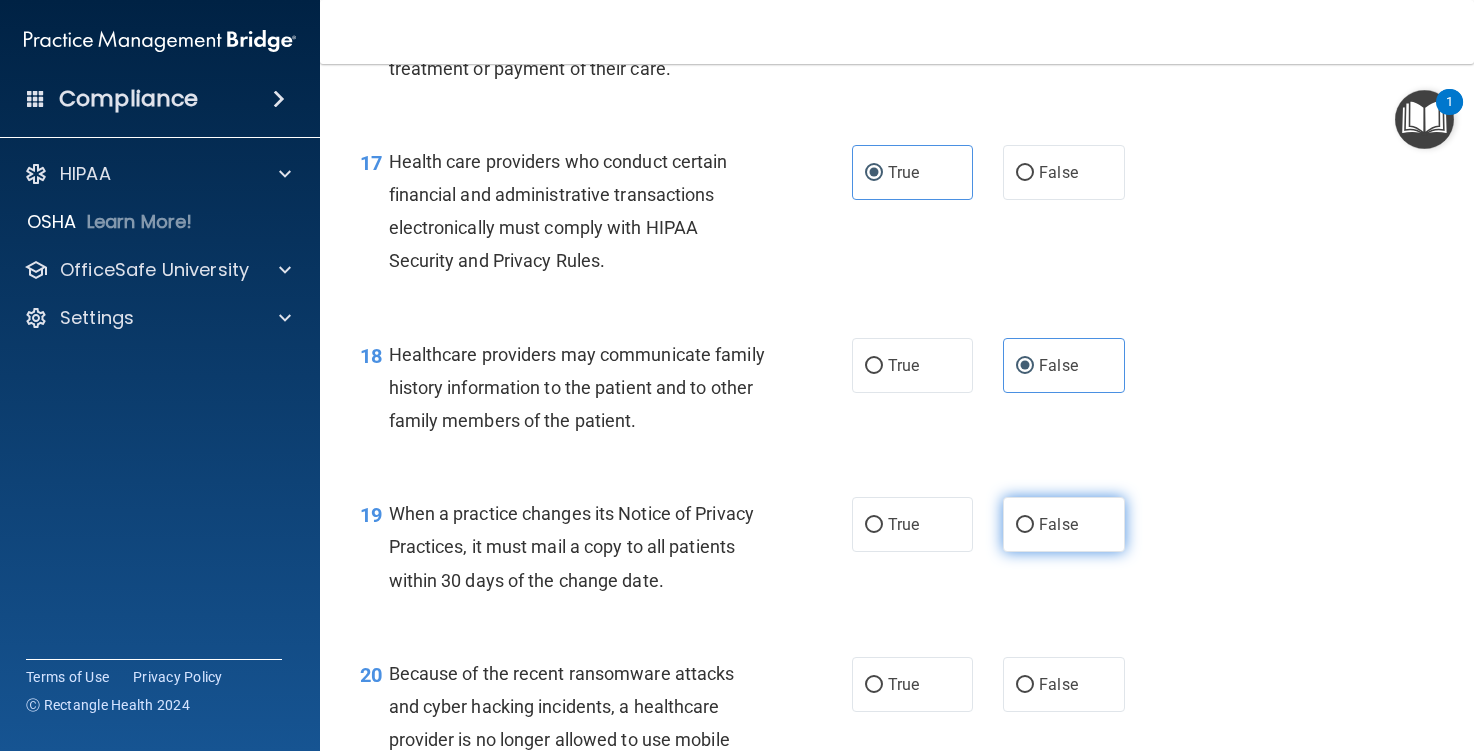 click on "False" at bounding box center (1058, 524) 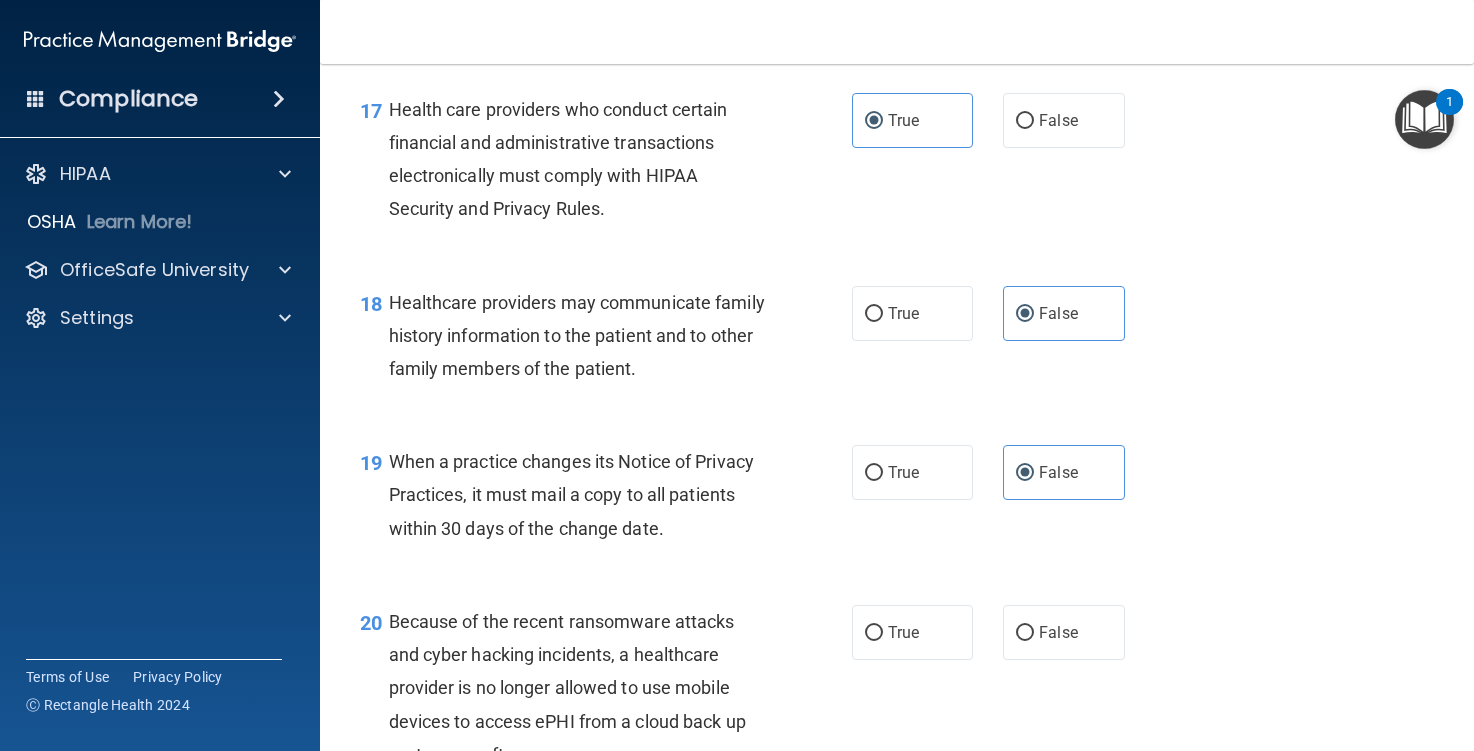 scroll, scrollTop: 3100, scrollLeft: 0, axis: vertical 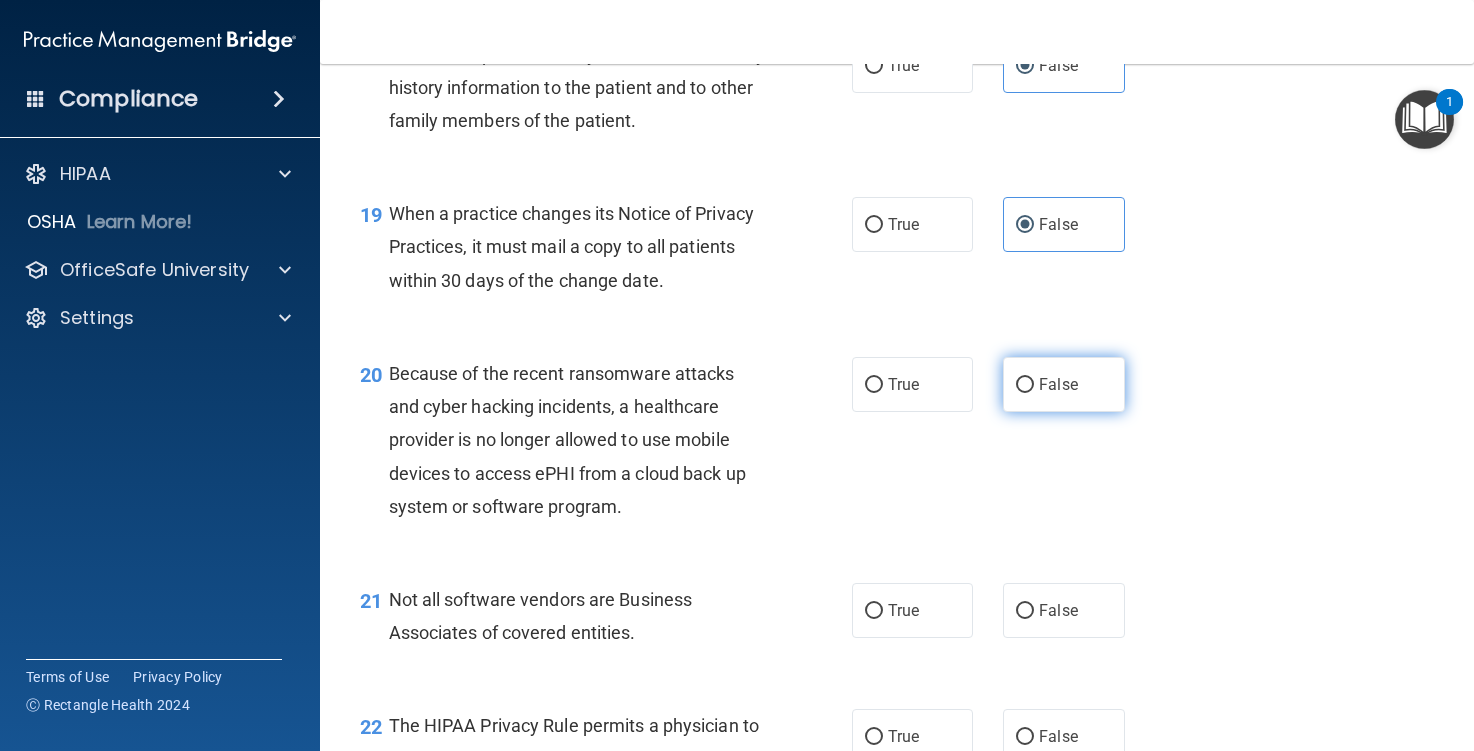 click on "False" at bounding box center (1058, 384) 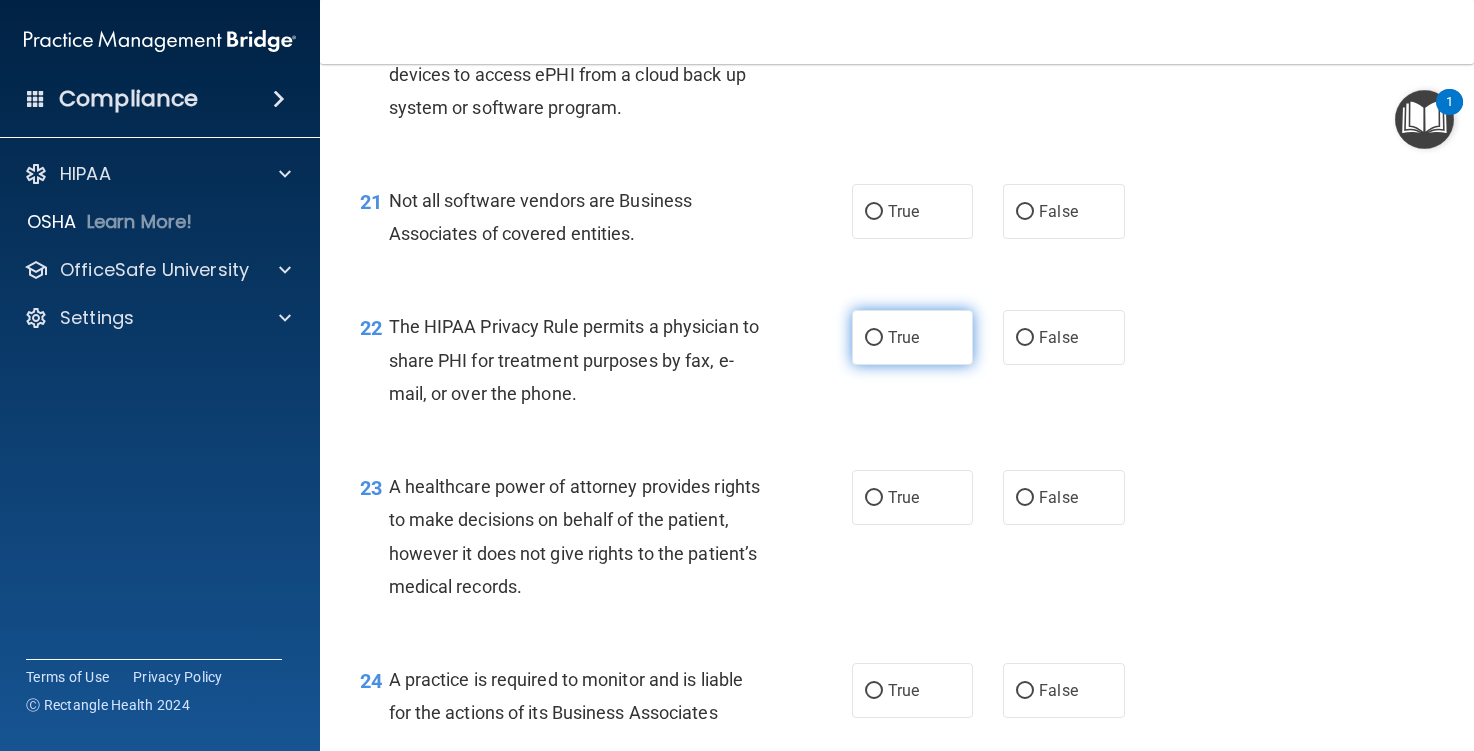 scroll, scrollTop: 3700, scrollLeft: 0, axis: vertical 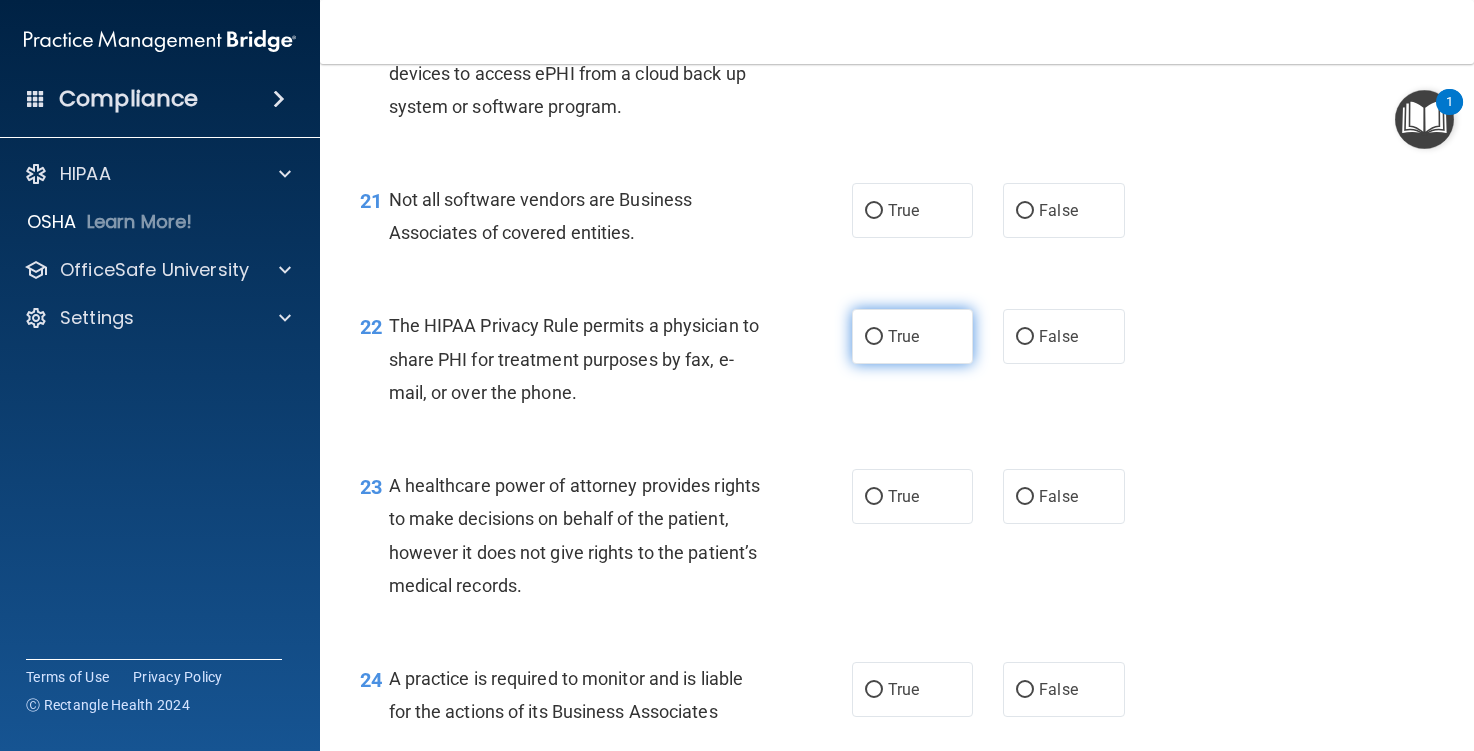 click on "True" at bounding box center (874, 337) 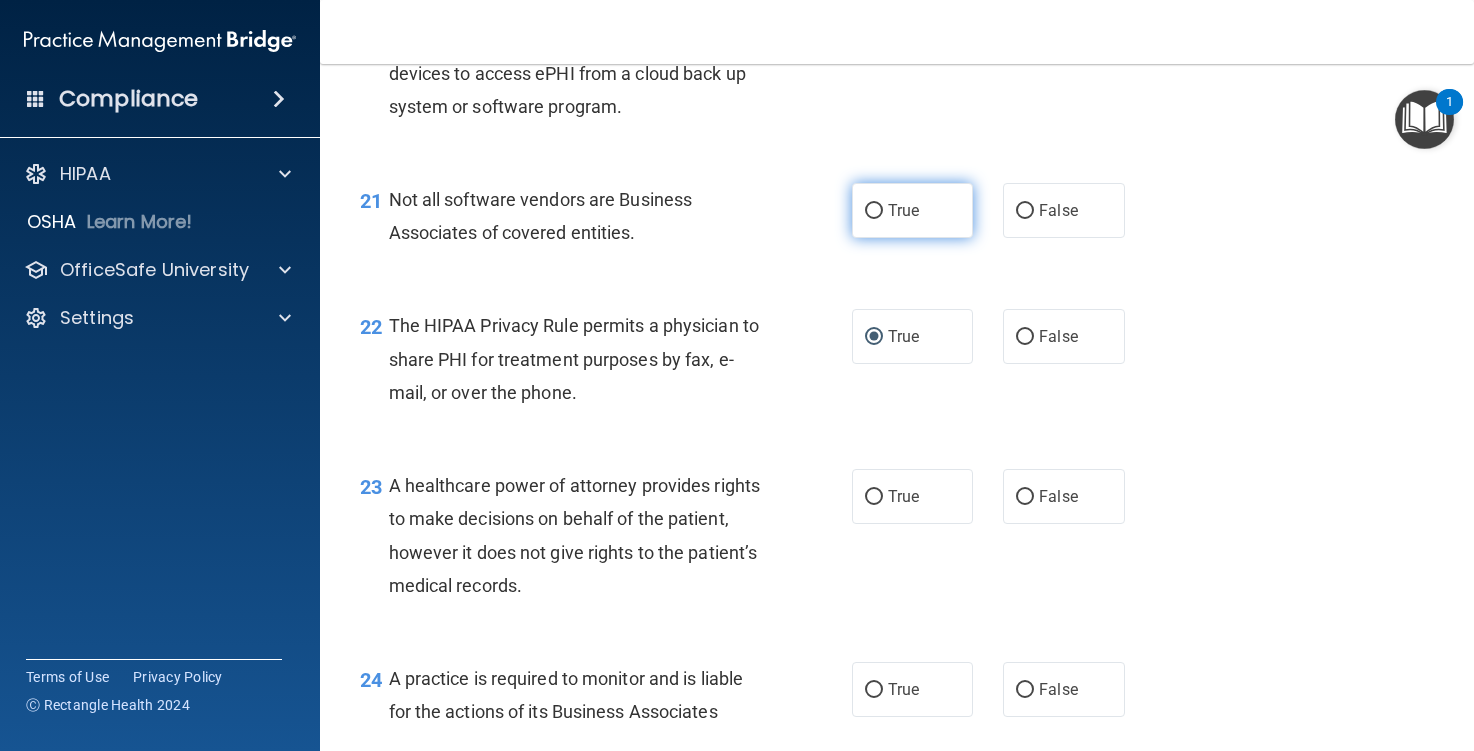 click on "True" at bounding box center (912, 210) 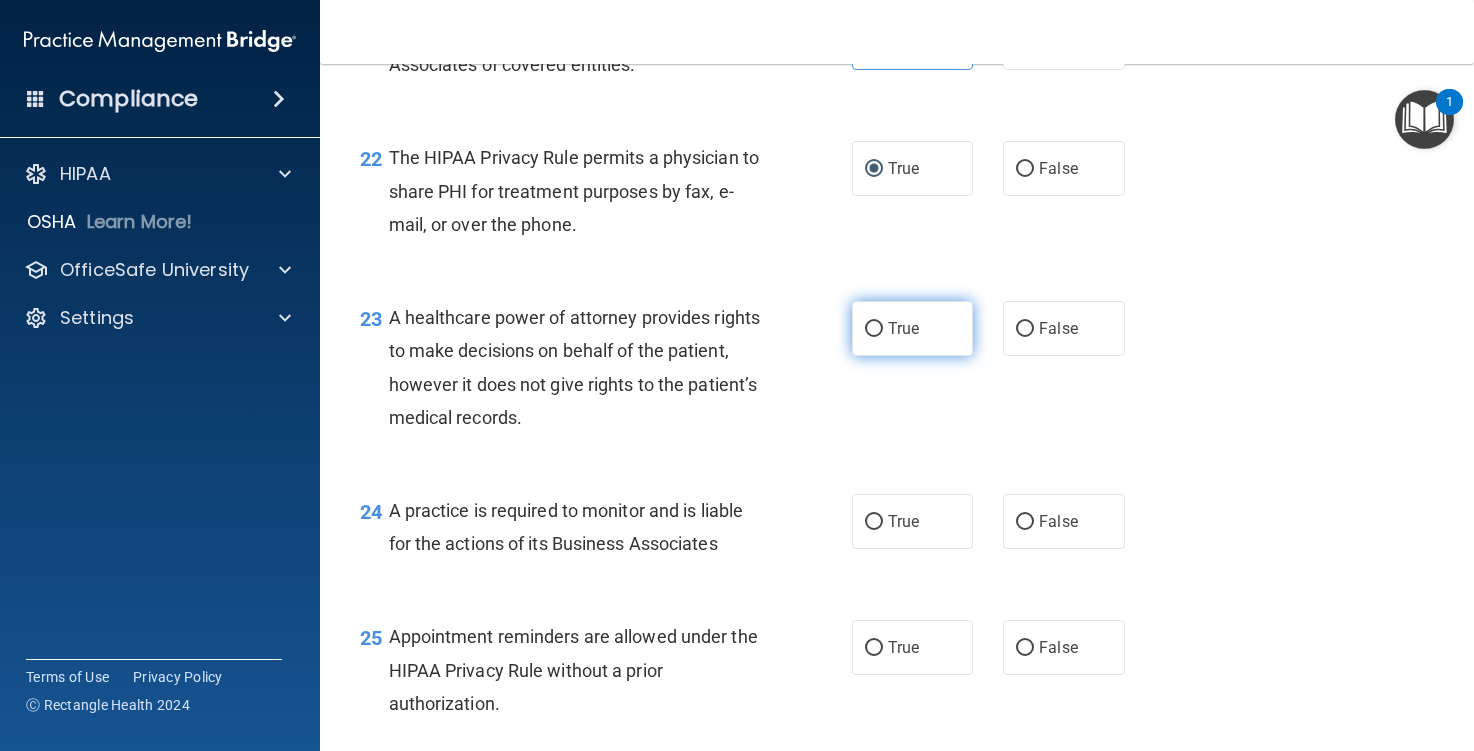 scroll, scrollTop: 3900, scrollLeft: 0, axis: vertical 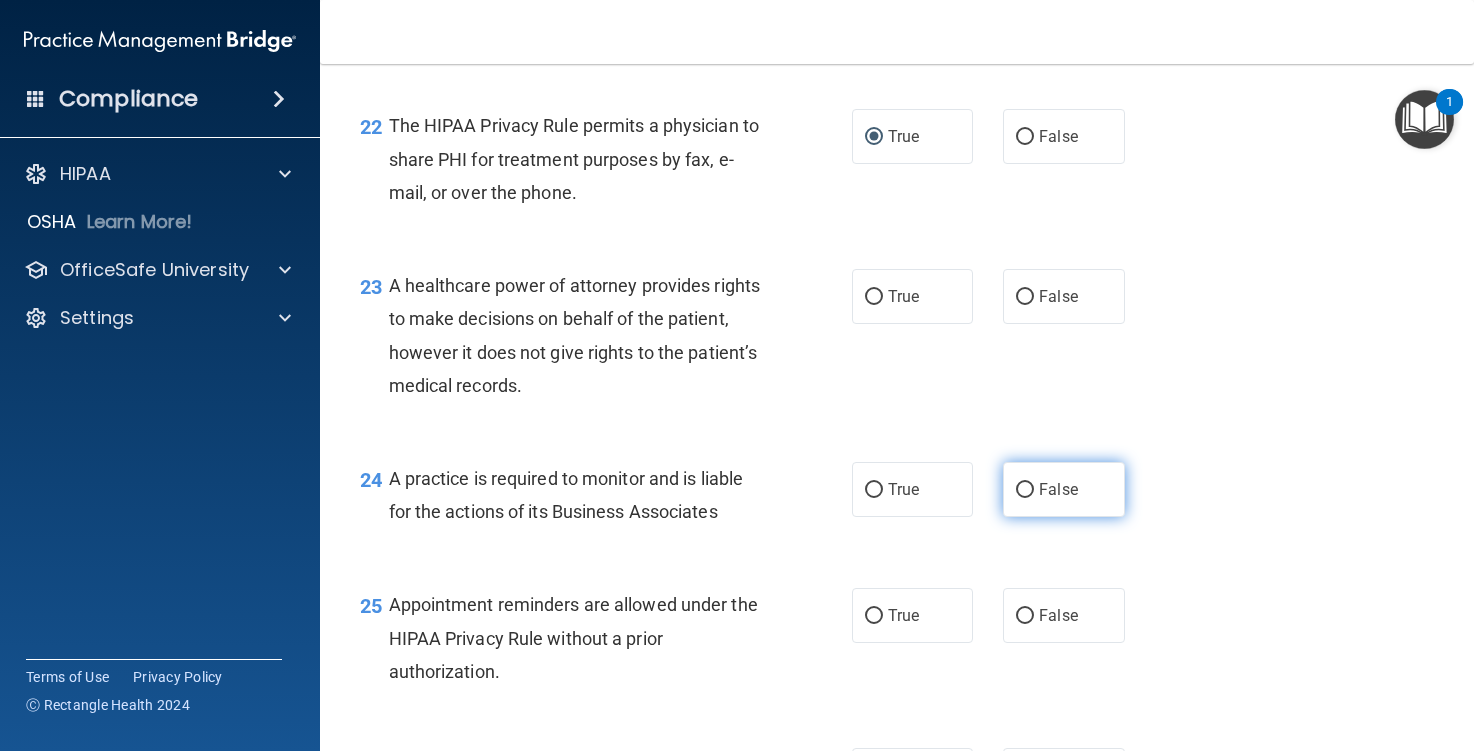 click on "False" at bounding box center [1063, 489] 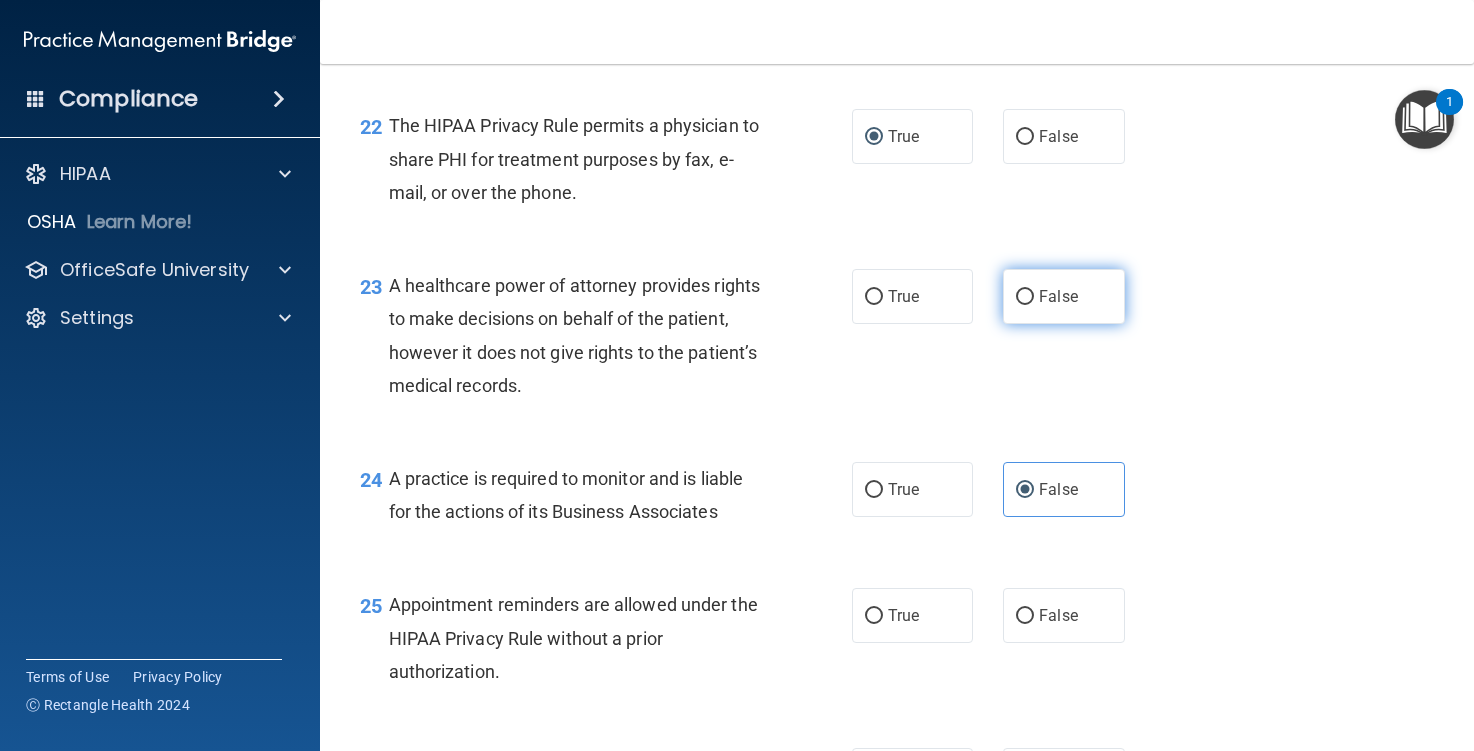 click on "False" at bounding box center [1058, 296] 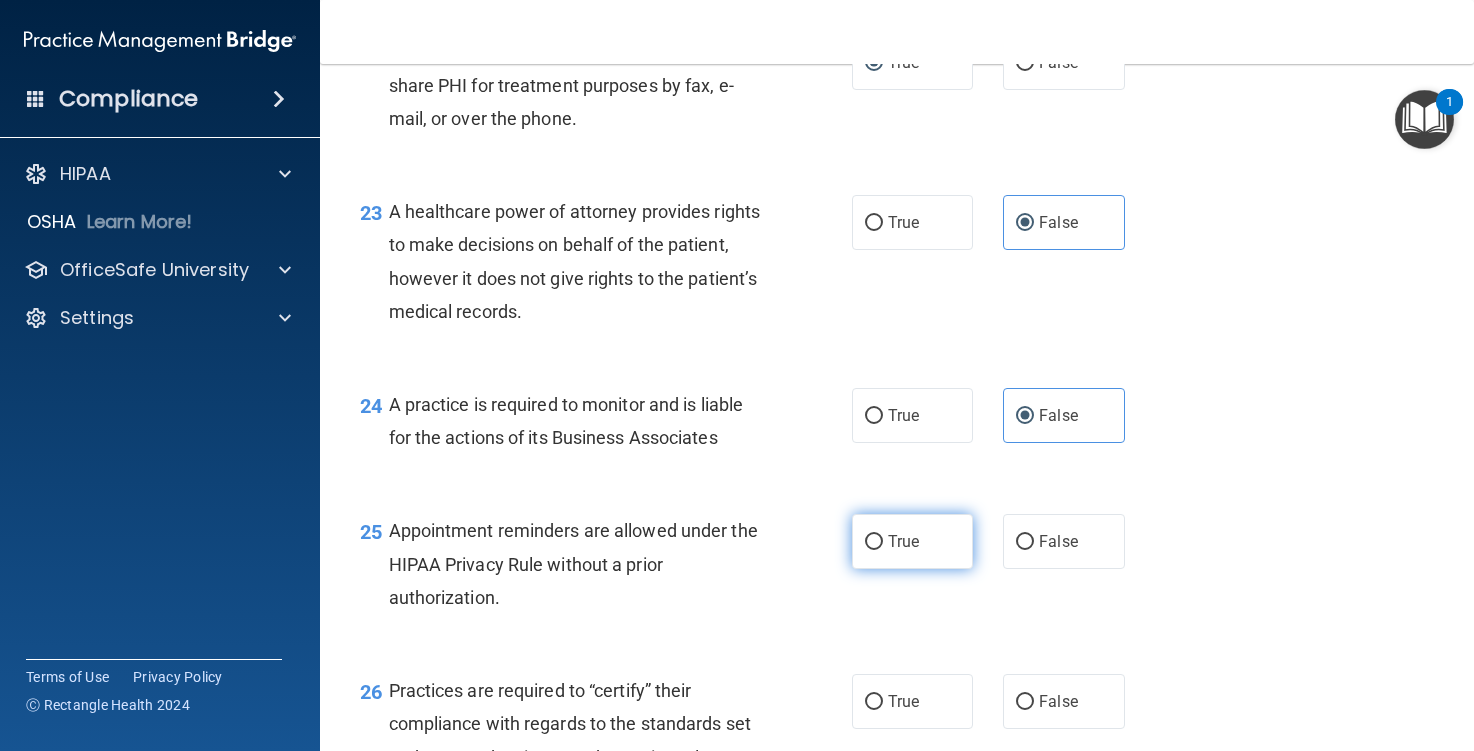 scroll, scrollTop: 4100, scrollLeft: 0, axis: vertical 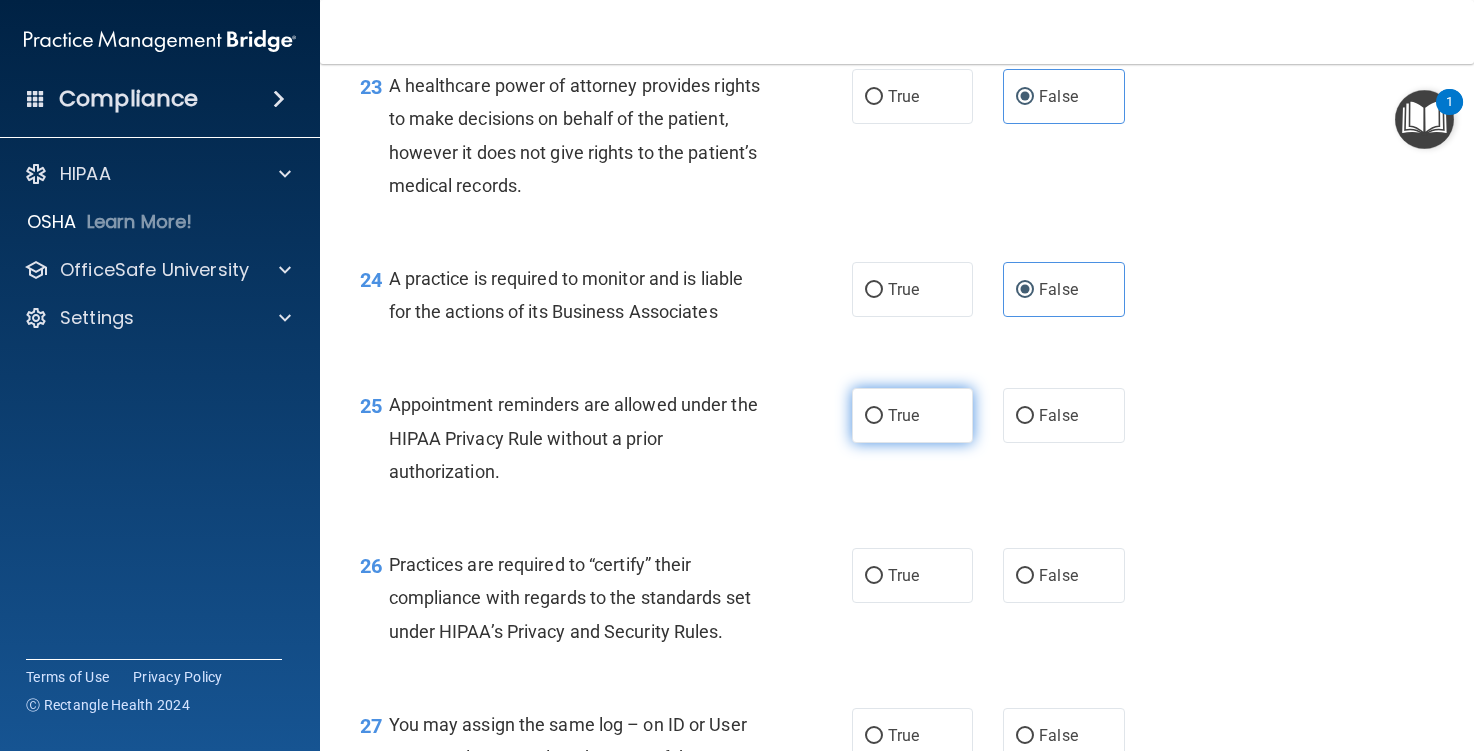click on "True" at bounding box center (912, 415) 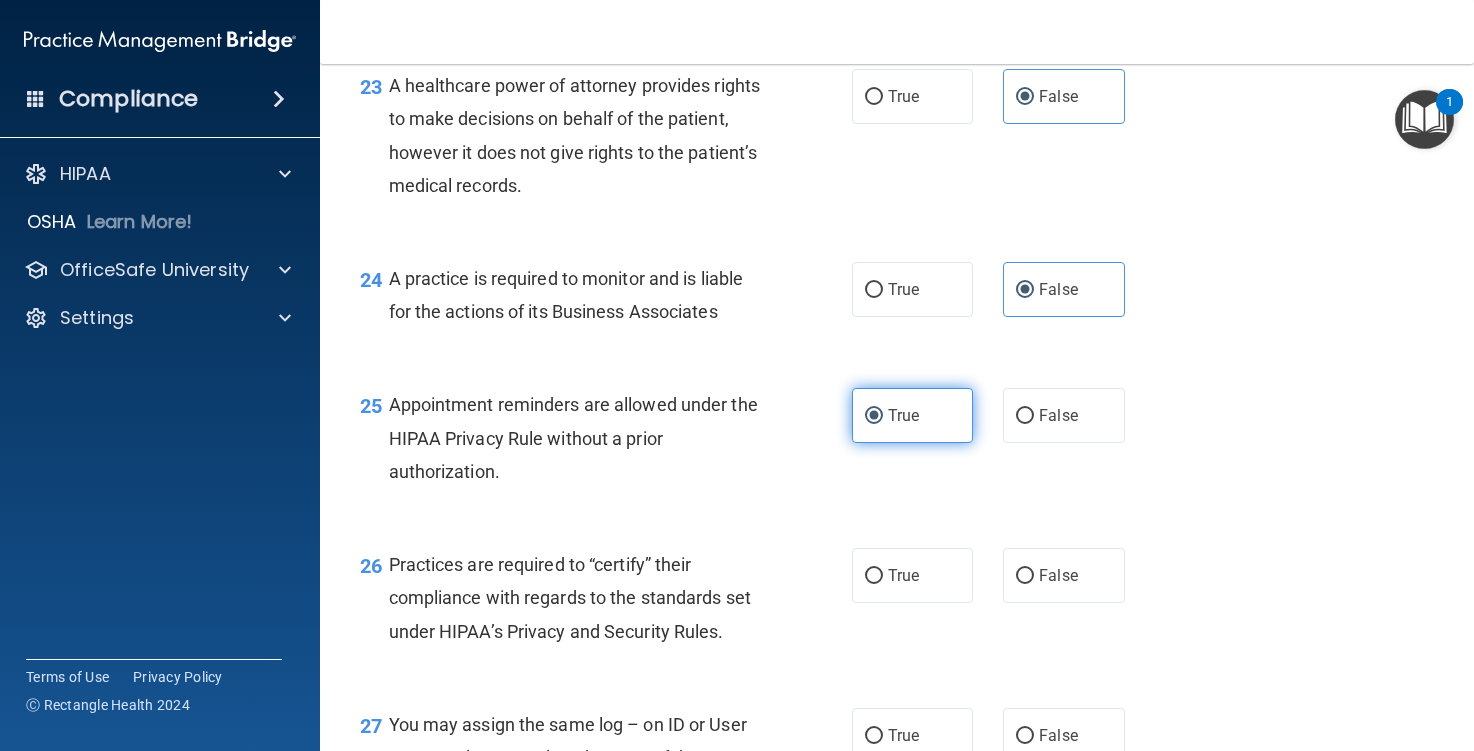 click on "True" at bounding box center [874, 416] 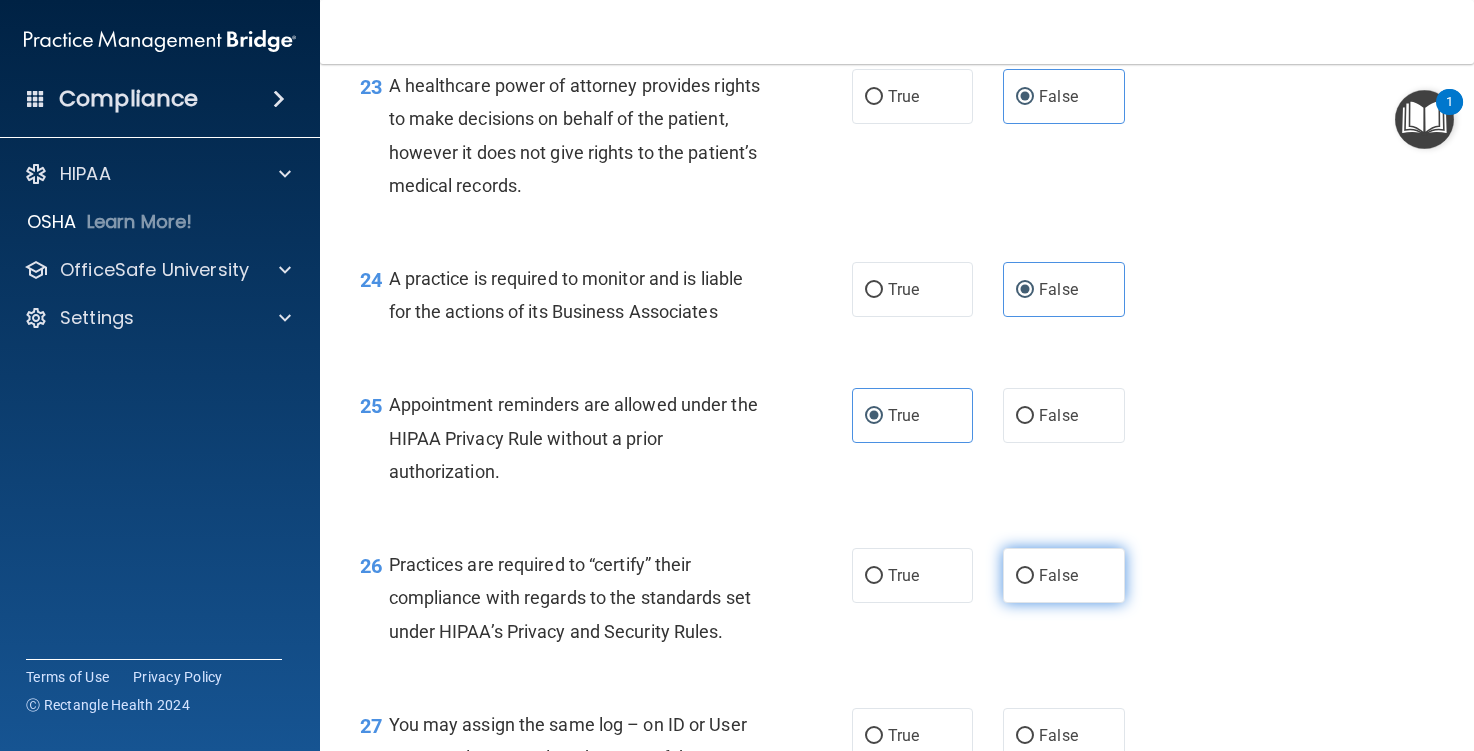 click on "False" at bounding box center [1063, 575] 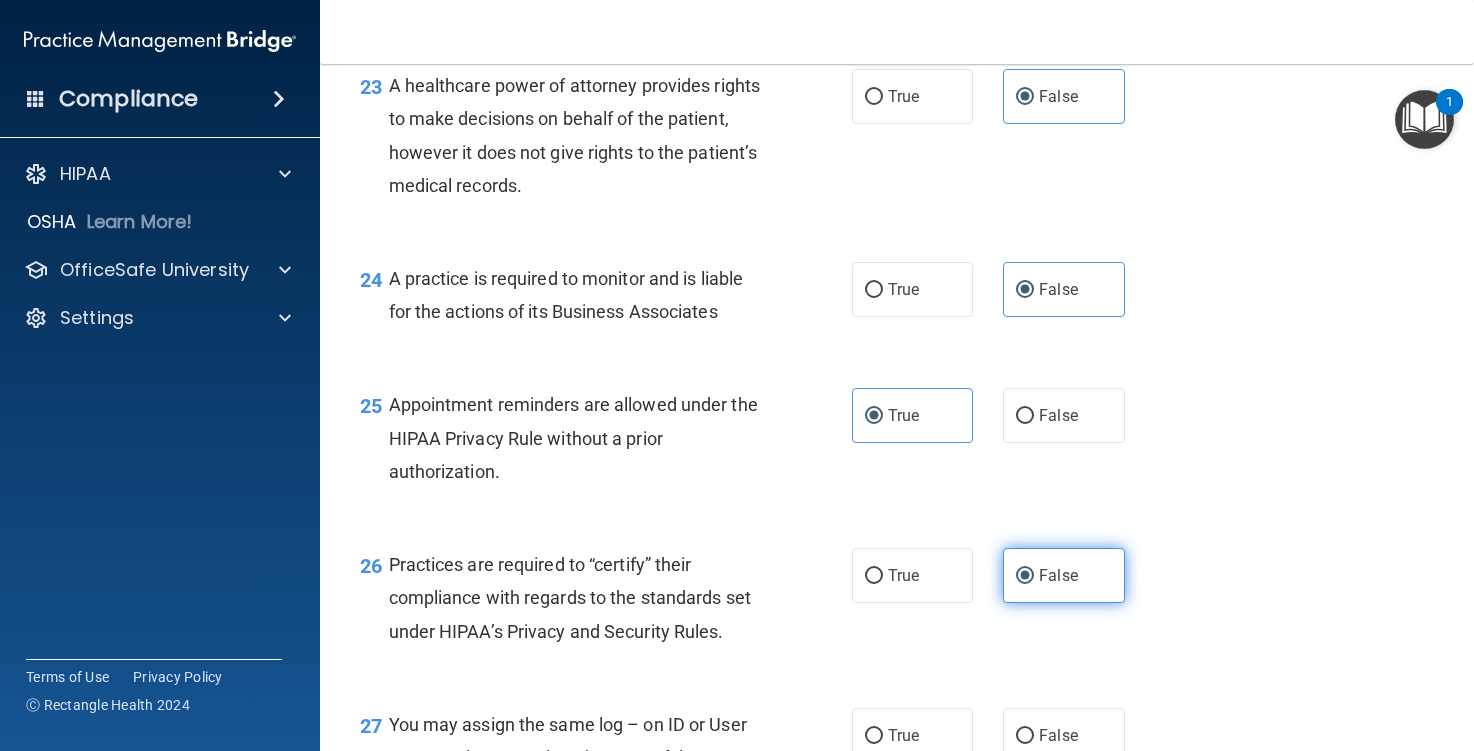 click on "False" at bounding box center [1063, 575] 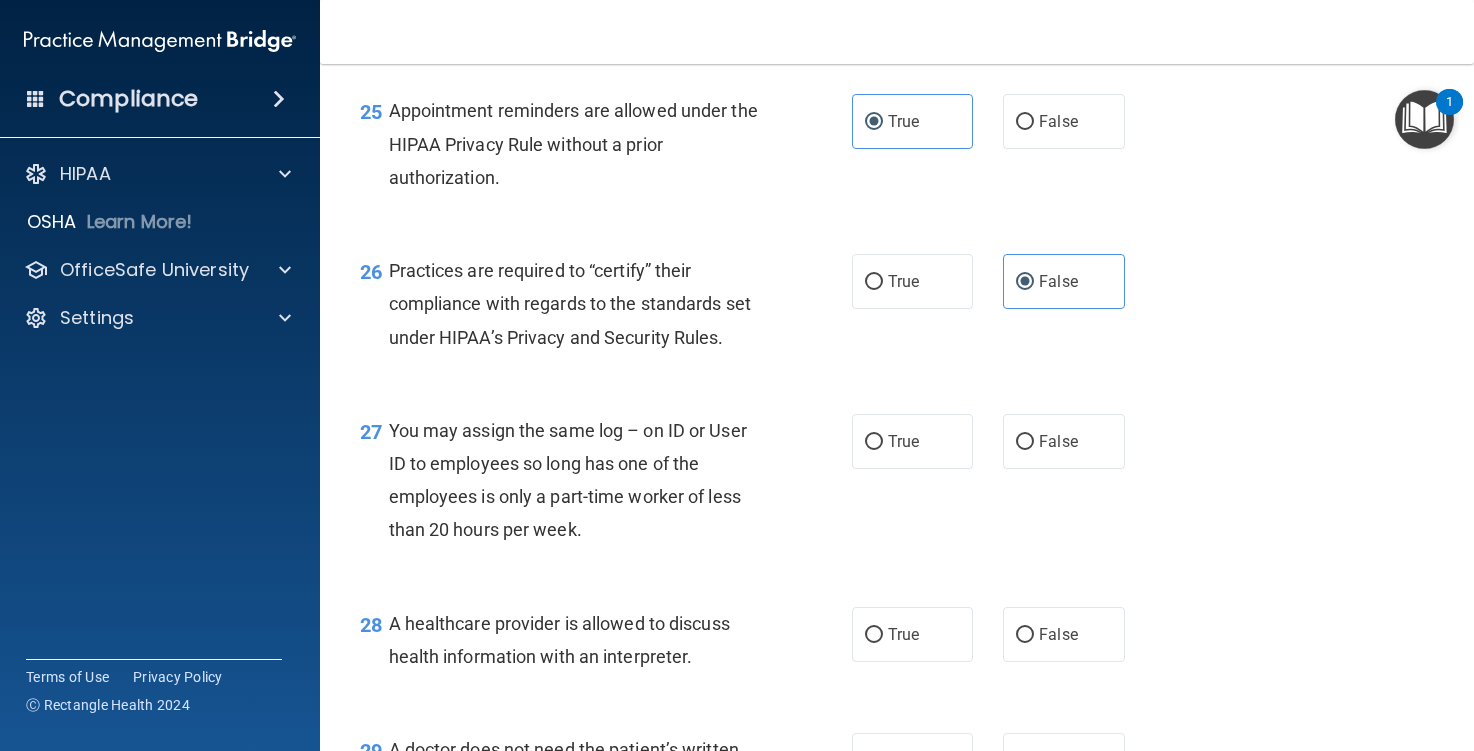 scroll, scrollTop: 4400, scrollLeft: 0, axis: vertical 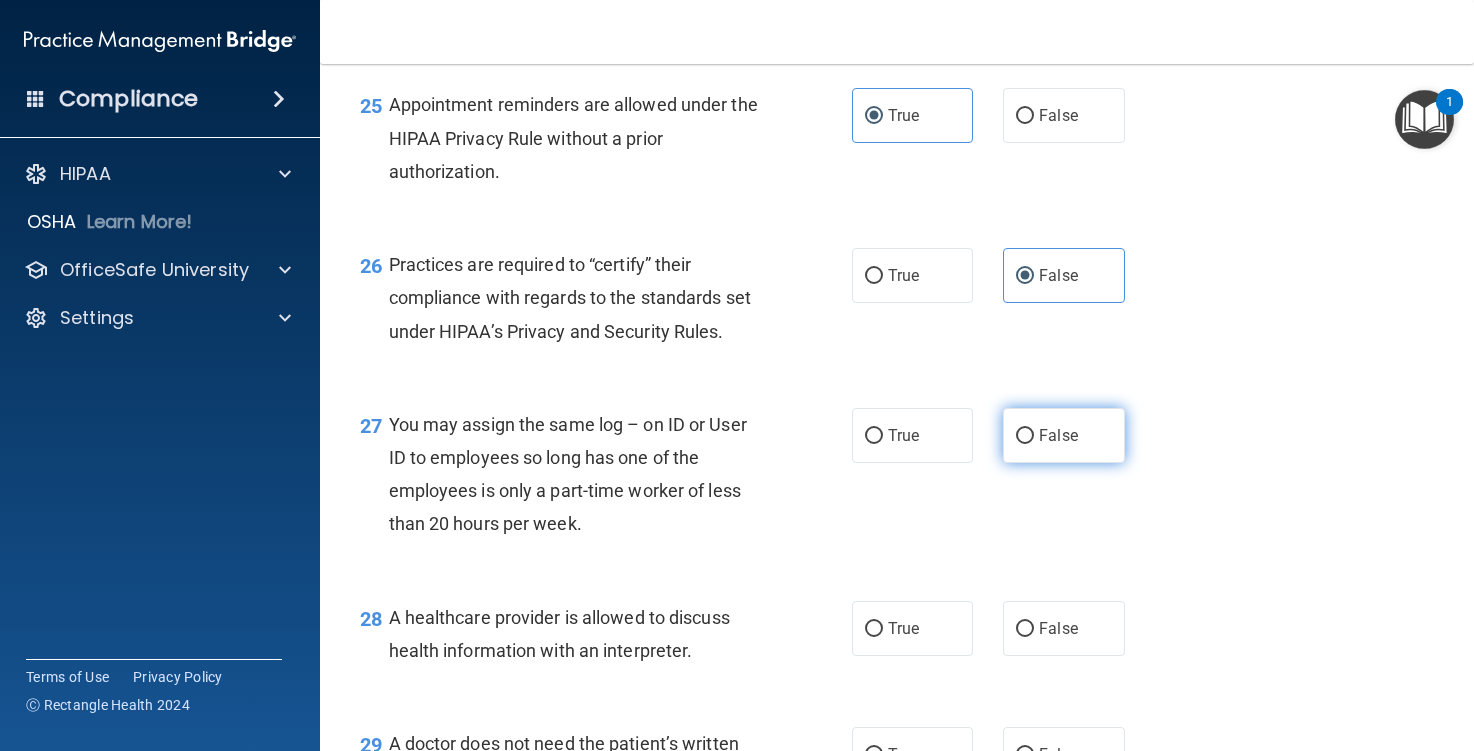 click on "False" at bounding box center (1025, 436) 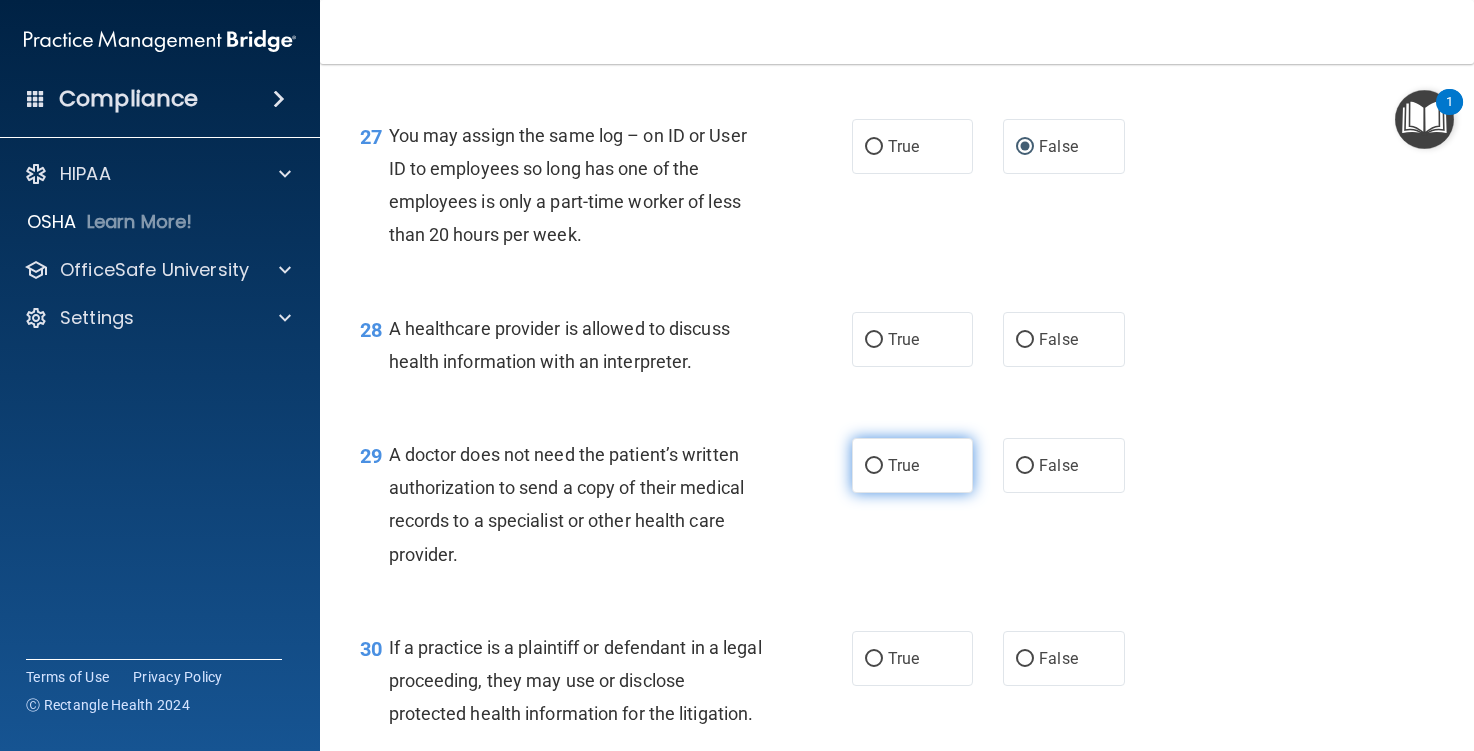 scroll, scrollTop: 4700, scrollLeft: 0, axis: vertical 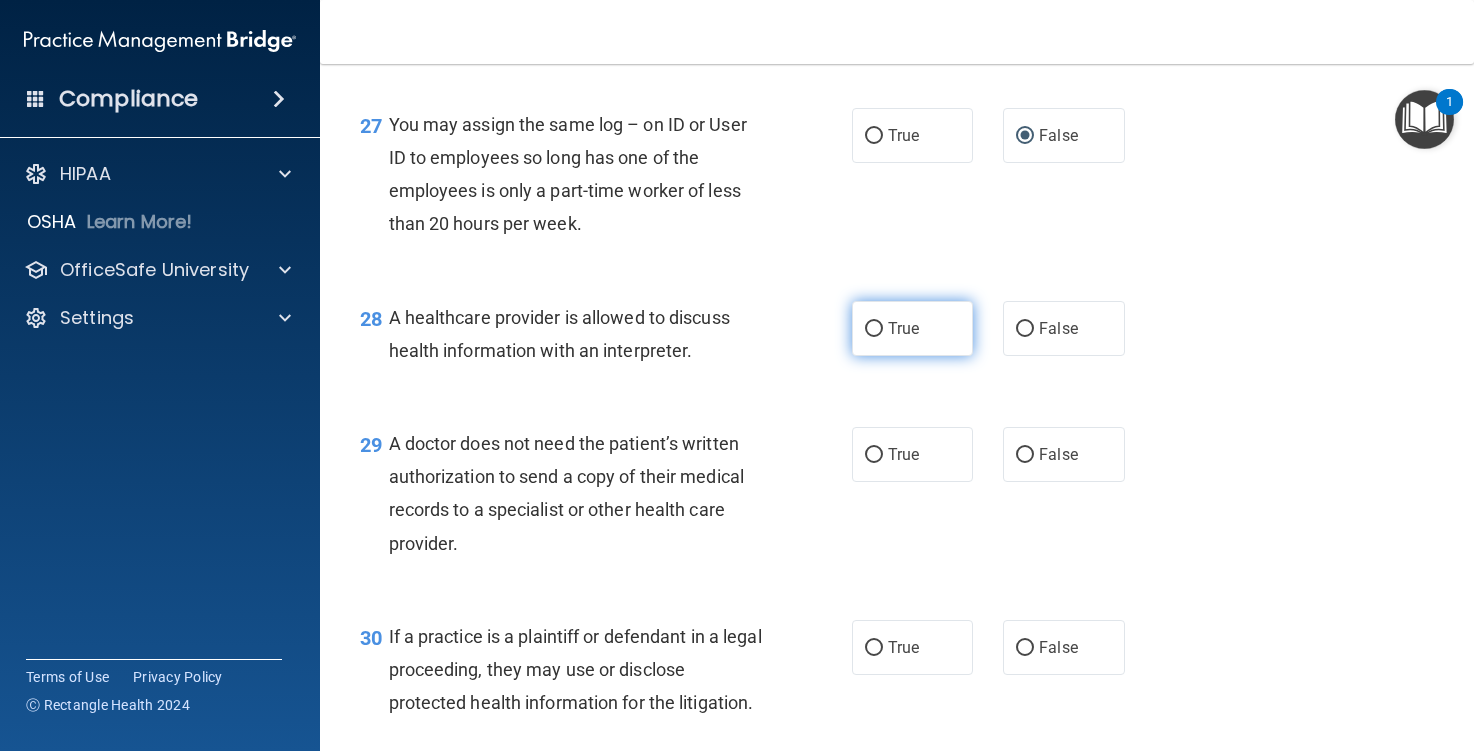 click on "True" at bounding box center [912, 328] 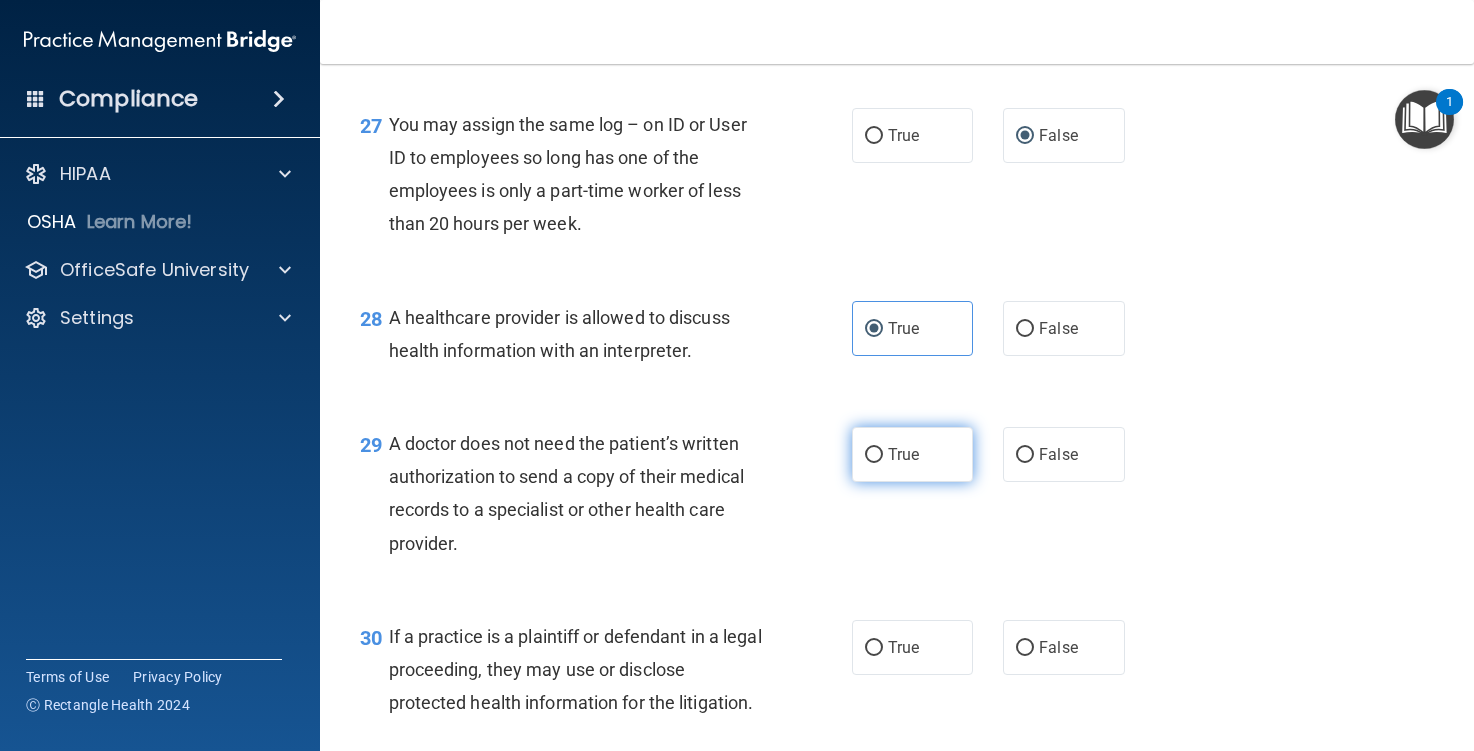 click on "True" at bounding box center (903, 454) 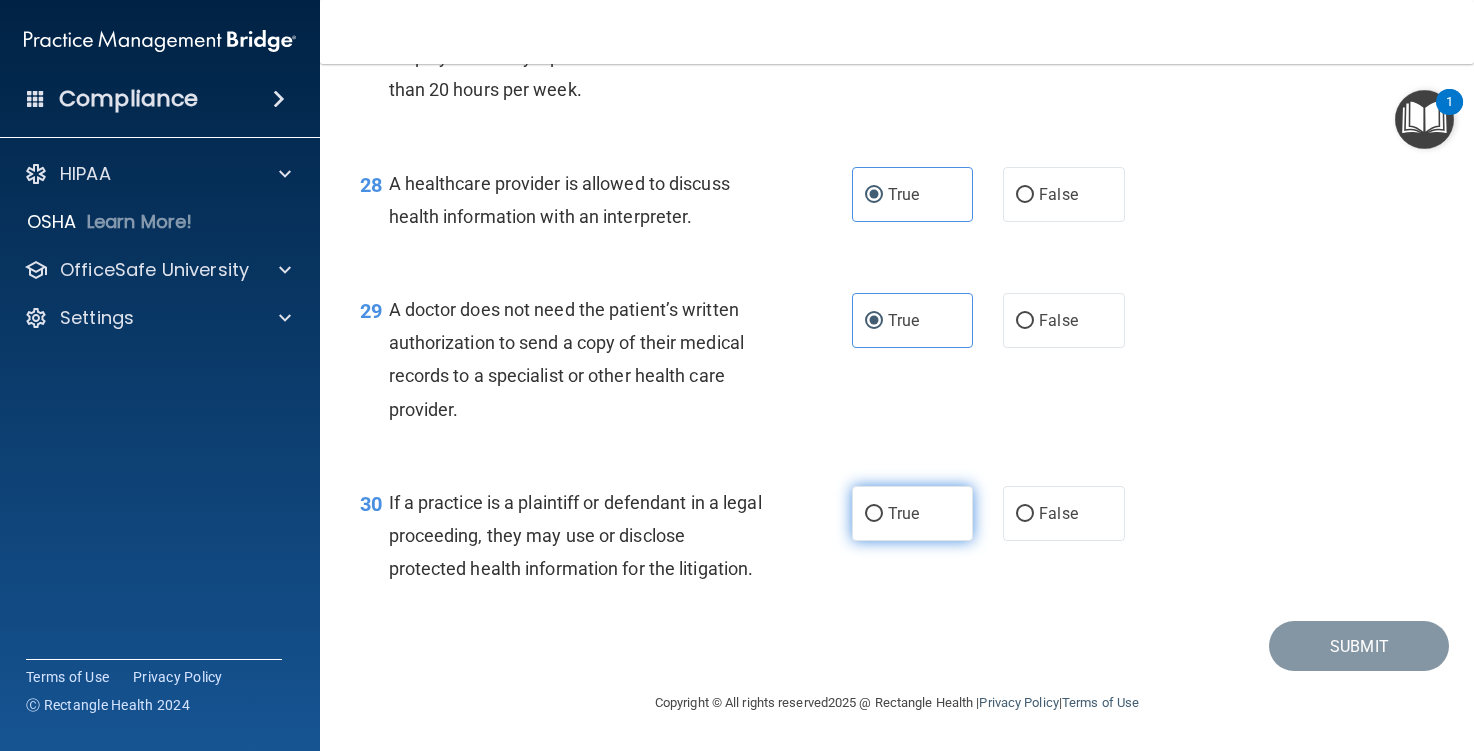 click on "True" at bounding box center [903, 513] 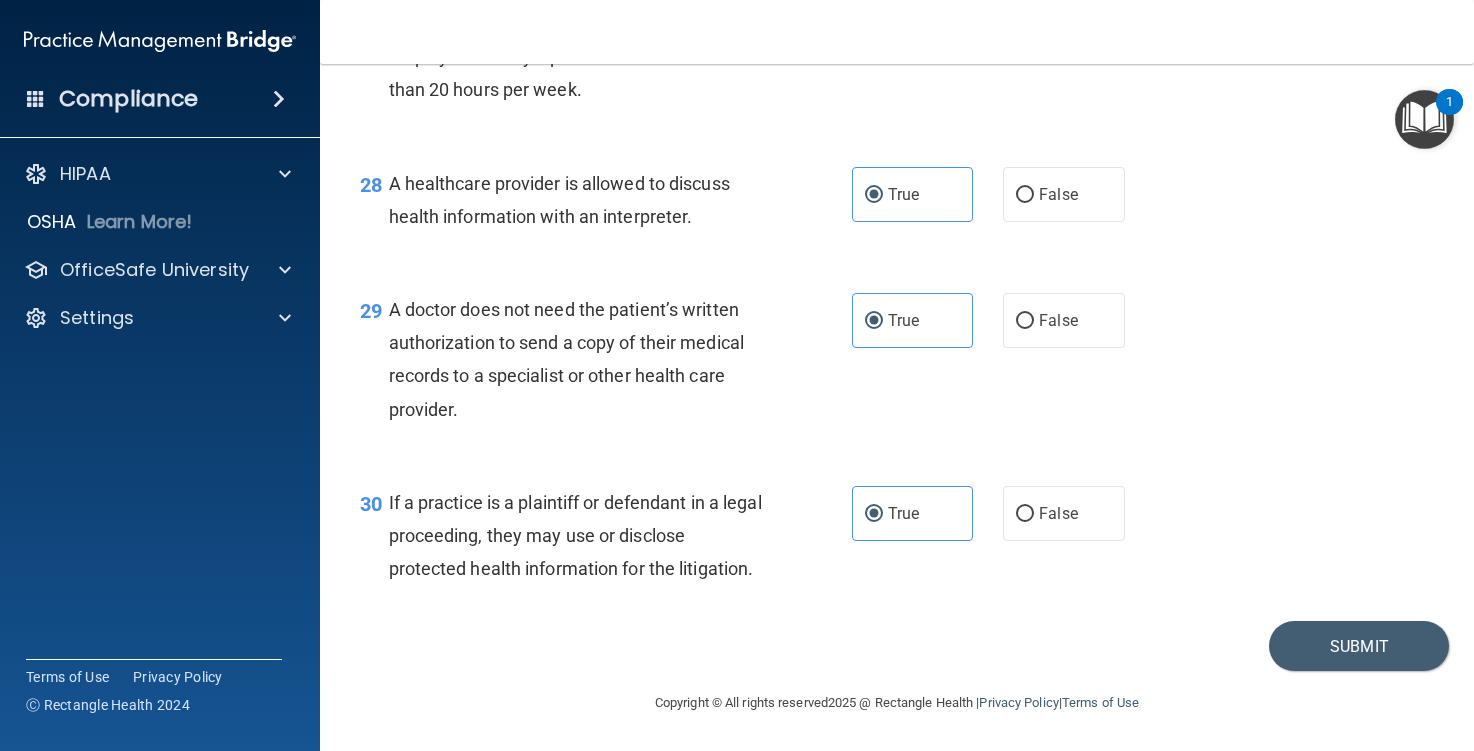 scroll, scrollTop: 4934, scrollLeft: 0, axis: vertical 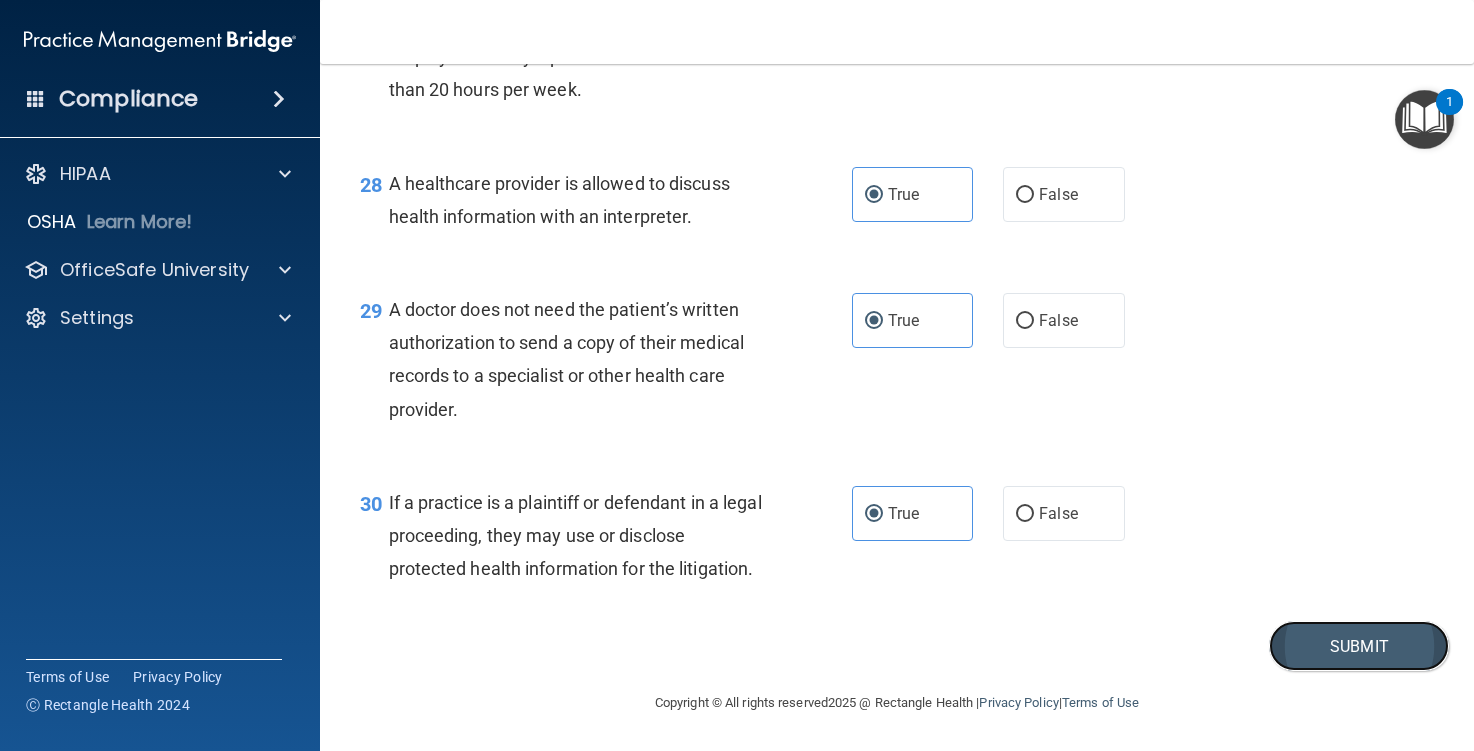 click on "Submit" at bounding box center [1359, 646] 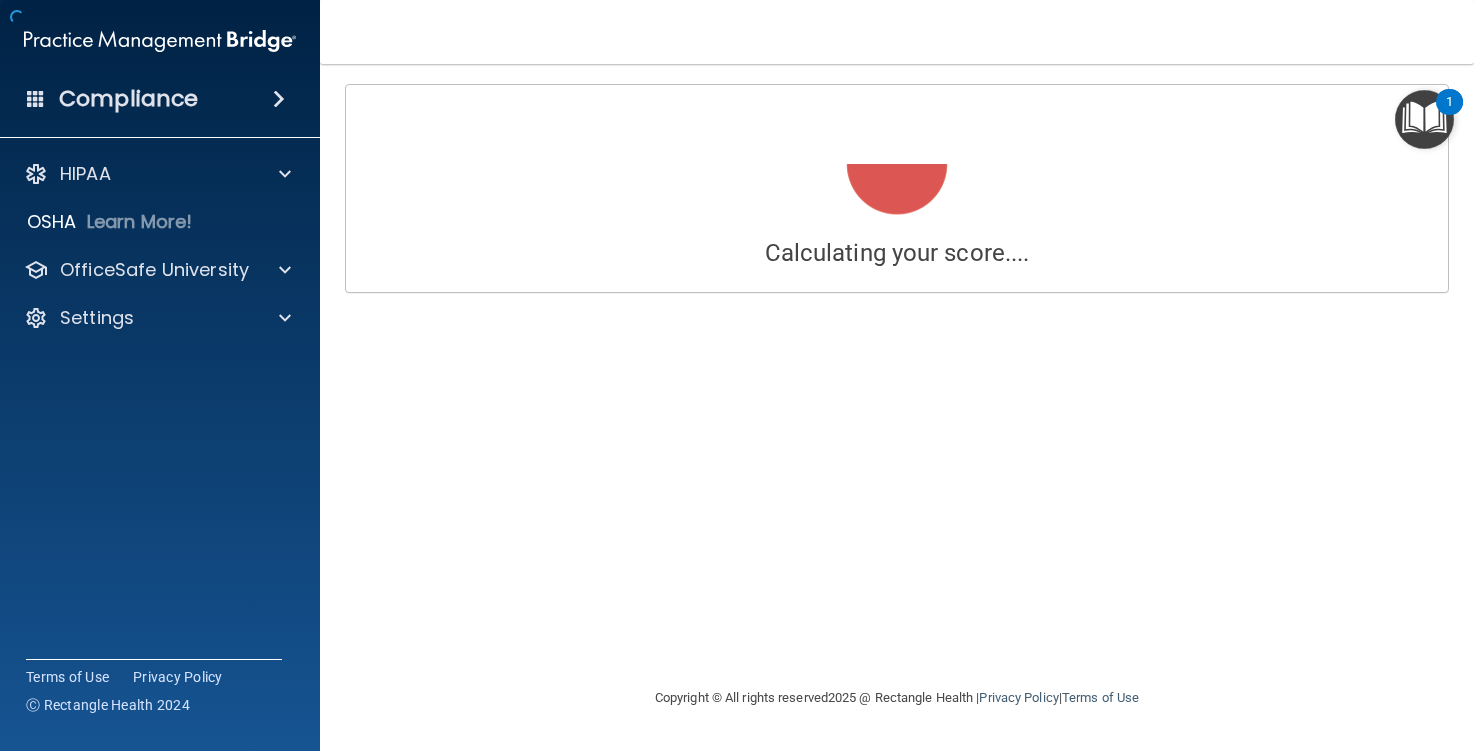 scroll, scrollTop: 0, scrollLeft: 0, axis: both 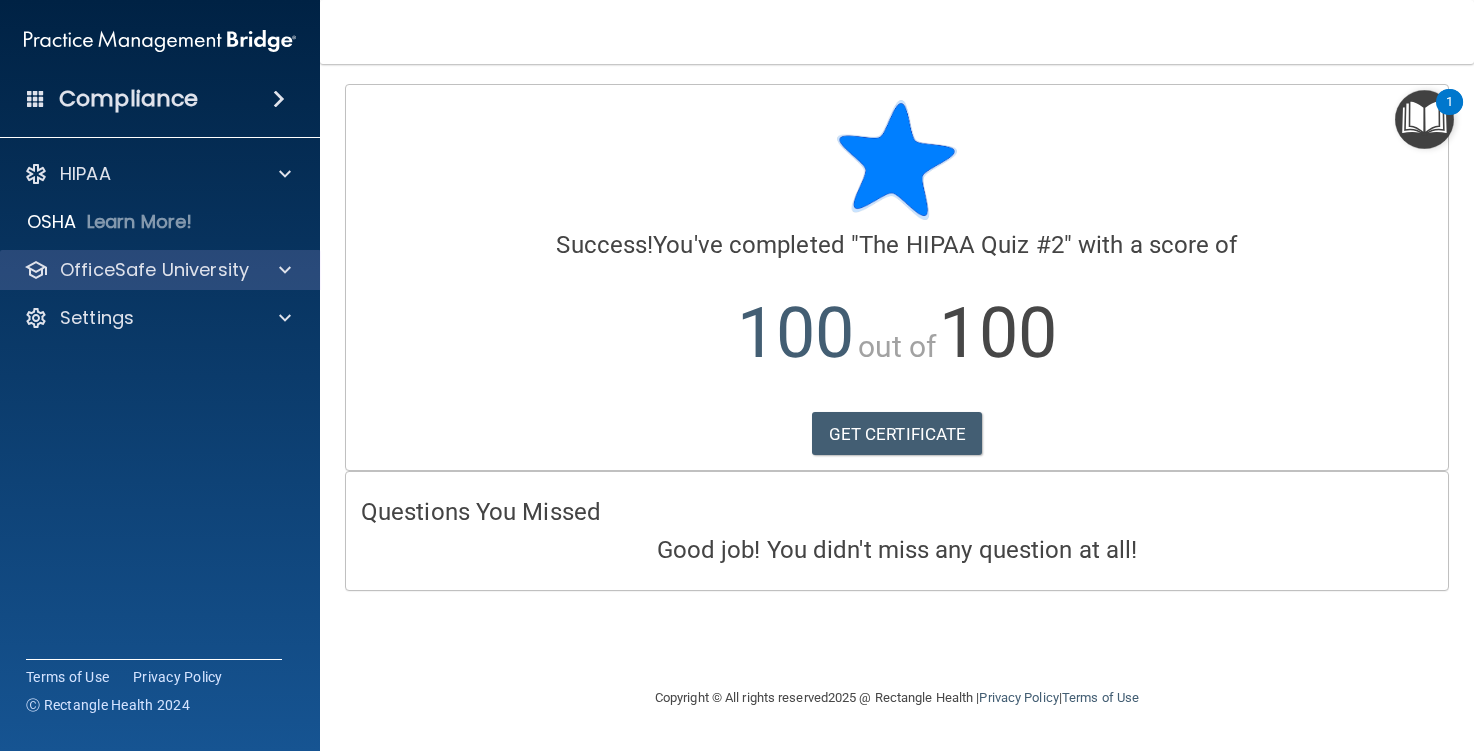 click on "OfficeSafe University" at bounding box center [160, 270] 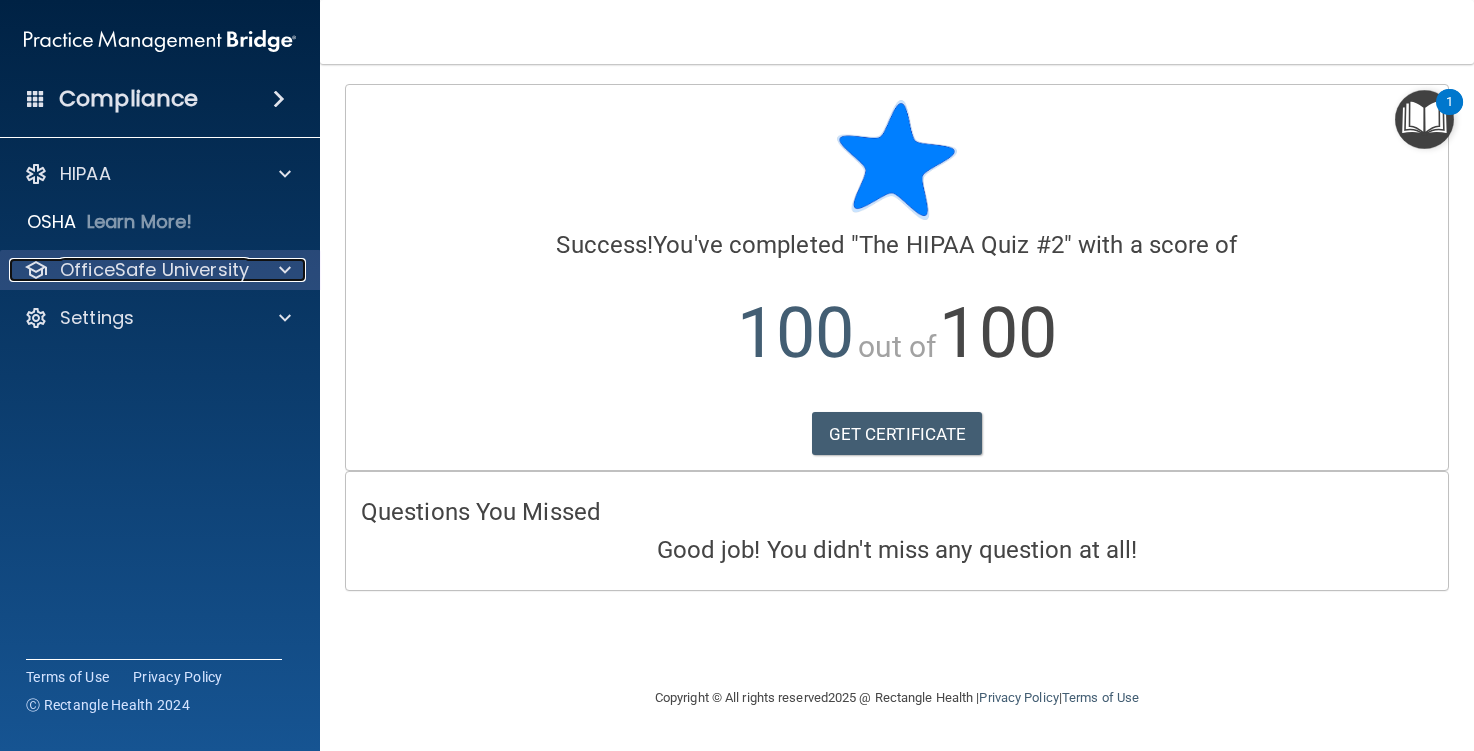 click on "OfficeSafe University" at bounding box center [154, 270] 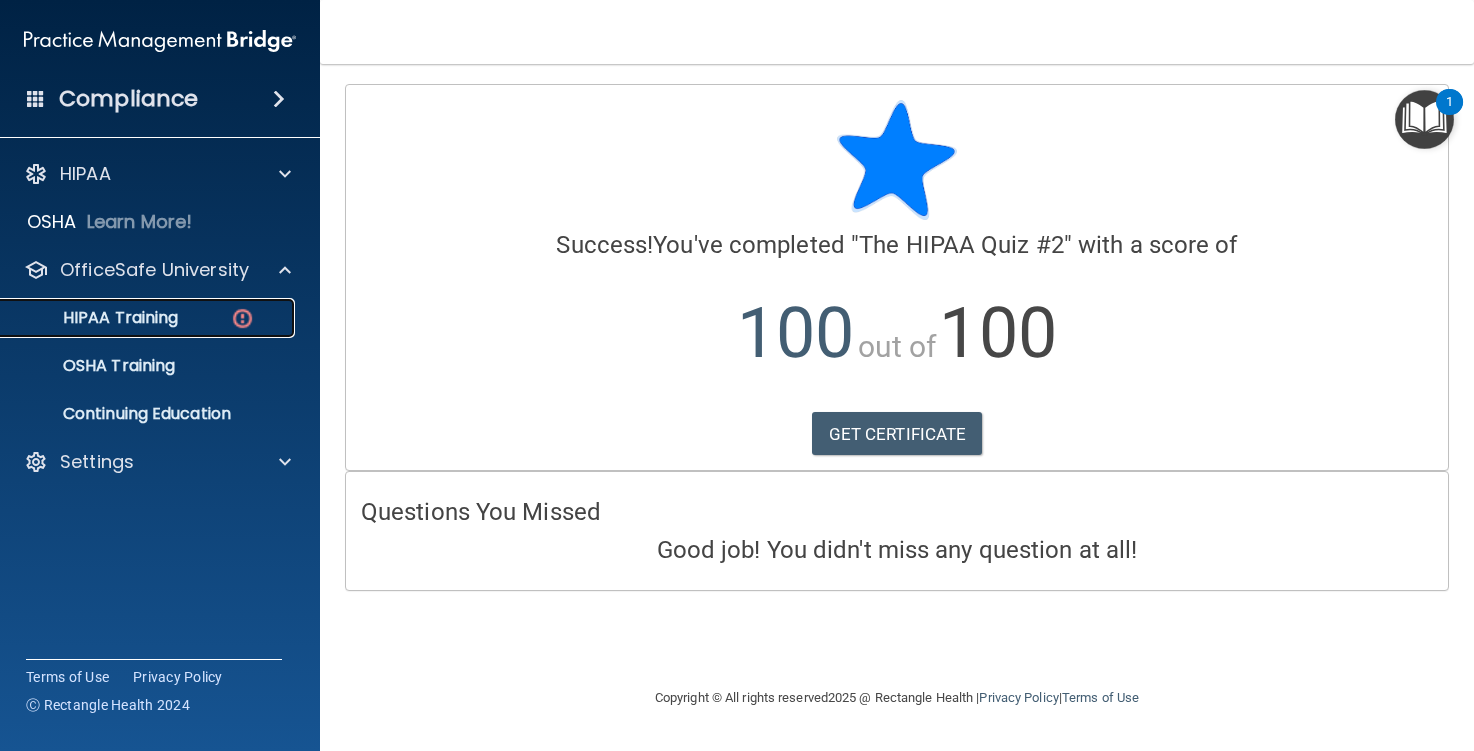 click on "HIPAA Training" at bounding box center (137, 318) 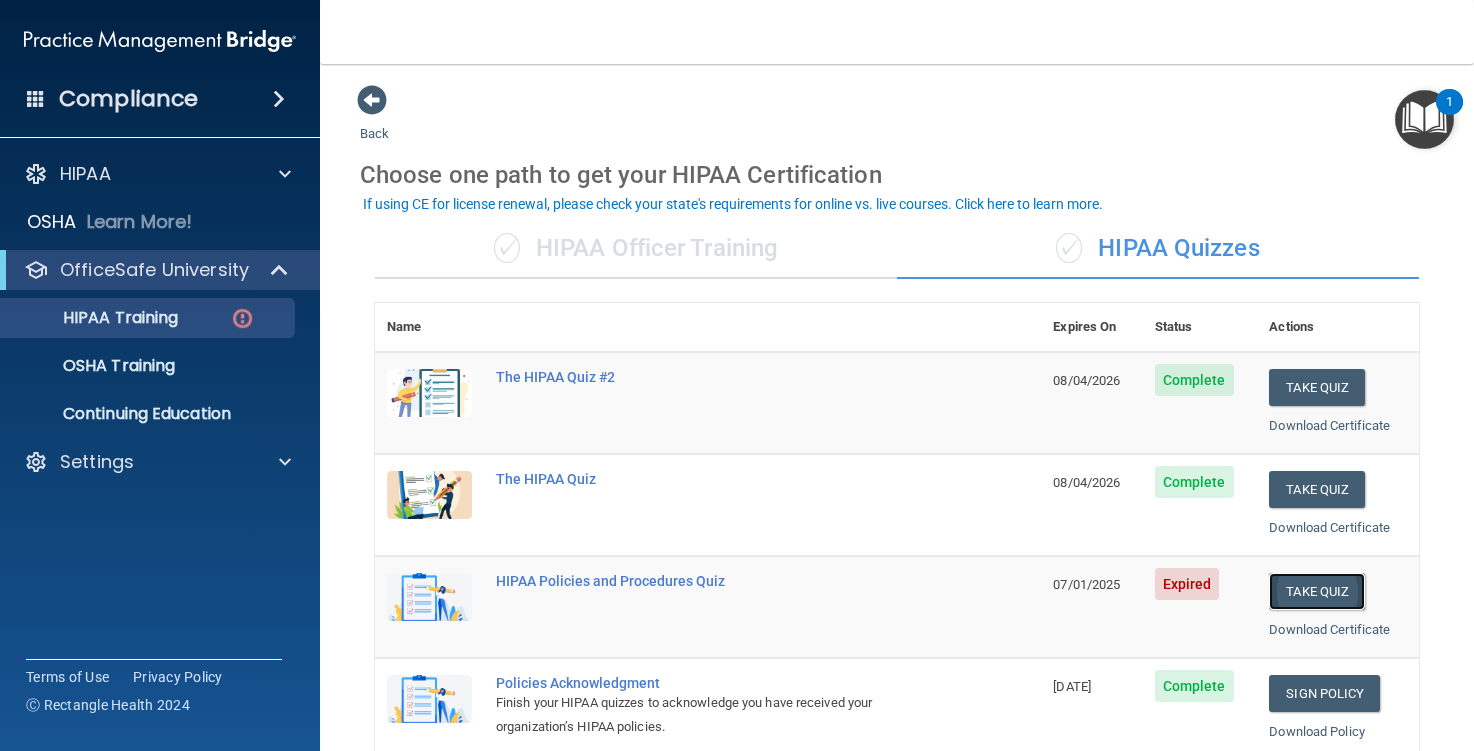 click on "Take Quiz" at bounding box center [1317, 591] 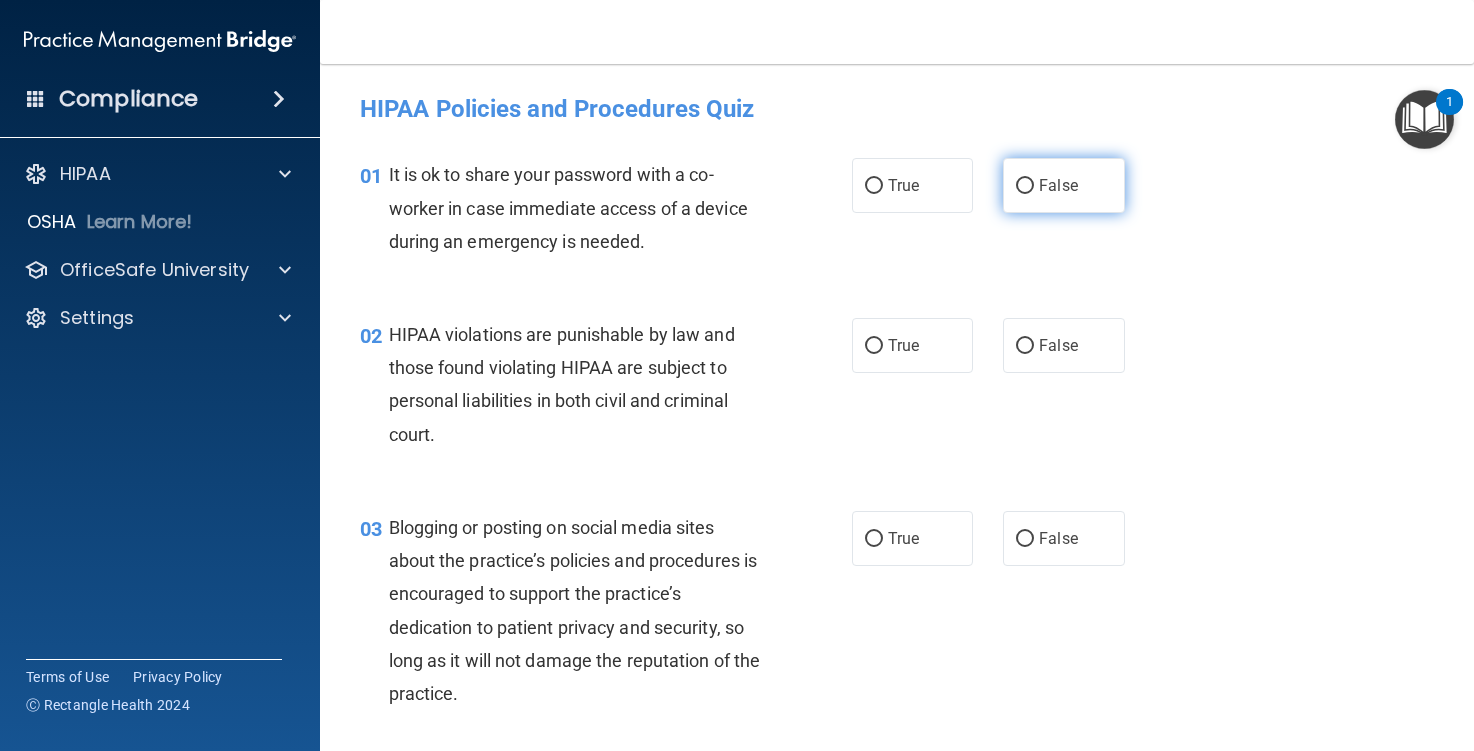 click on "False" at bounding box center [1058, 185] 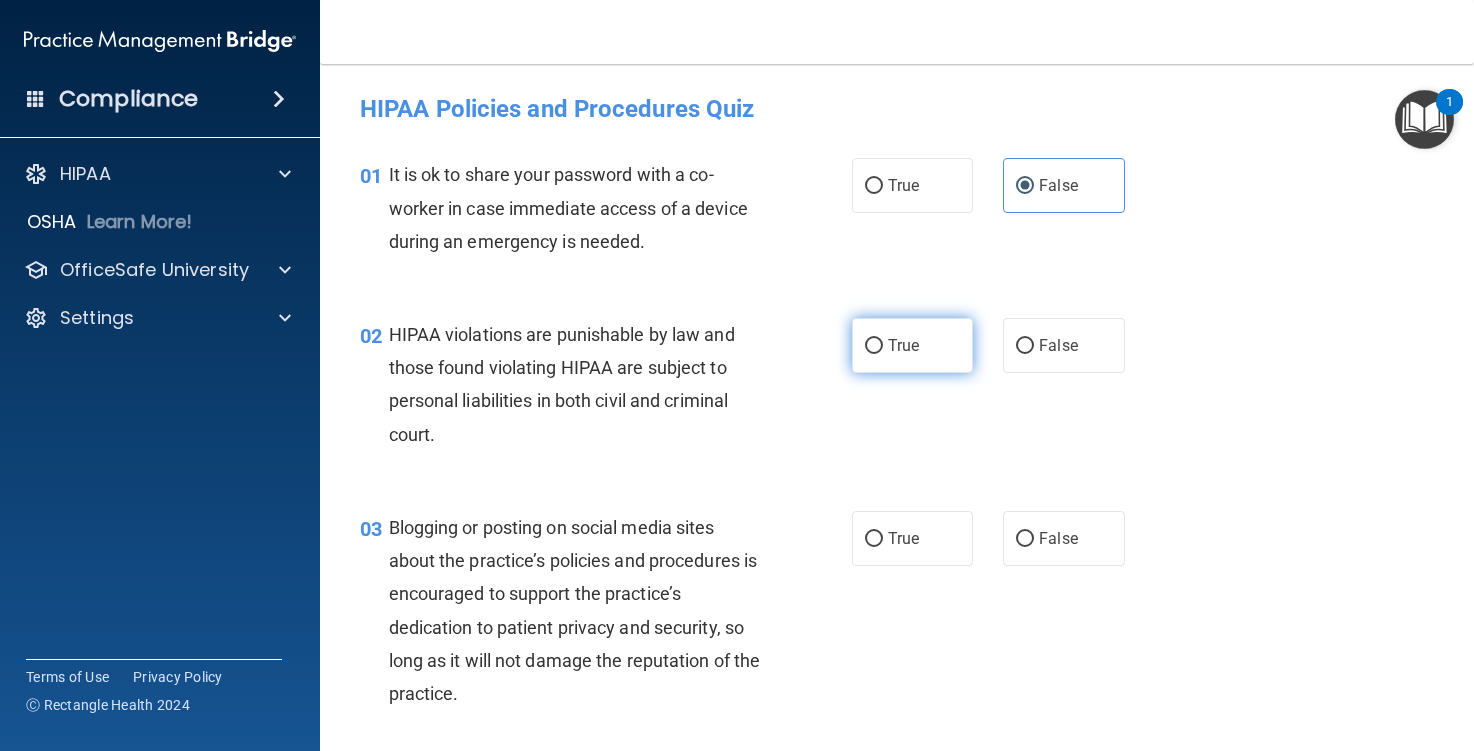 click on "True" at bounding box center (912, 345) 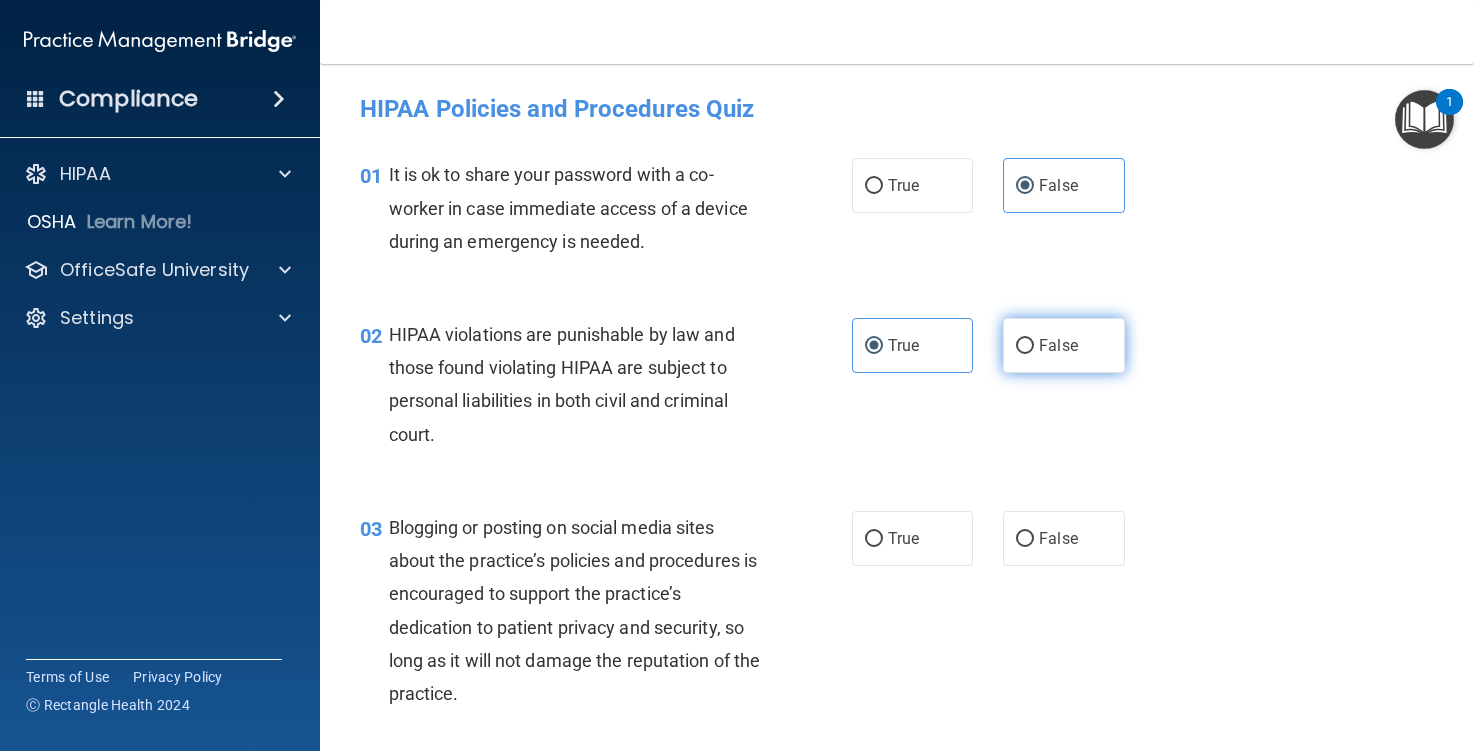 click on "False" at bounding box center [1058, 345] 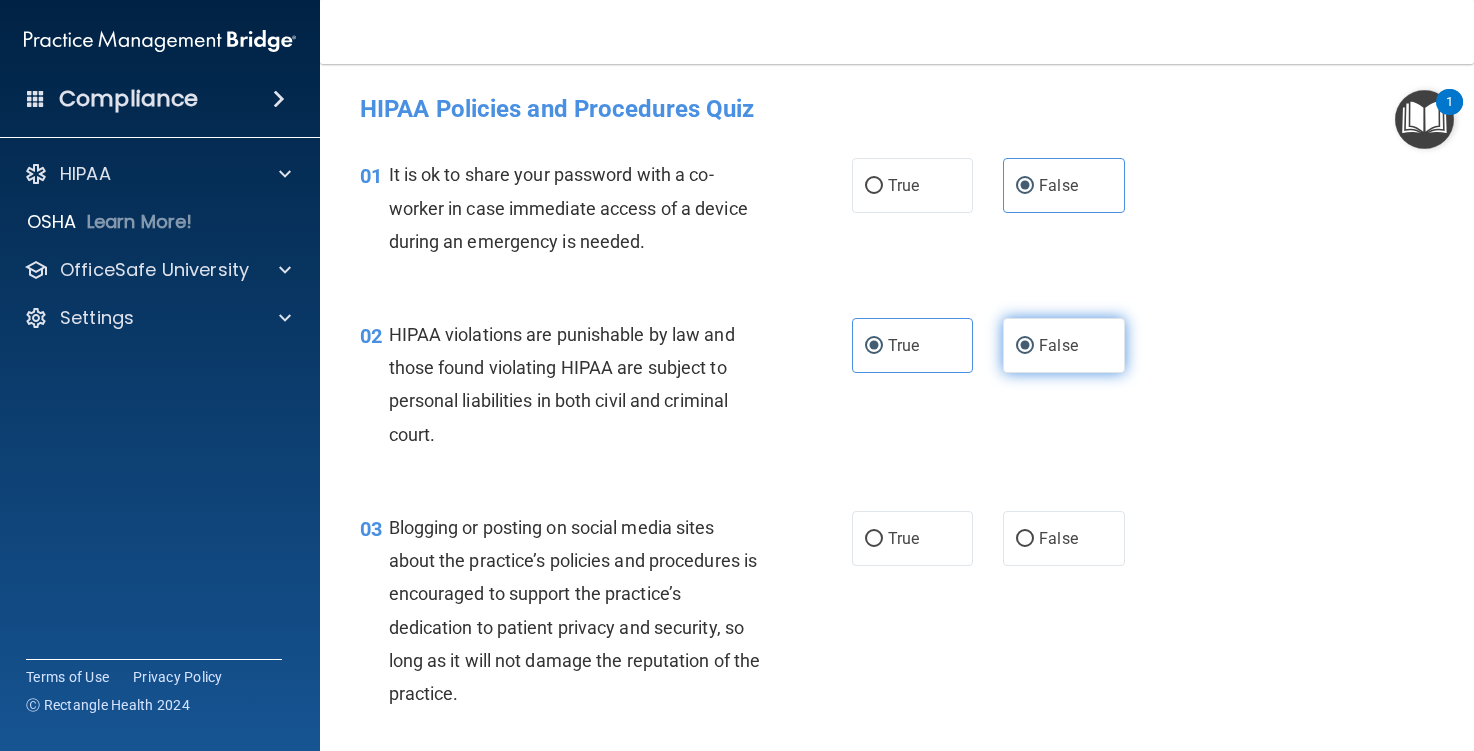 radio on "false" 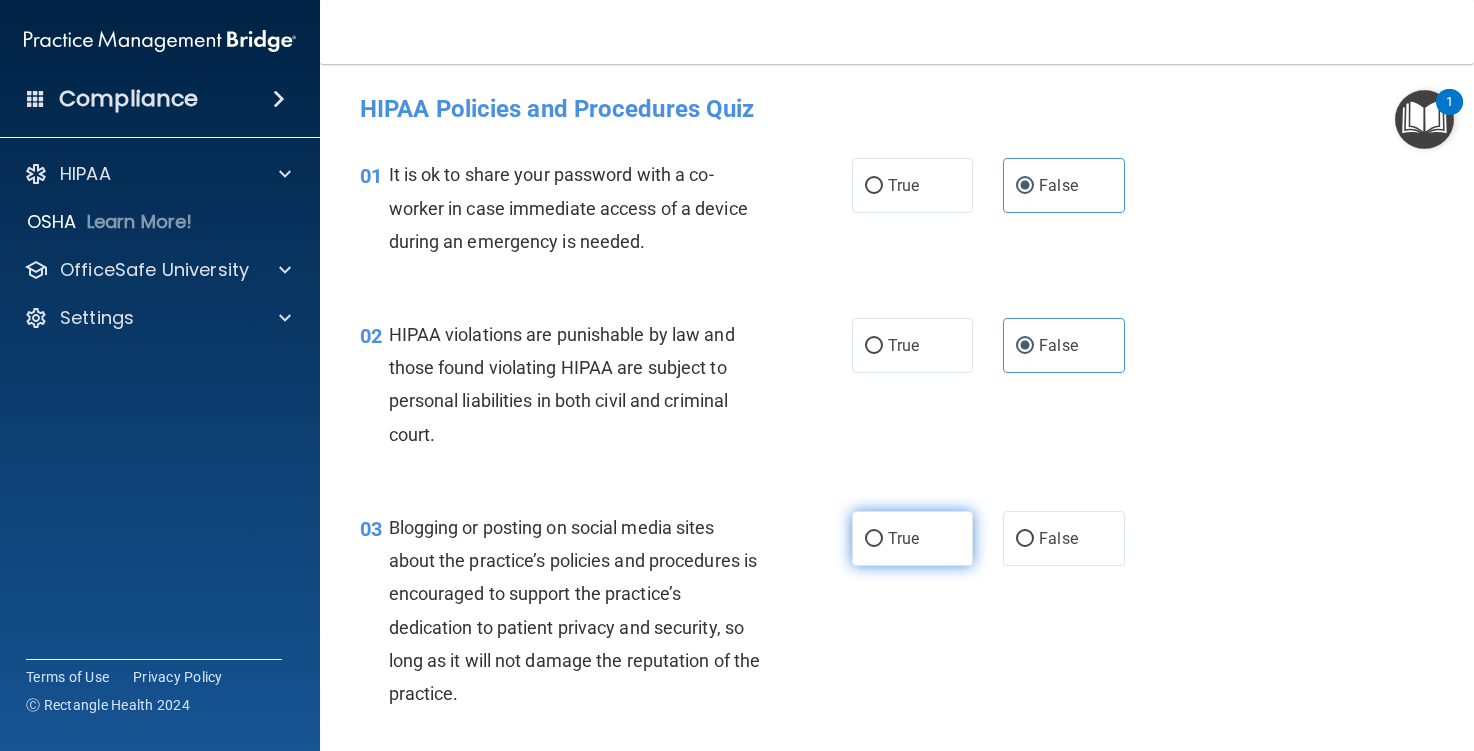 click on "True" at bounding box center [903, 538] 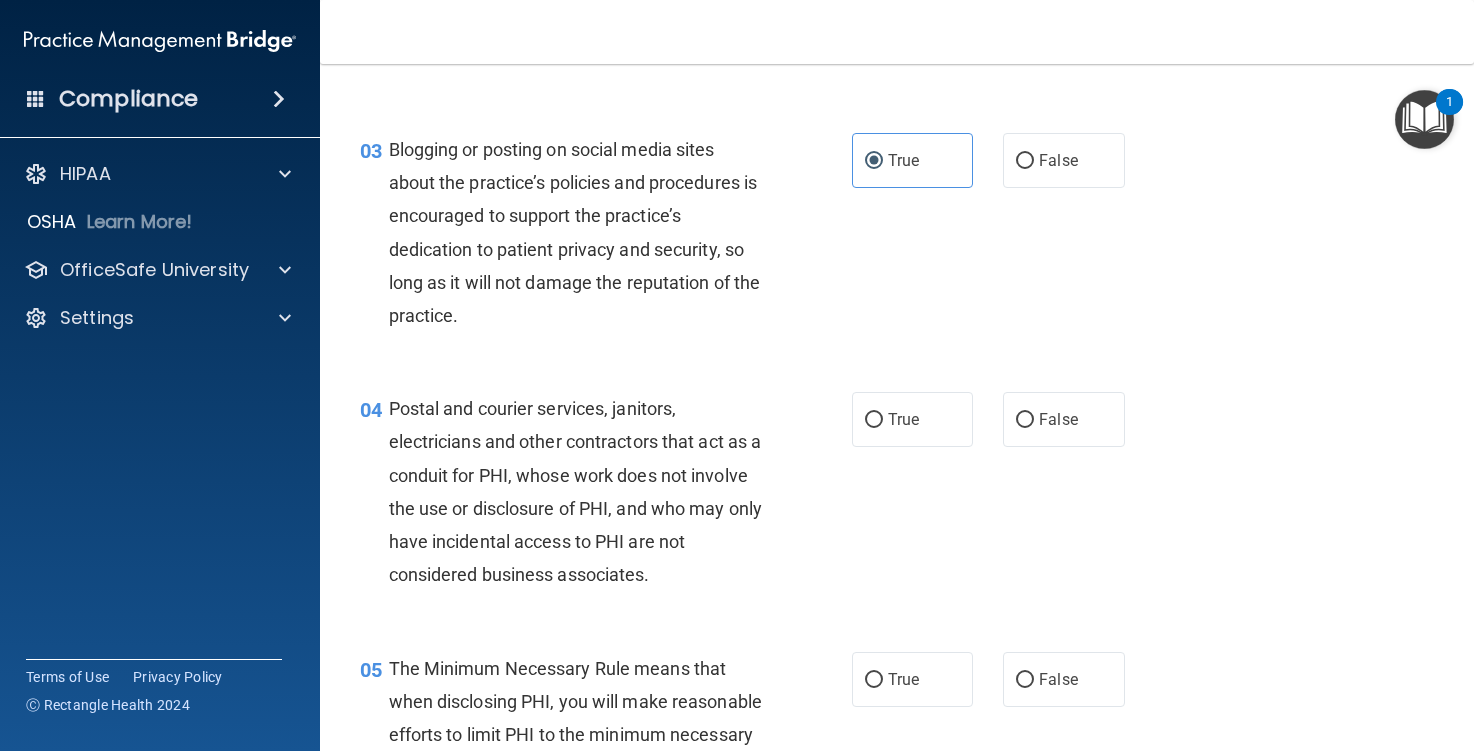 scroll, scrollTop: 400, scrollLeft: 0, axis: vertical 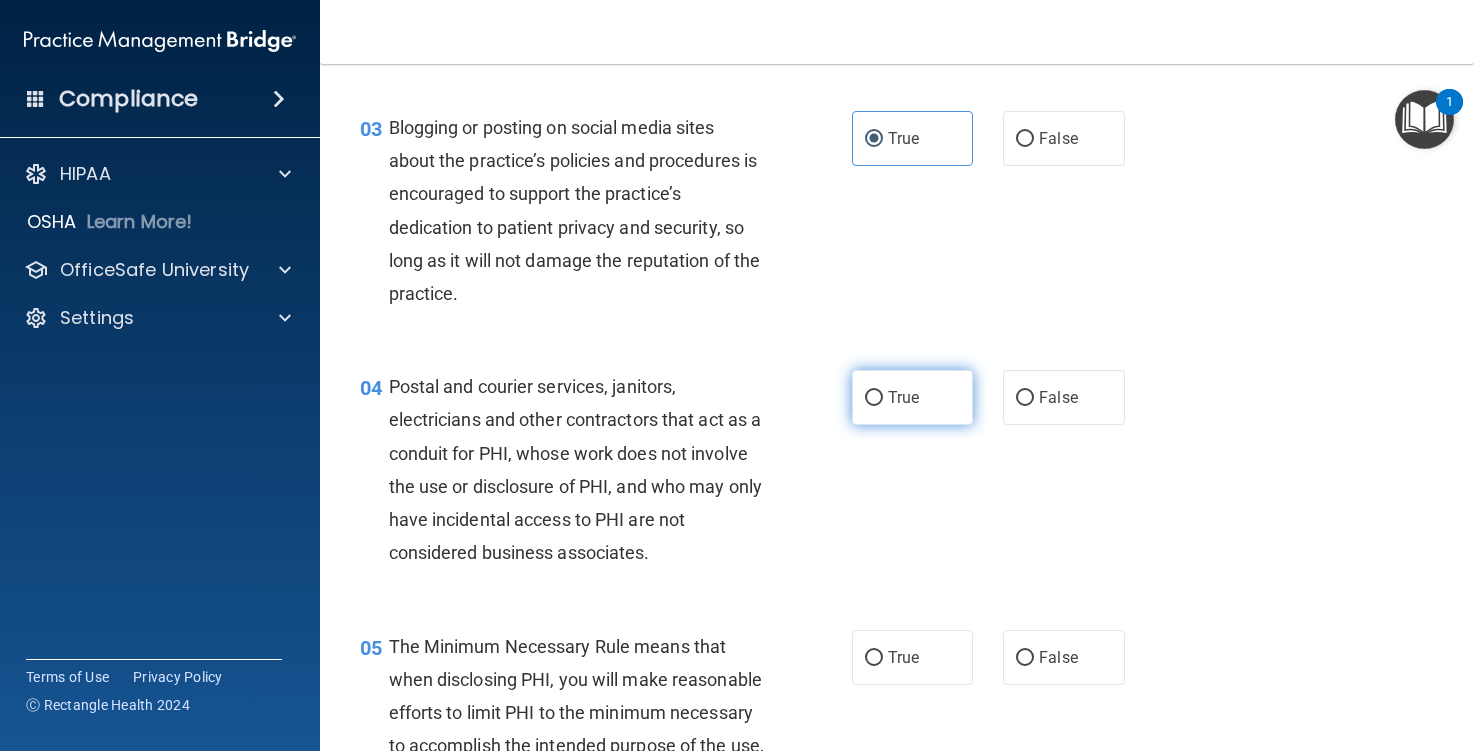 click on "True" at bounding box center [912, 397] 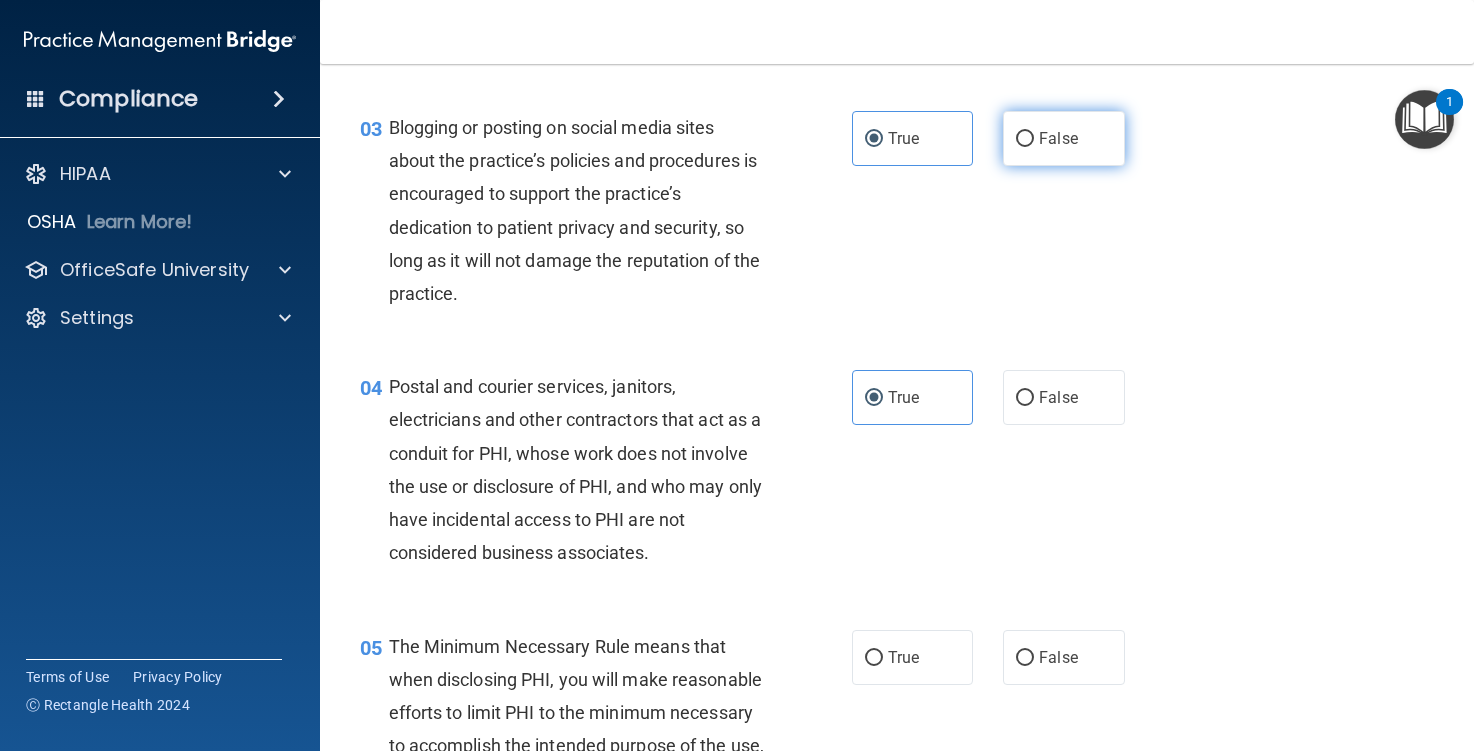 click on "False" at bounding box center (1063, 138) 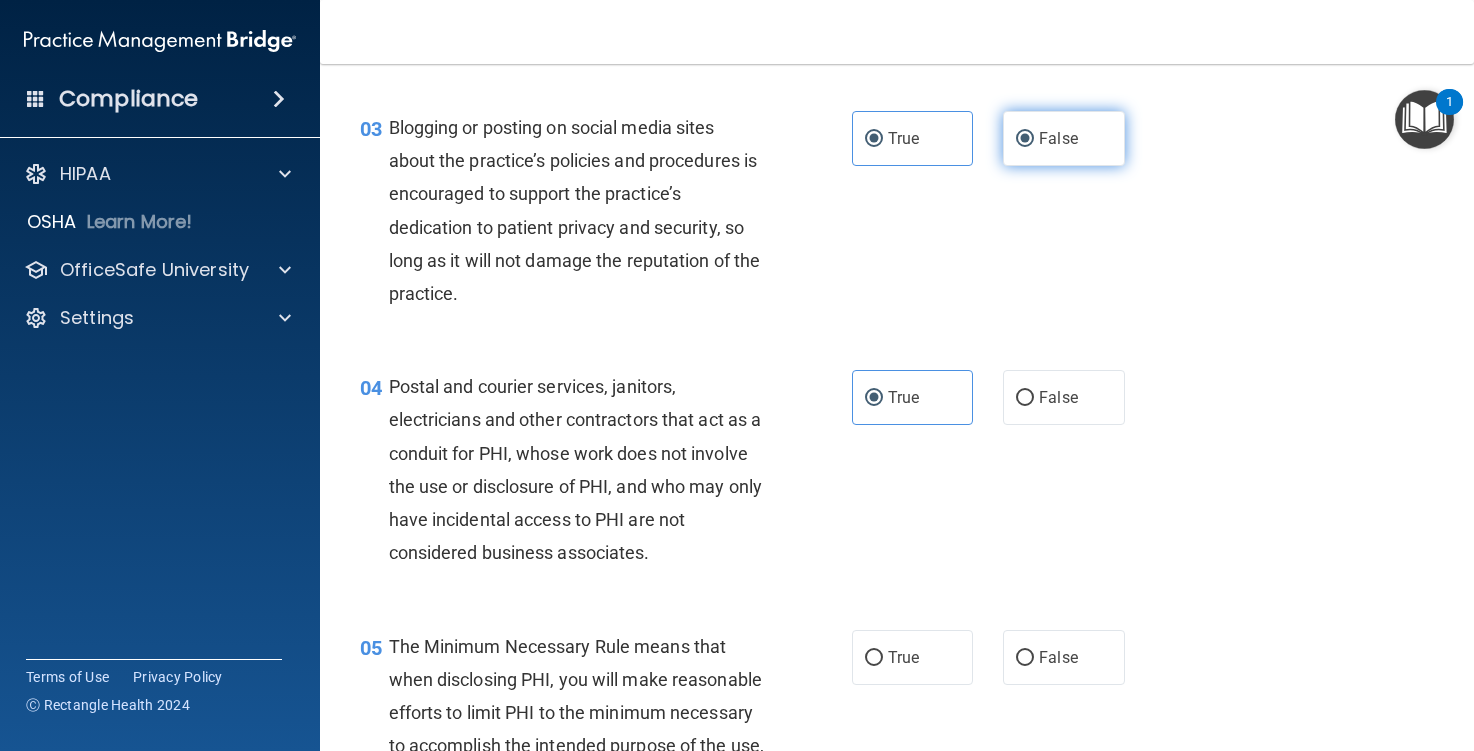 radio on "false" 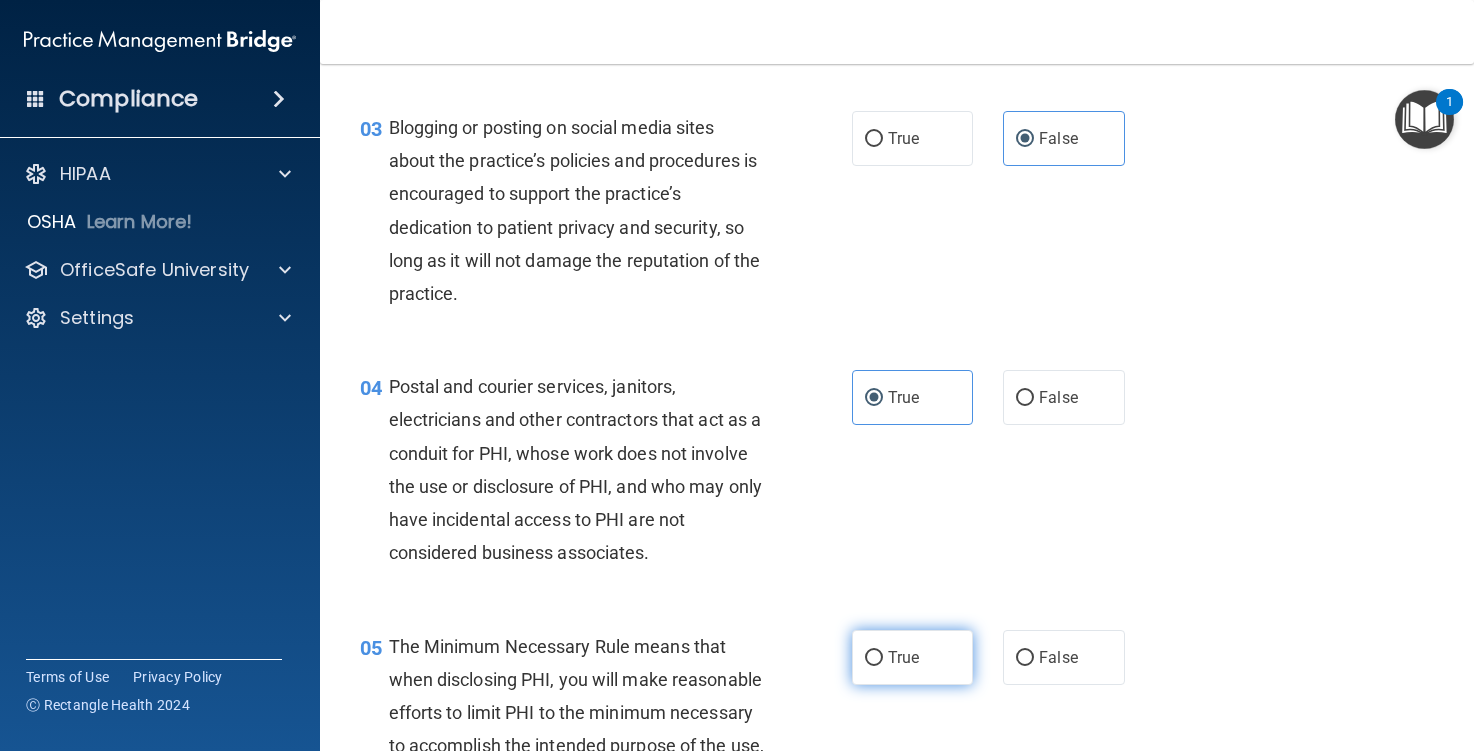 click on "True" at bounding box center (912, 657) 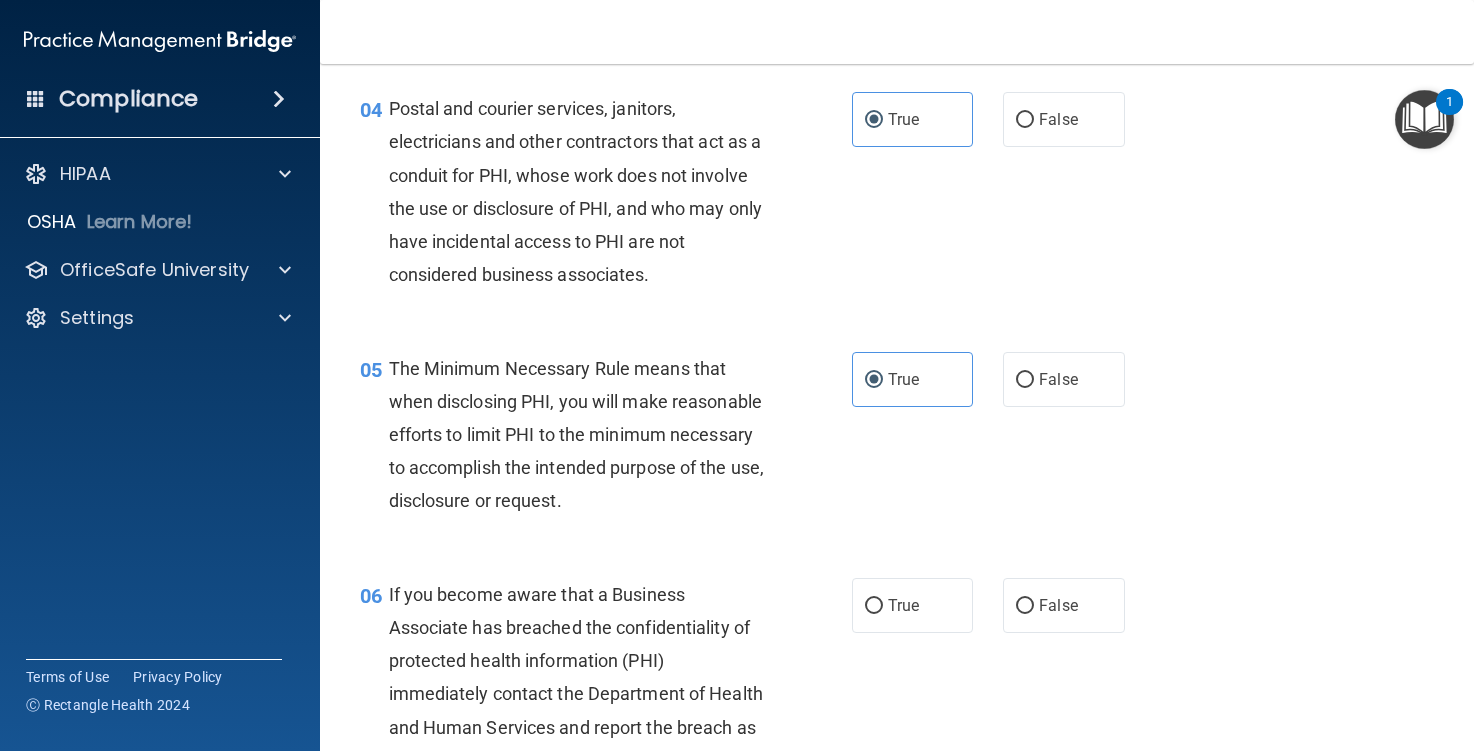 scroll, scrollTop: 700, scrollLeft: 0, axis: vertical 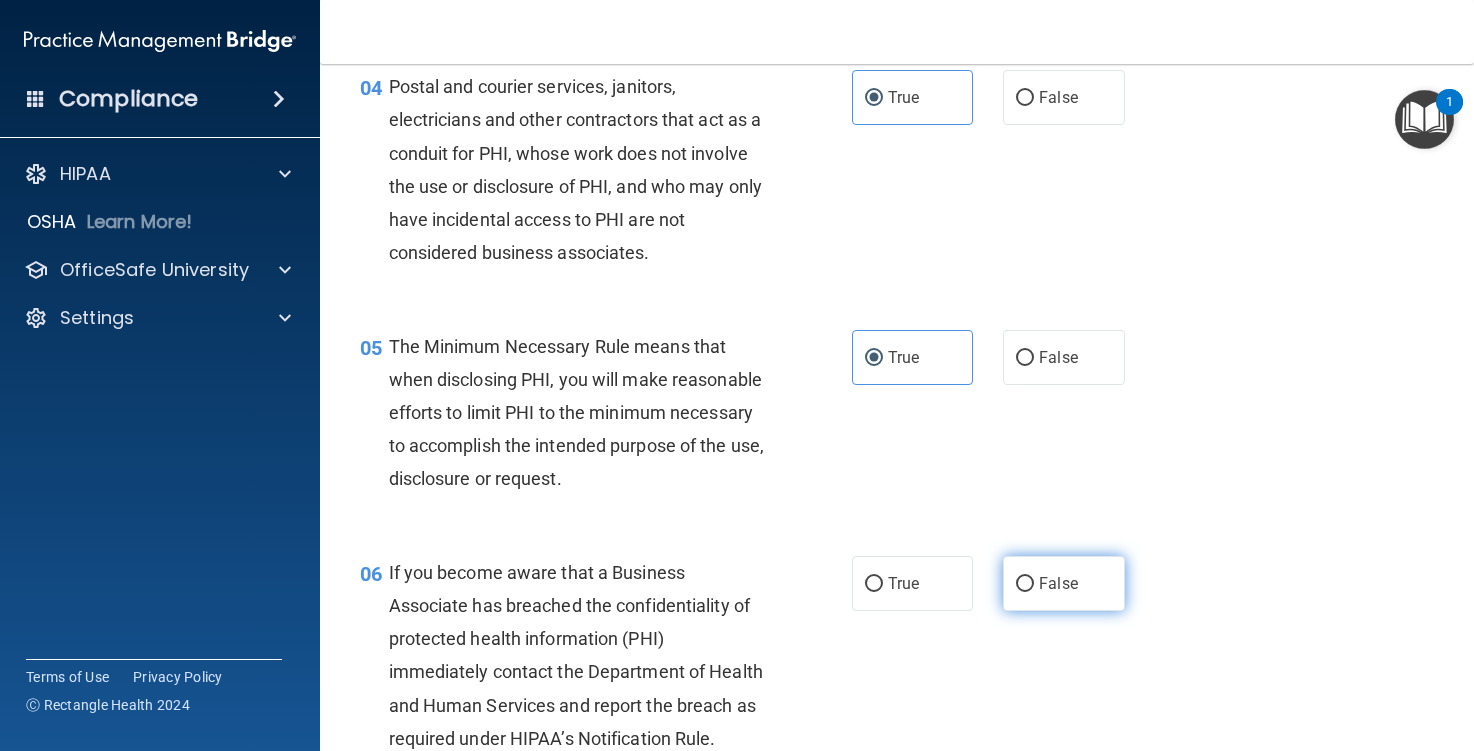 click on "False" at bounding box center [1025, 584] 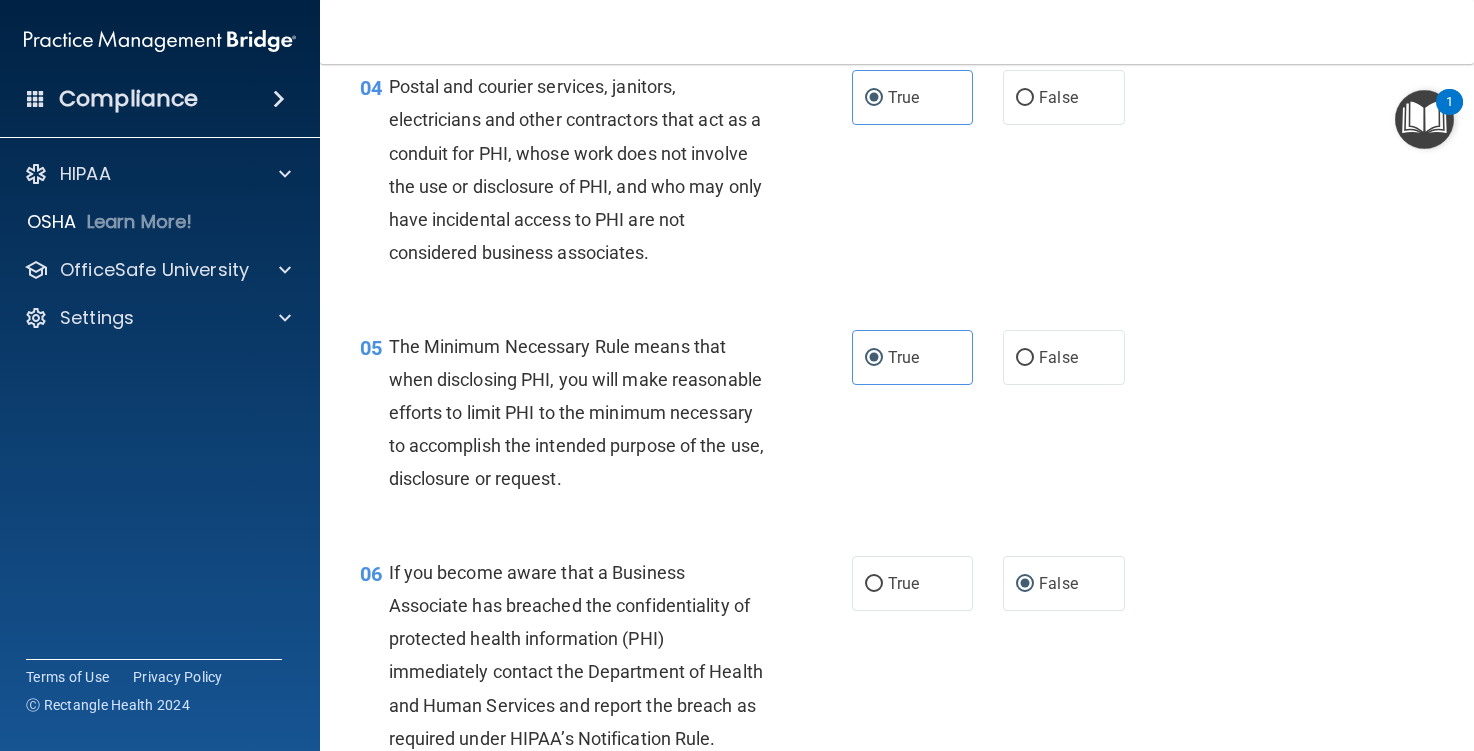 scroll, scrollTop: 1000, scrollLeft: 0, axis: vertical 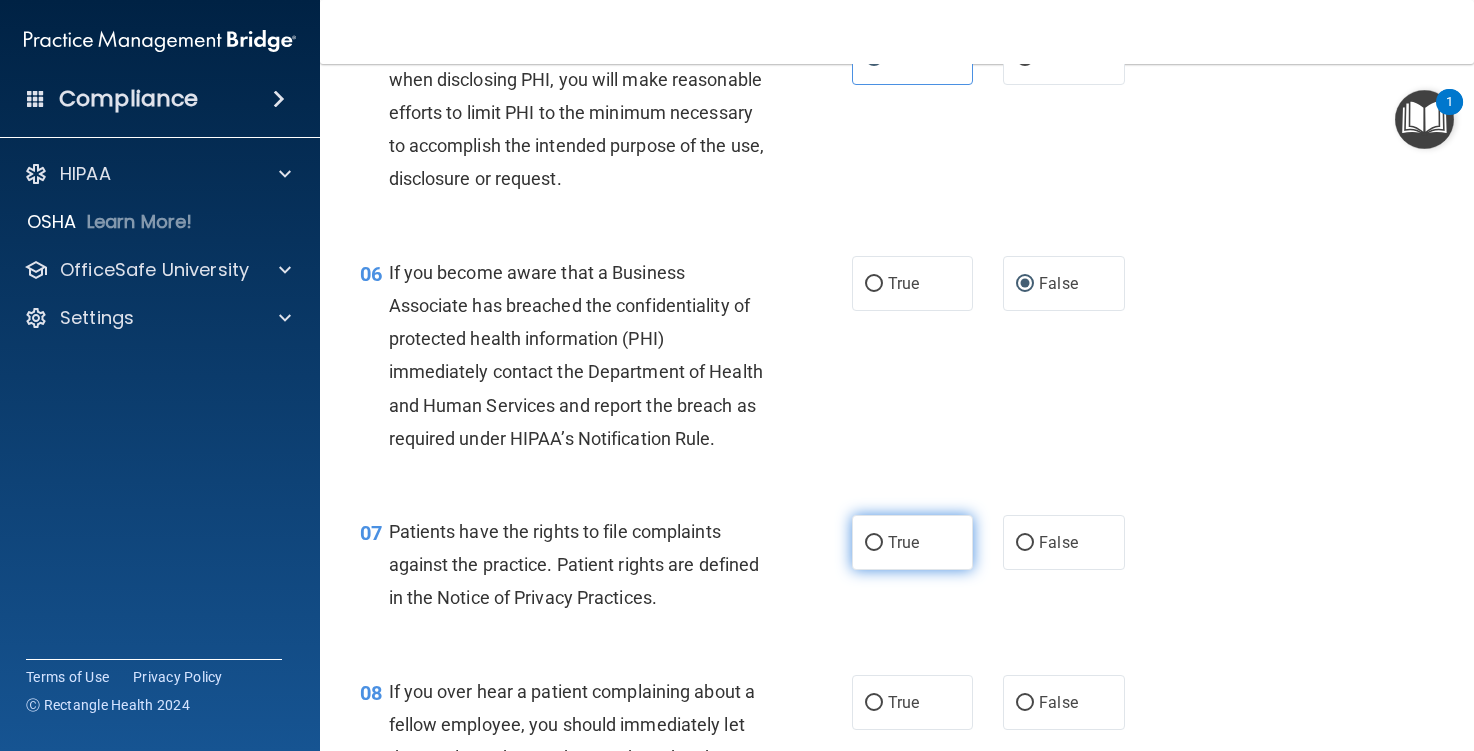 click on "True" at bounding box center (912, 542) 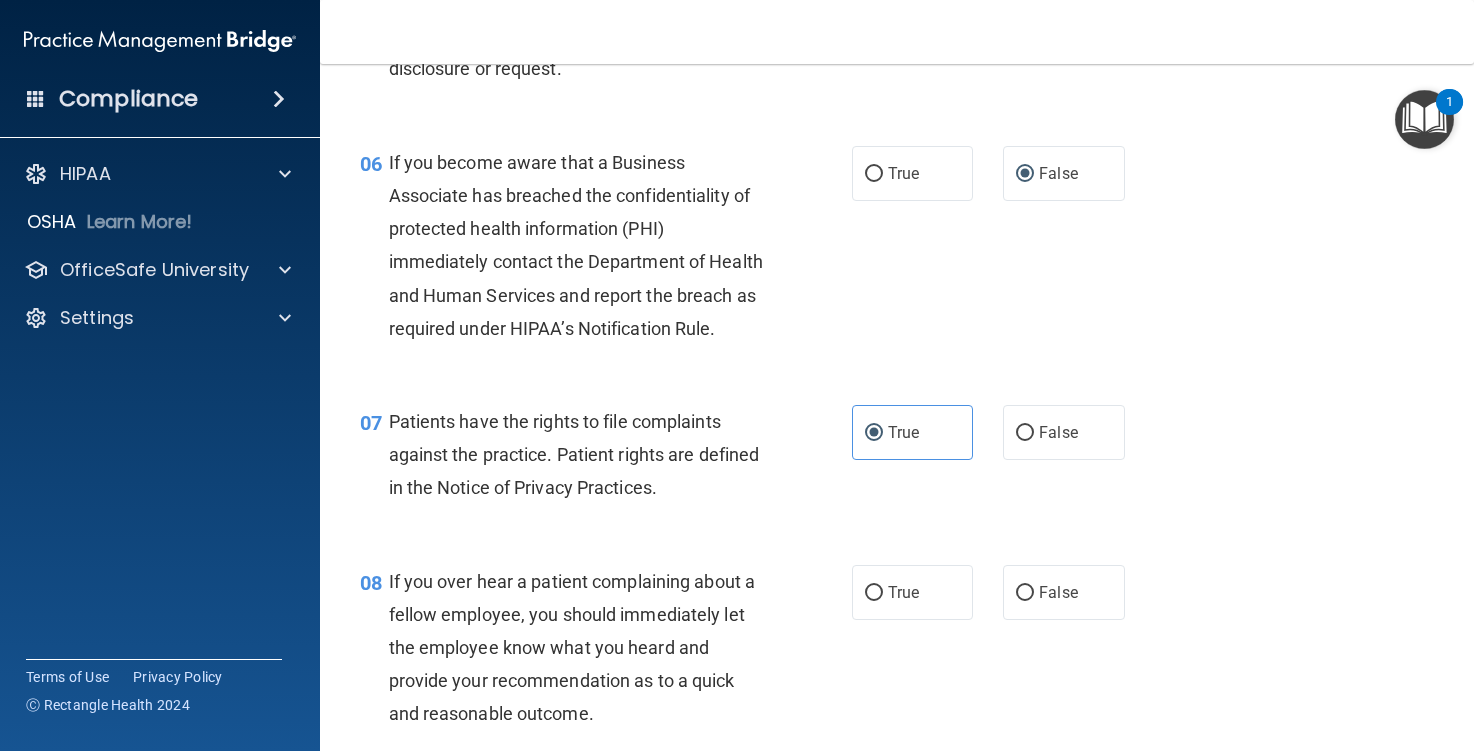 scroll, scrollTop: 1300, scrollLeft: 0, axis: vertical 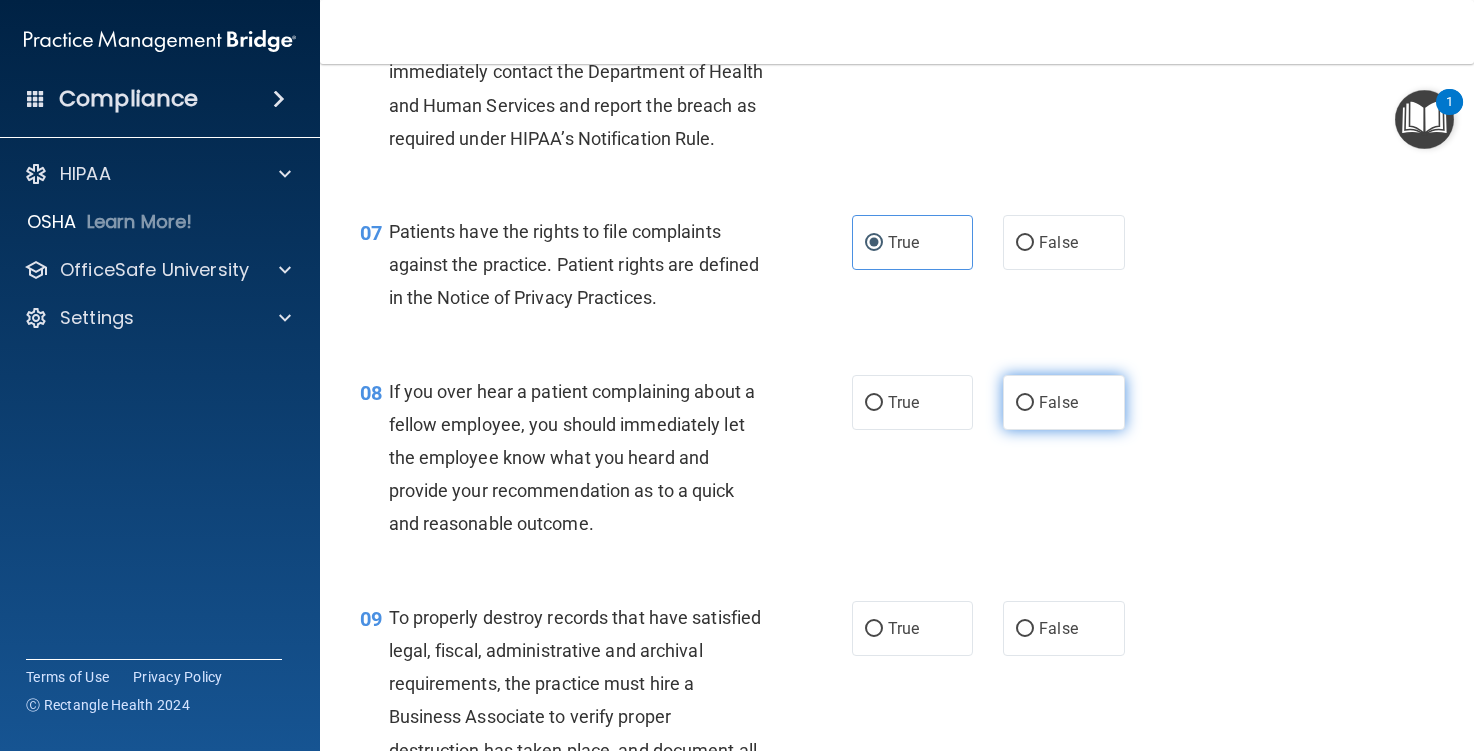 click on "False" at bounding box center (1058, 402) 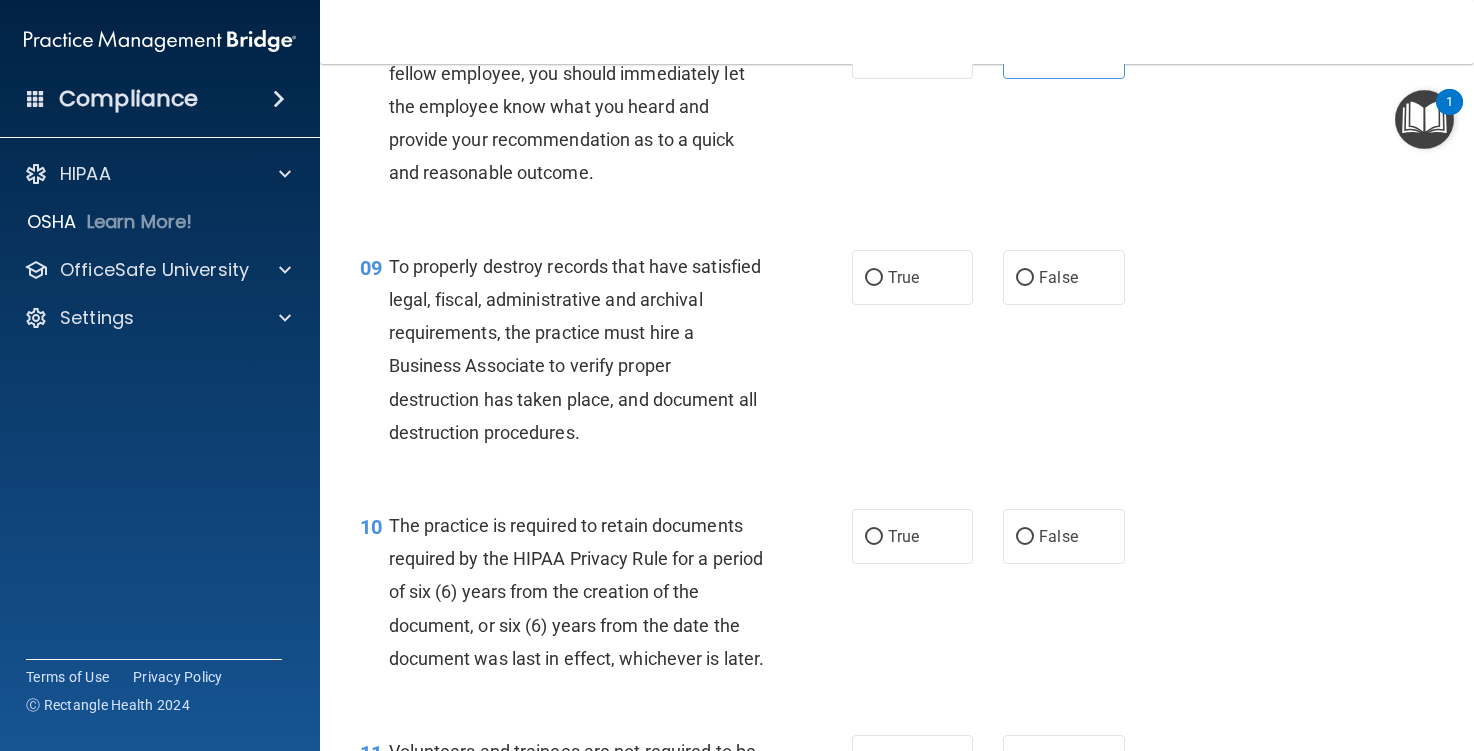 scroll, scrollTop: 1700, scrollLeft: 0, axis: vertical 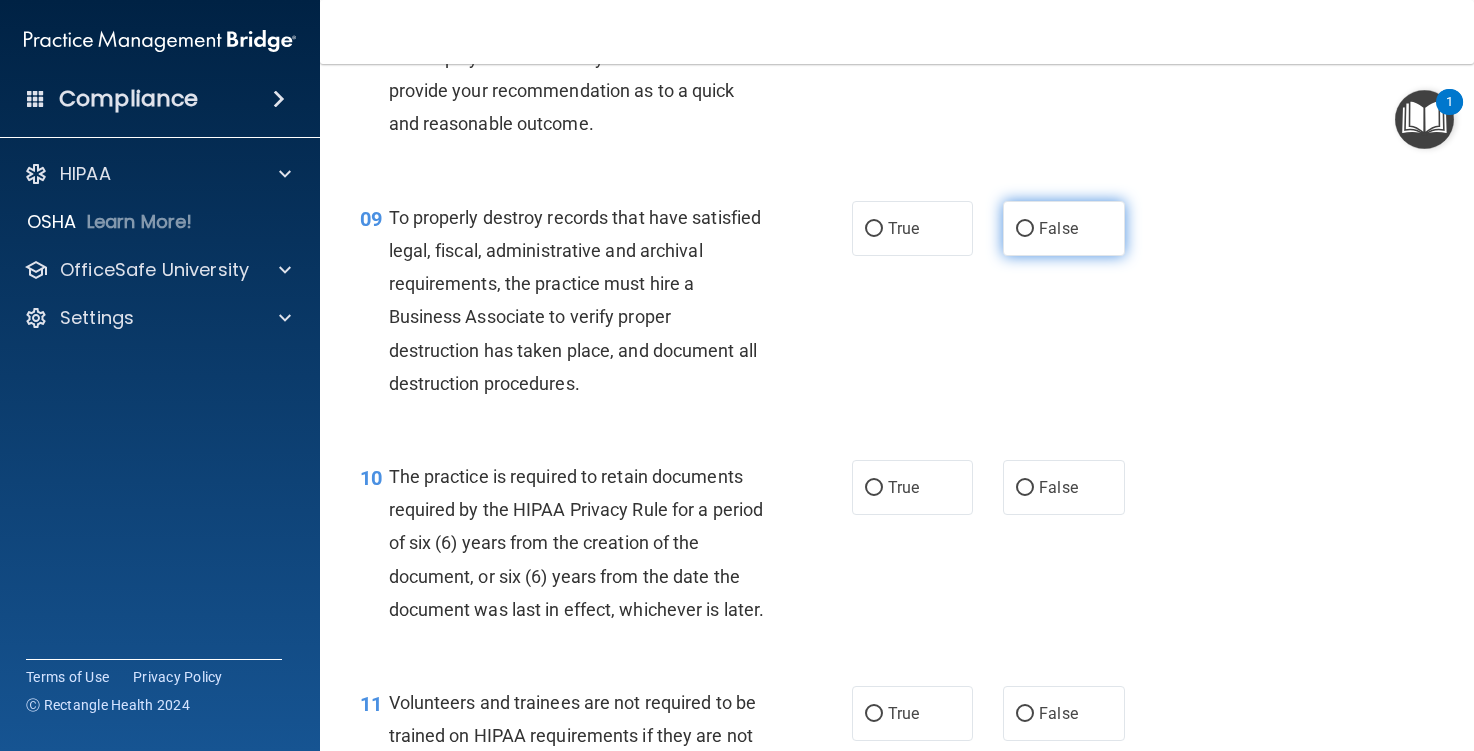 click on "False" at bounding box center [1063, 228] 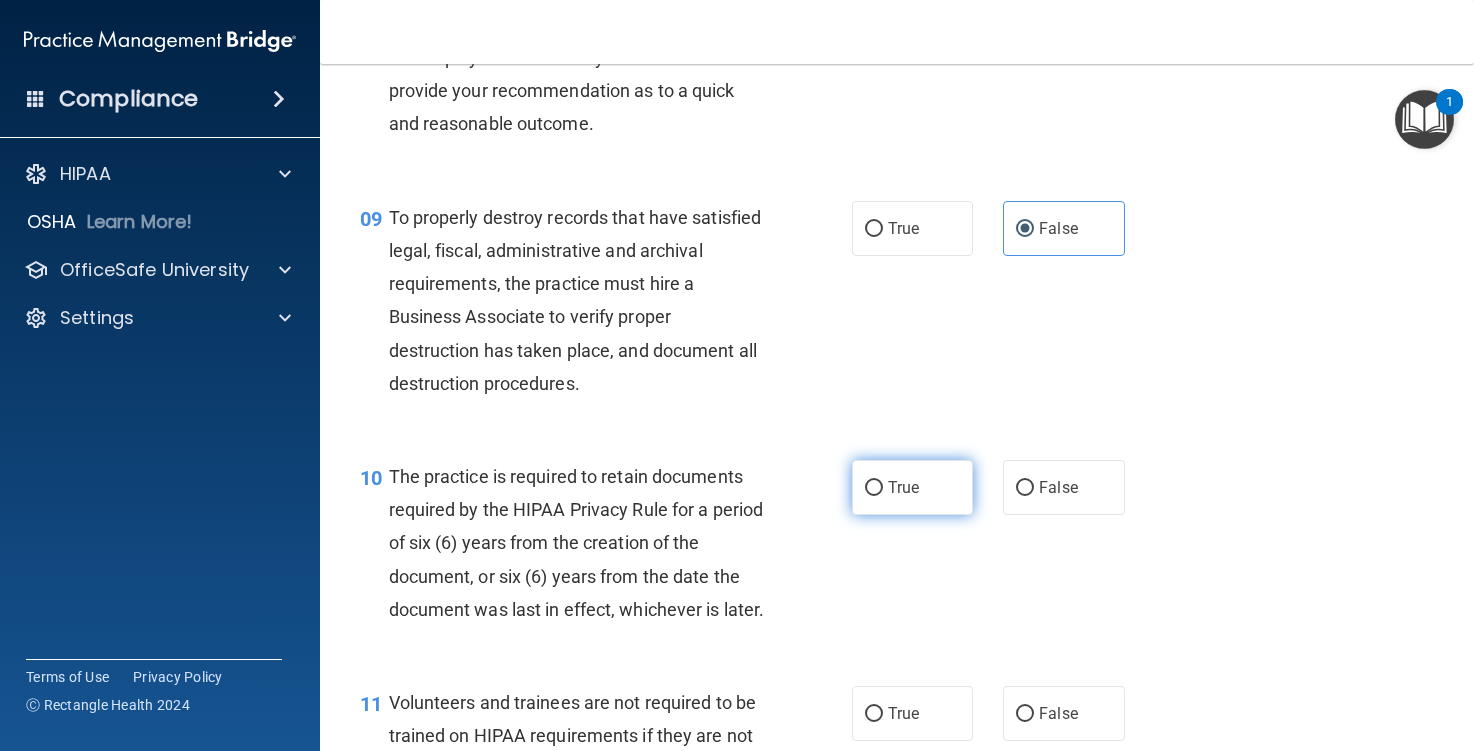 click on "True" at bounding box center (912, 487) 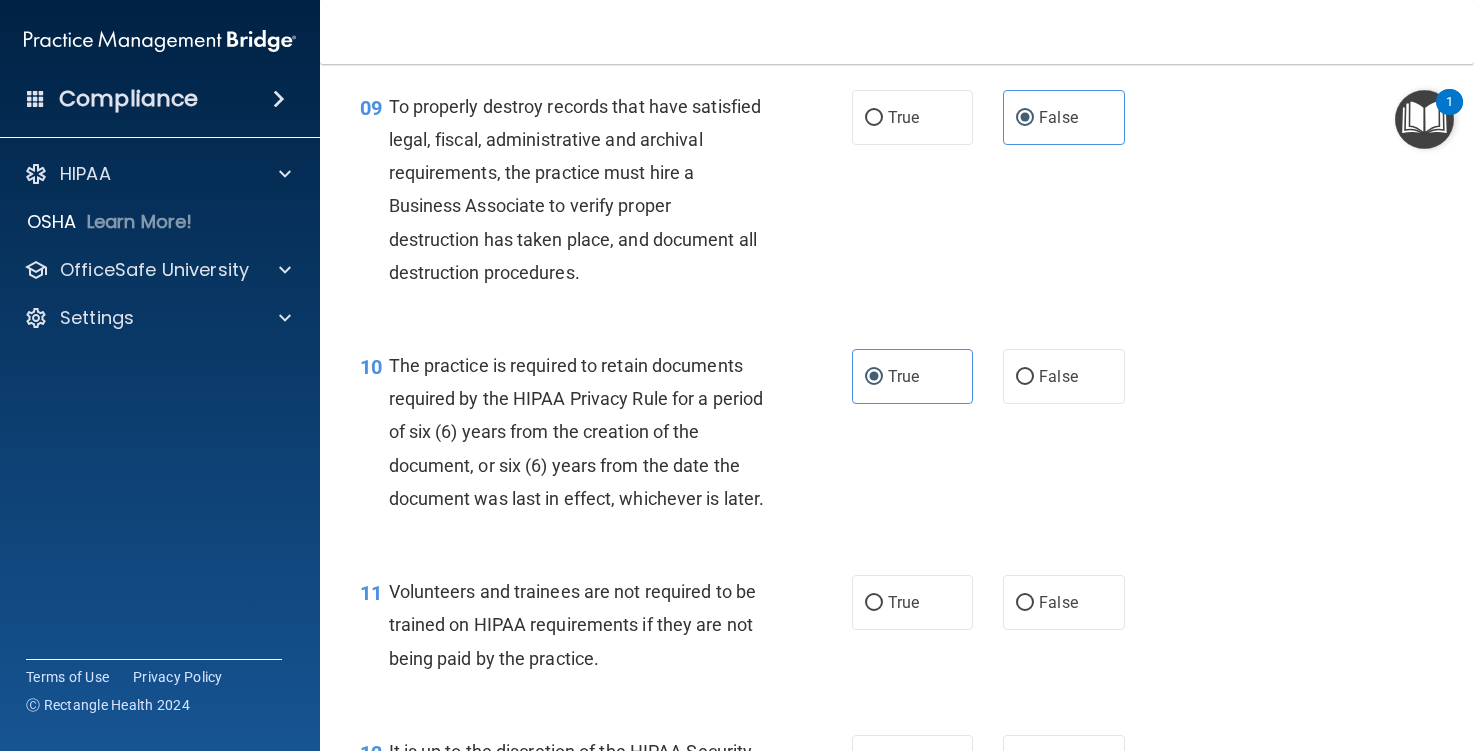 scroll, scrollTop: 2000, scrollLeft: 0, axis: vertical 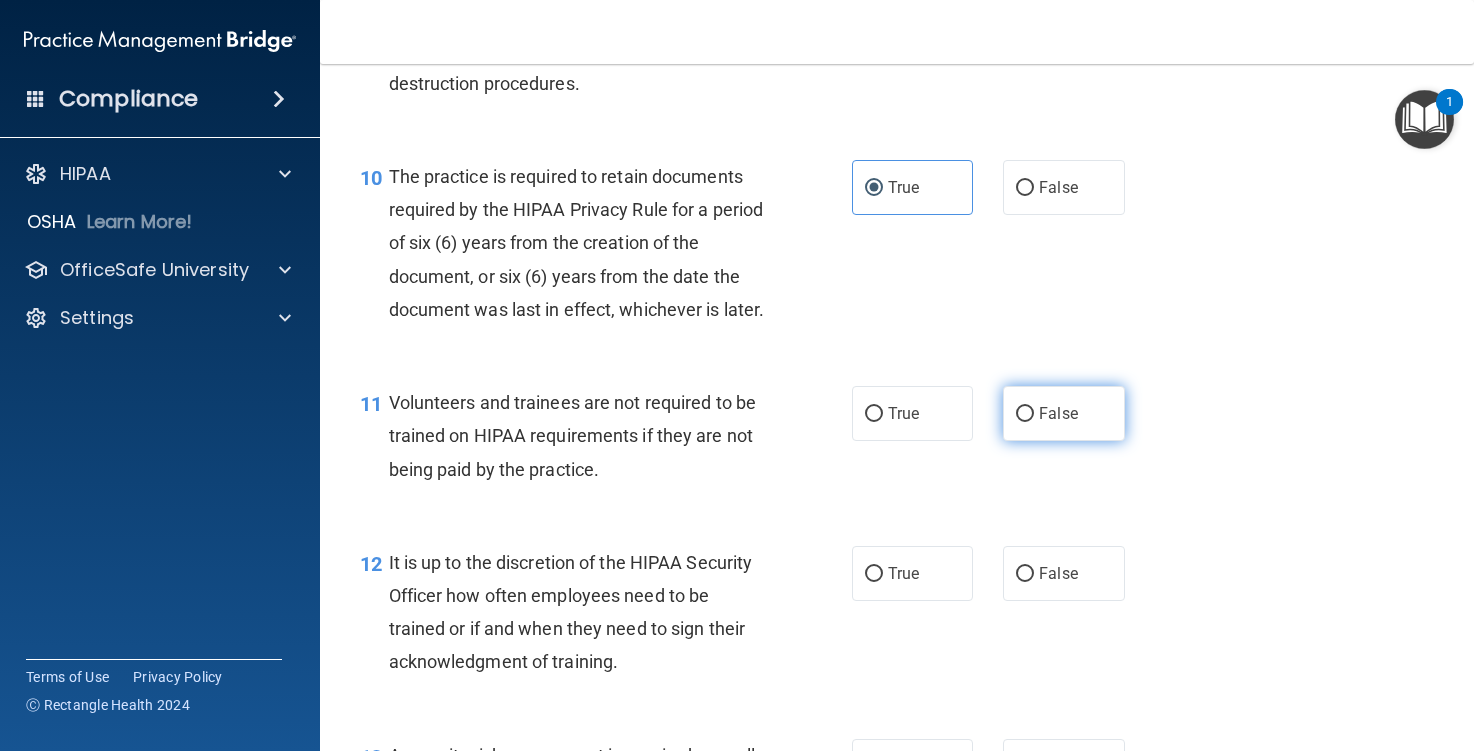 drag, startPoint x: 1076, startPoint y: 525, endPoint x: 1136, endPoint y: 529, distance: 60.133186 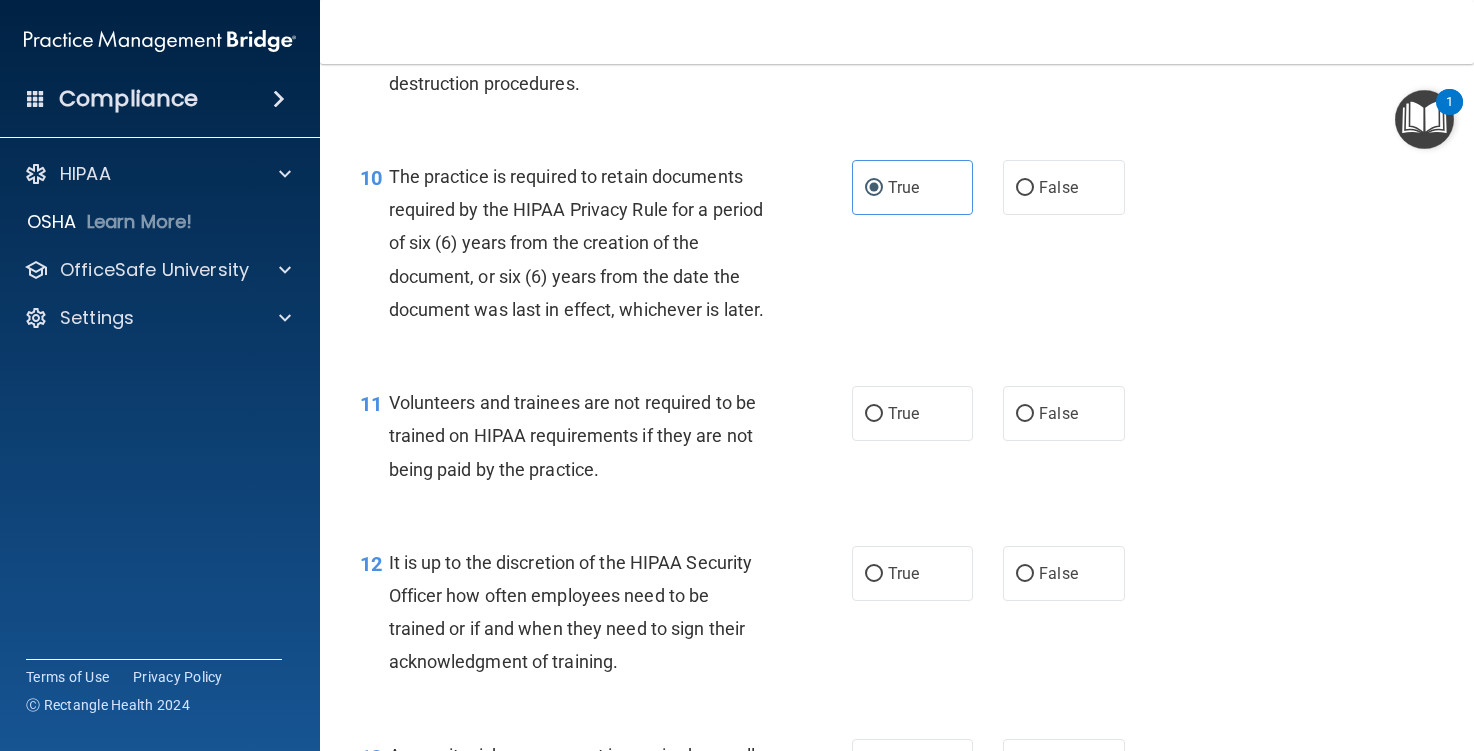 click on "False" at bounding box center (1063, 413) 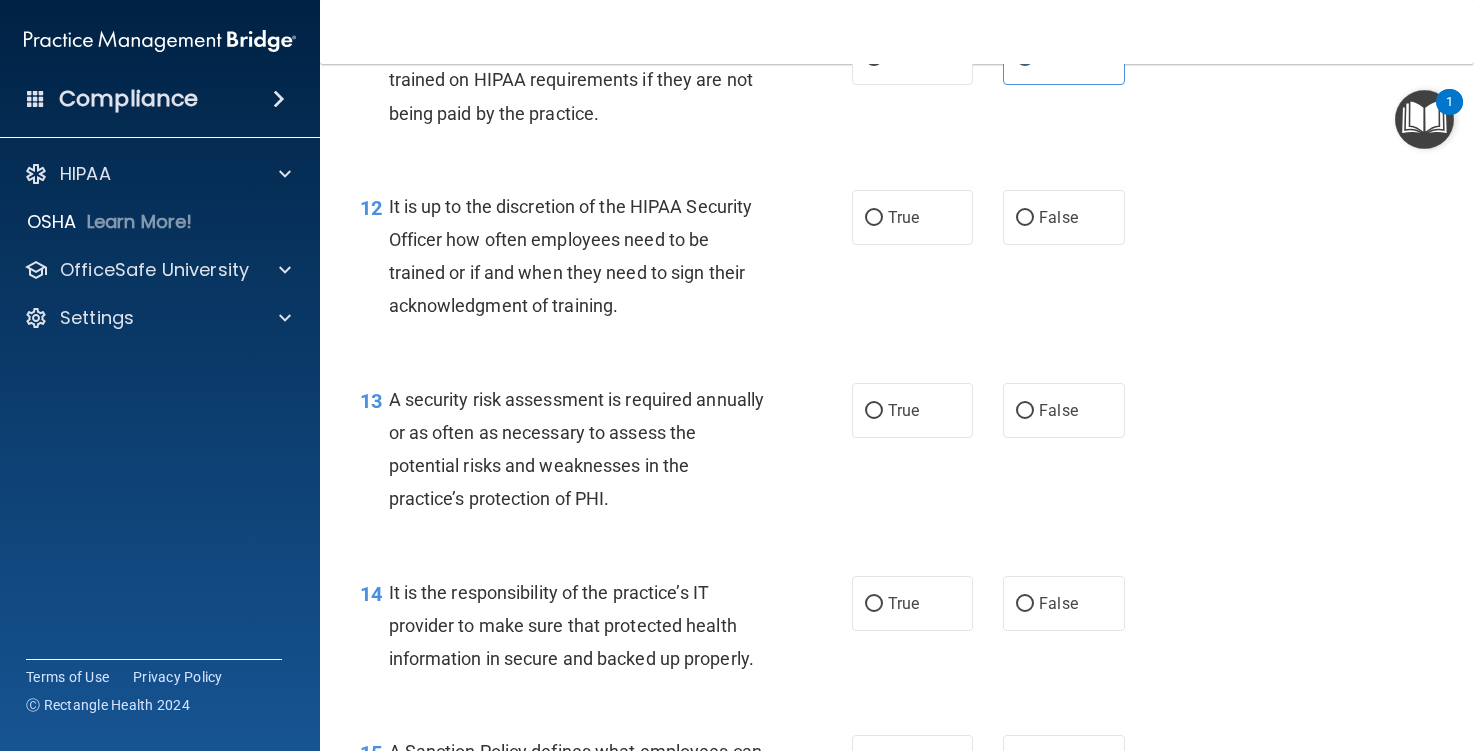 scroll, scrollTop: 2400, scrollLeft: 0, axis: vertical 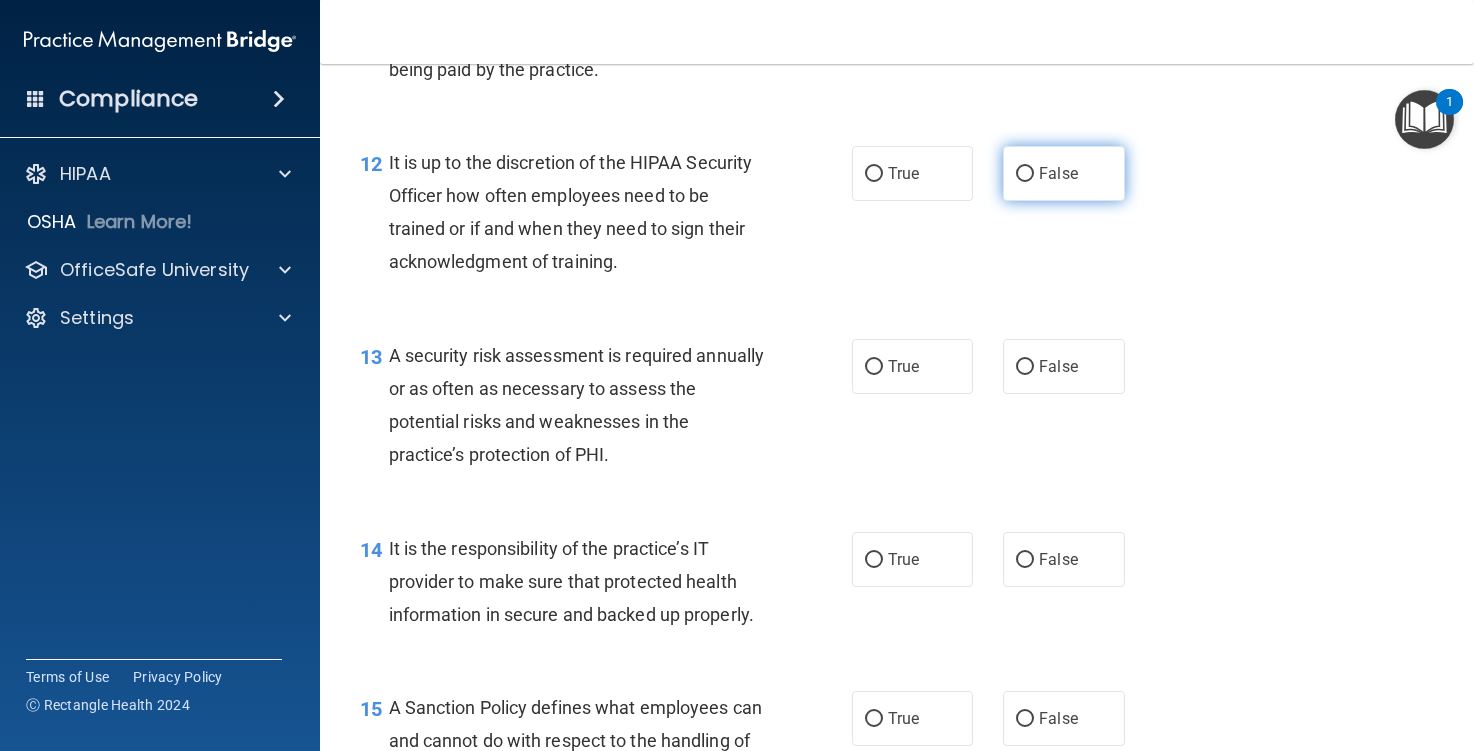click on "False" at bounding box center [1063, 173] 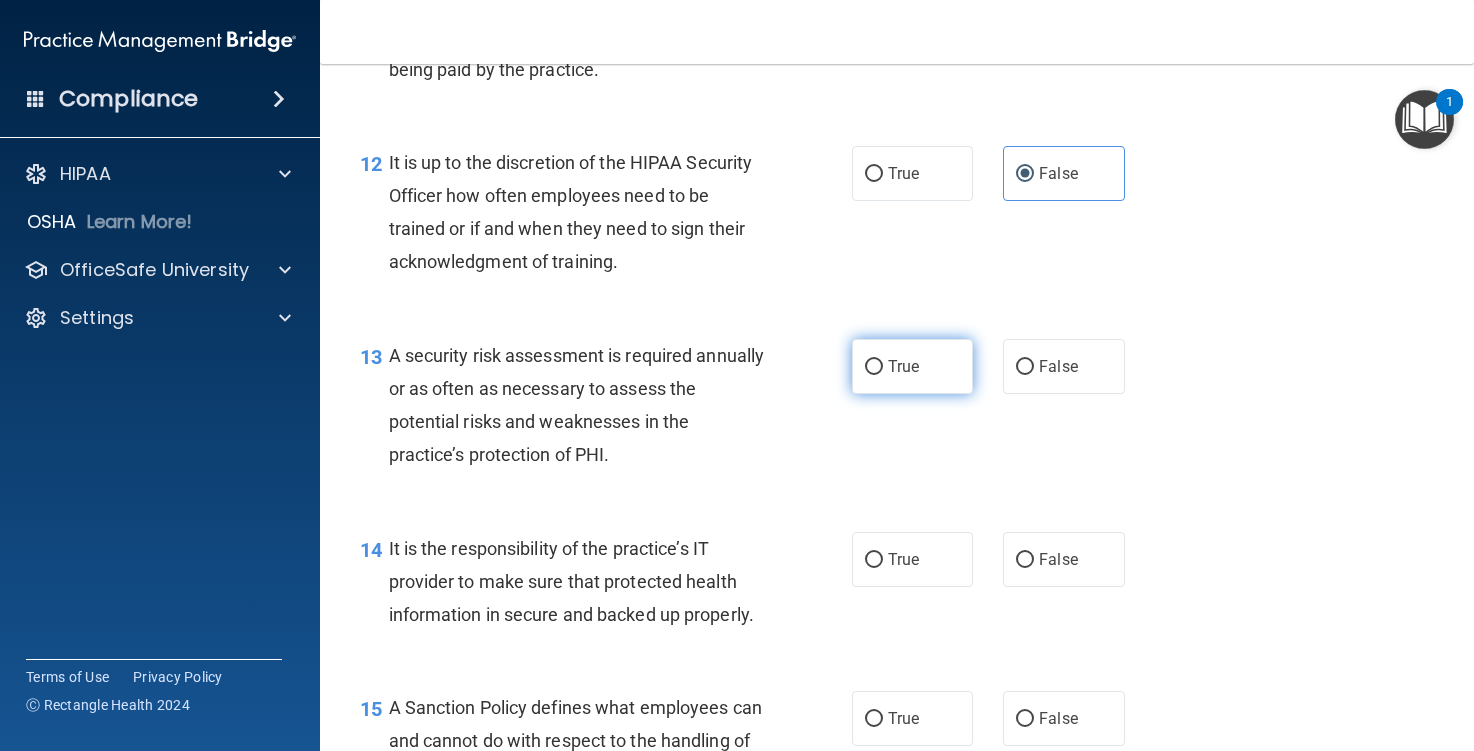 click on "True" at bounding box center (912, 366) 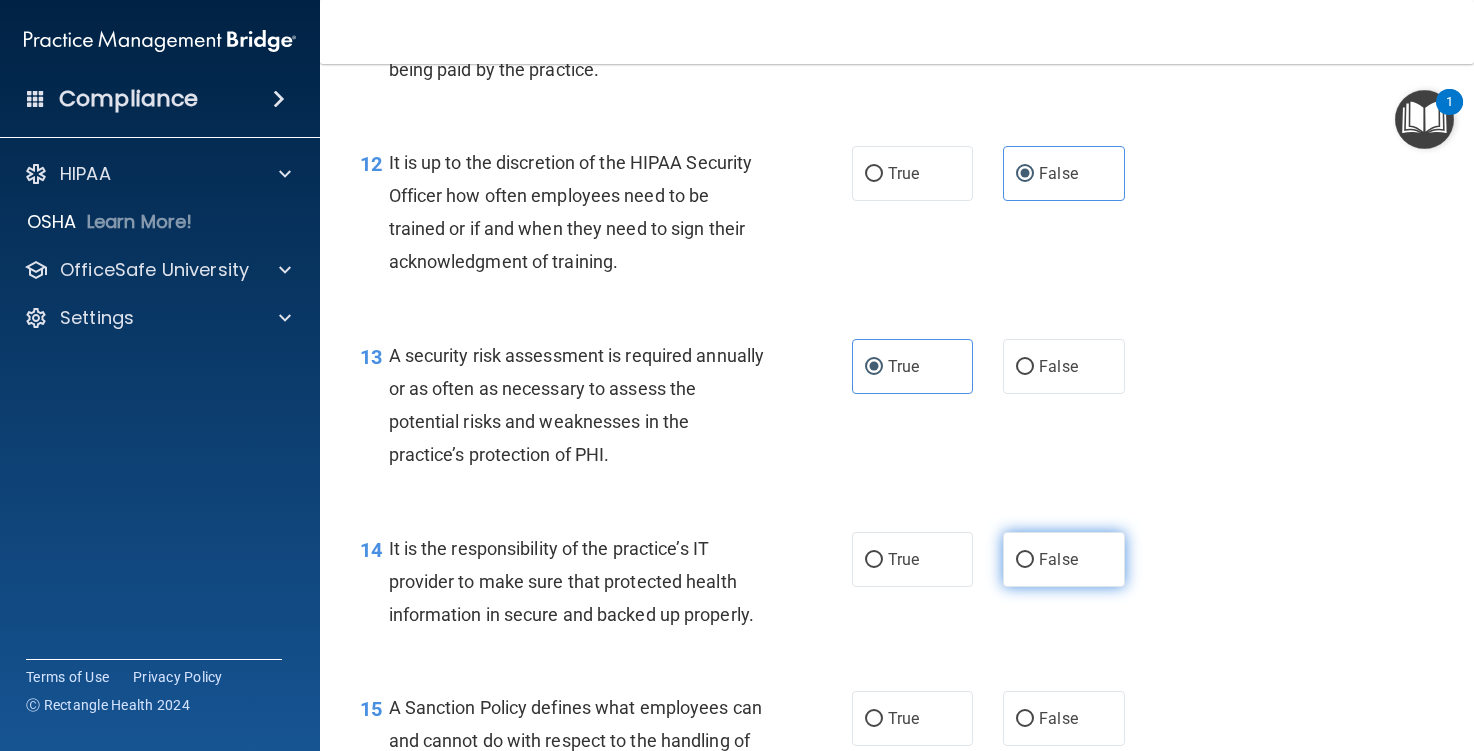 click on "False" at bounding box center (1058, 559) 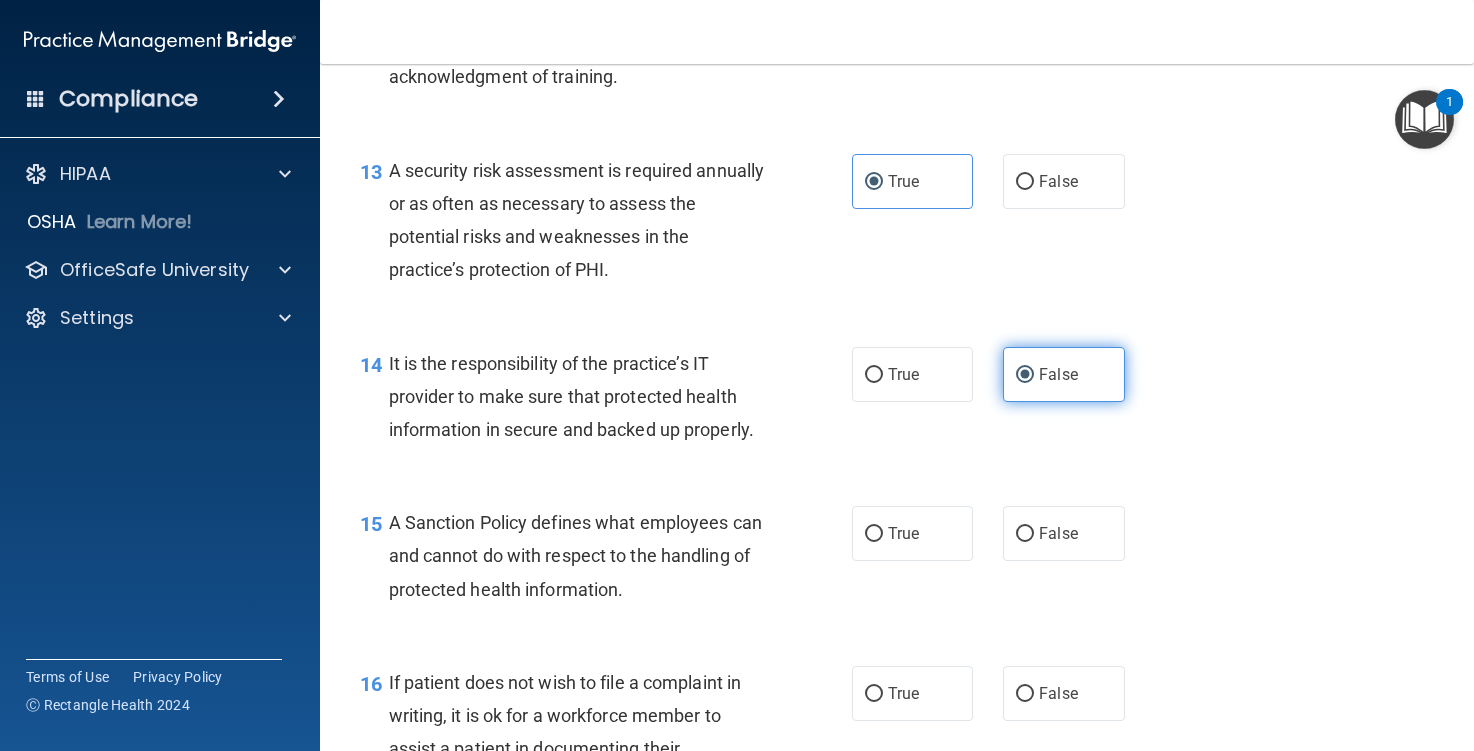 scroll, scrollTop: 2600, scrollLeft: 0, axis: vertical 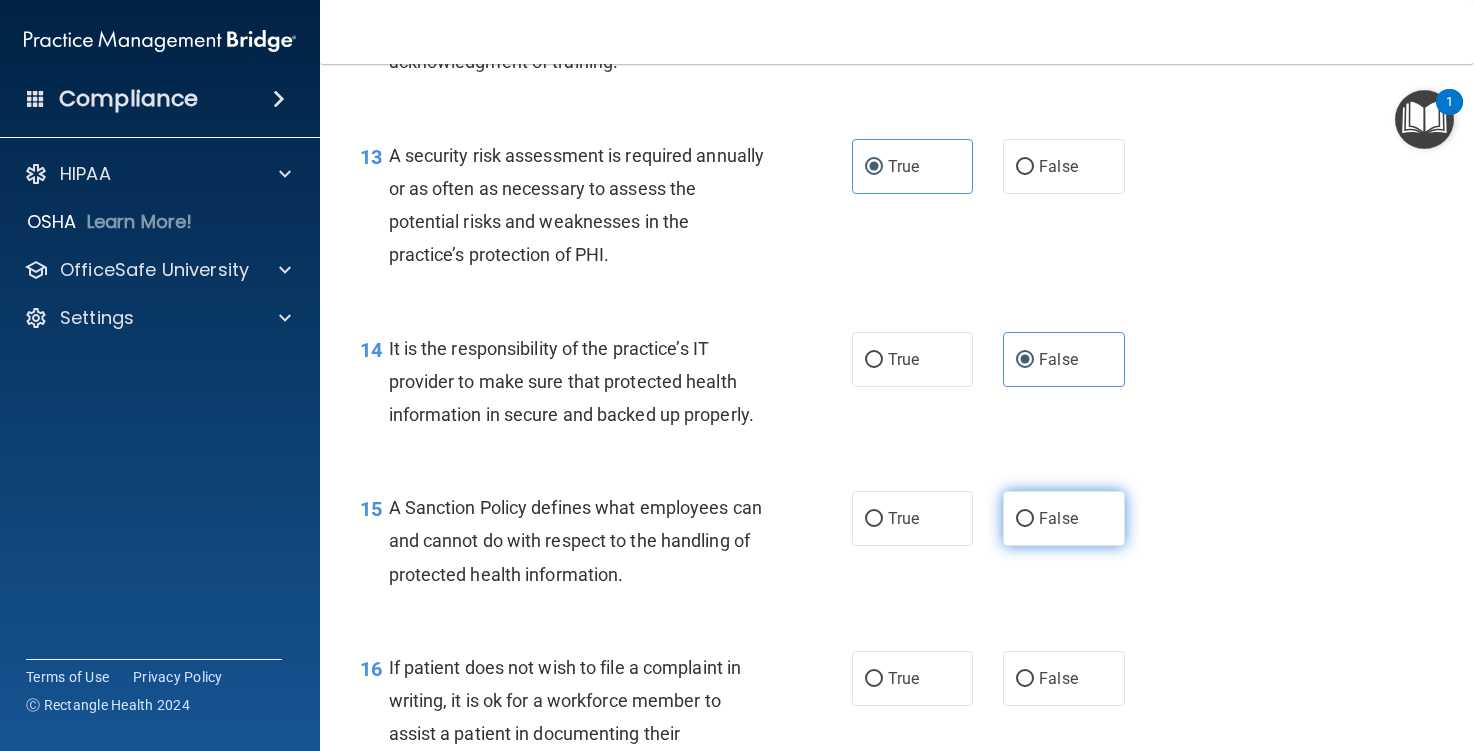 click on "False" at bounding box center [1058, 518] 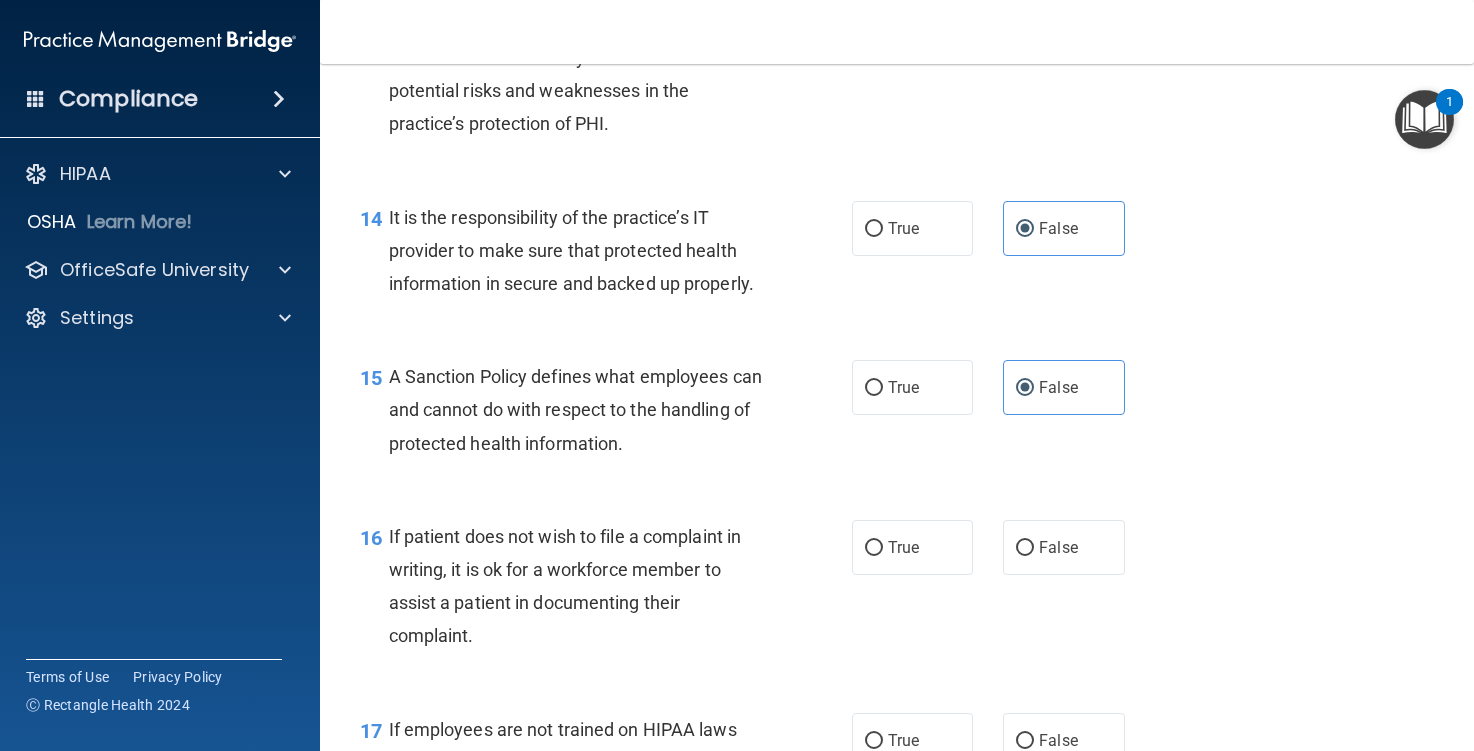 scroll, scrollTop: 2900, scrollLeft: 0, axis: vertical 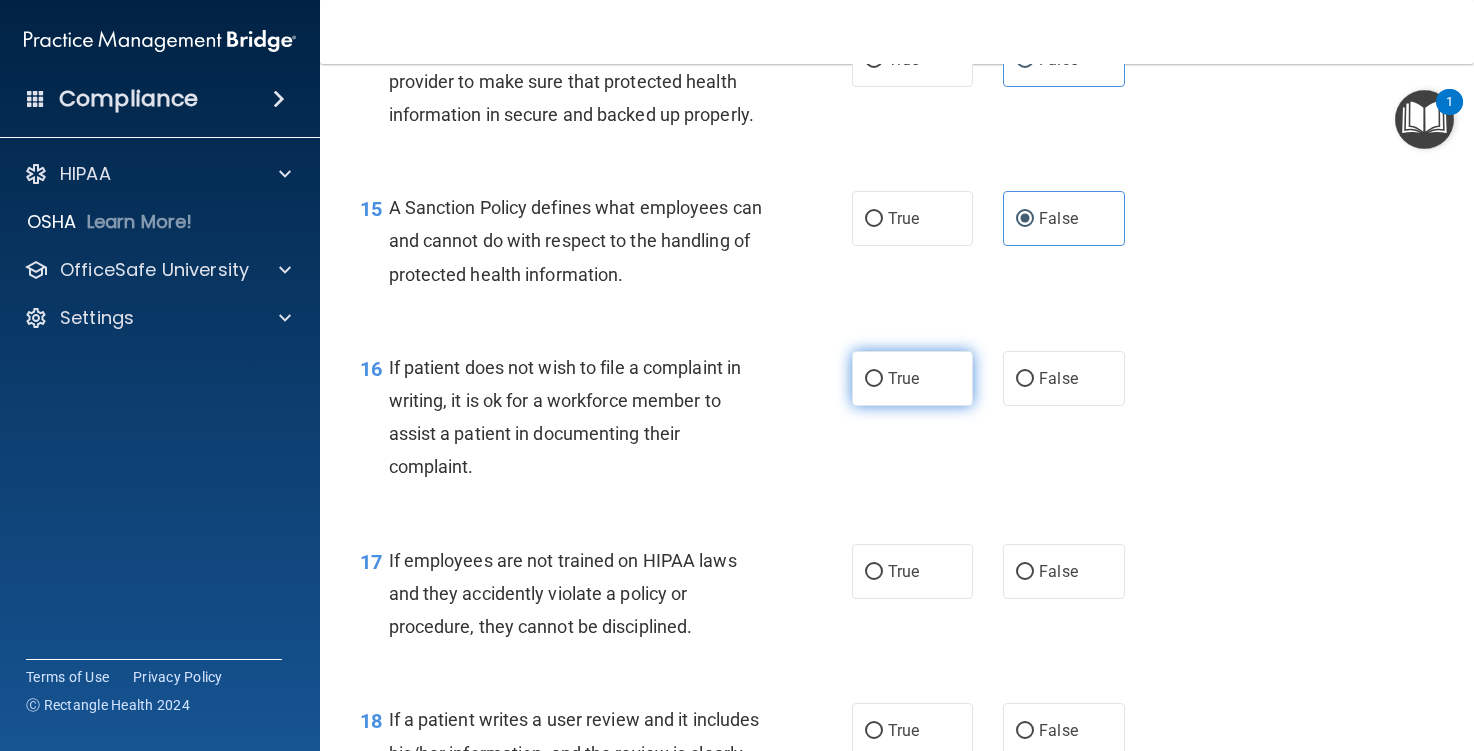 click on "True" at bounding box center (912, 378) 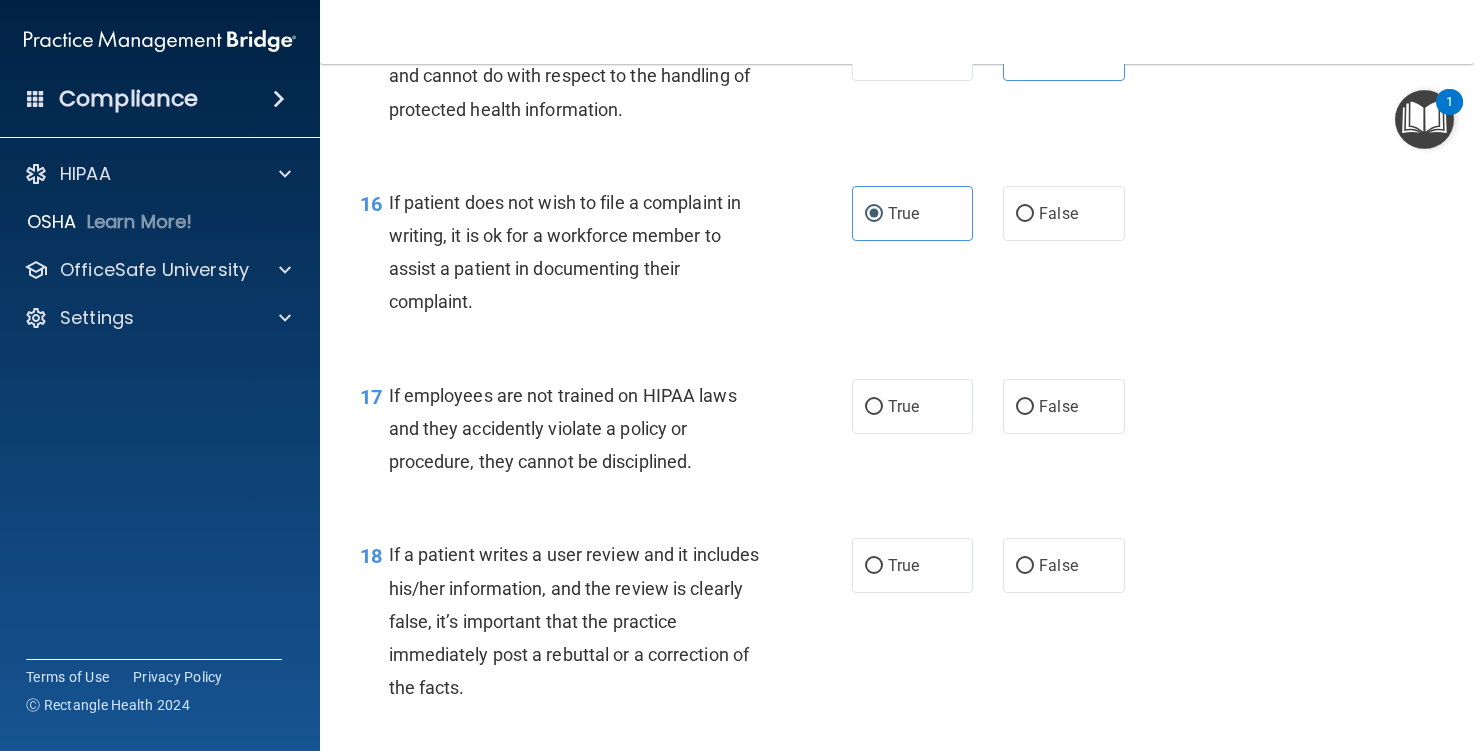 scroll, scrollTop: 3100, scrollLeft: 0, axis: vertical 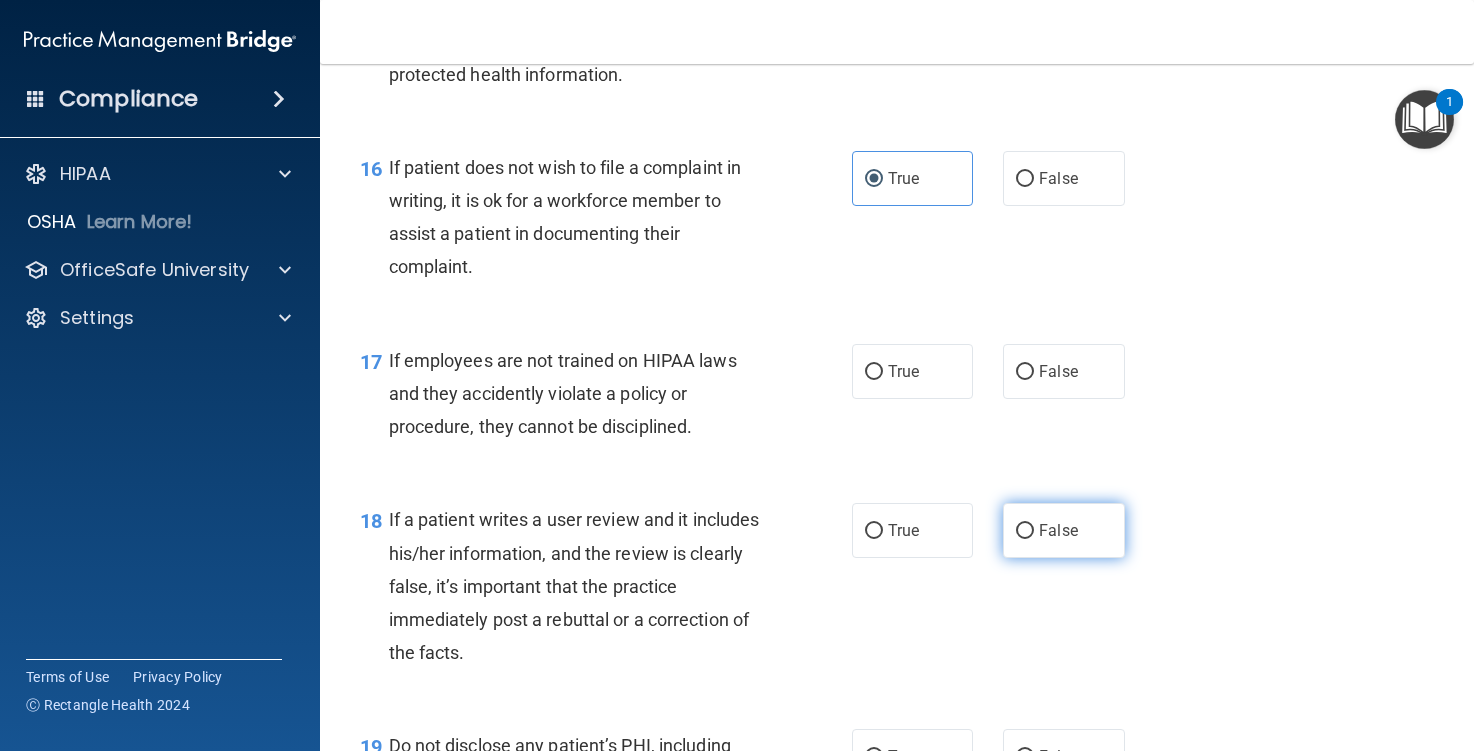 click on "False" at bounding box center [1058, 530] 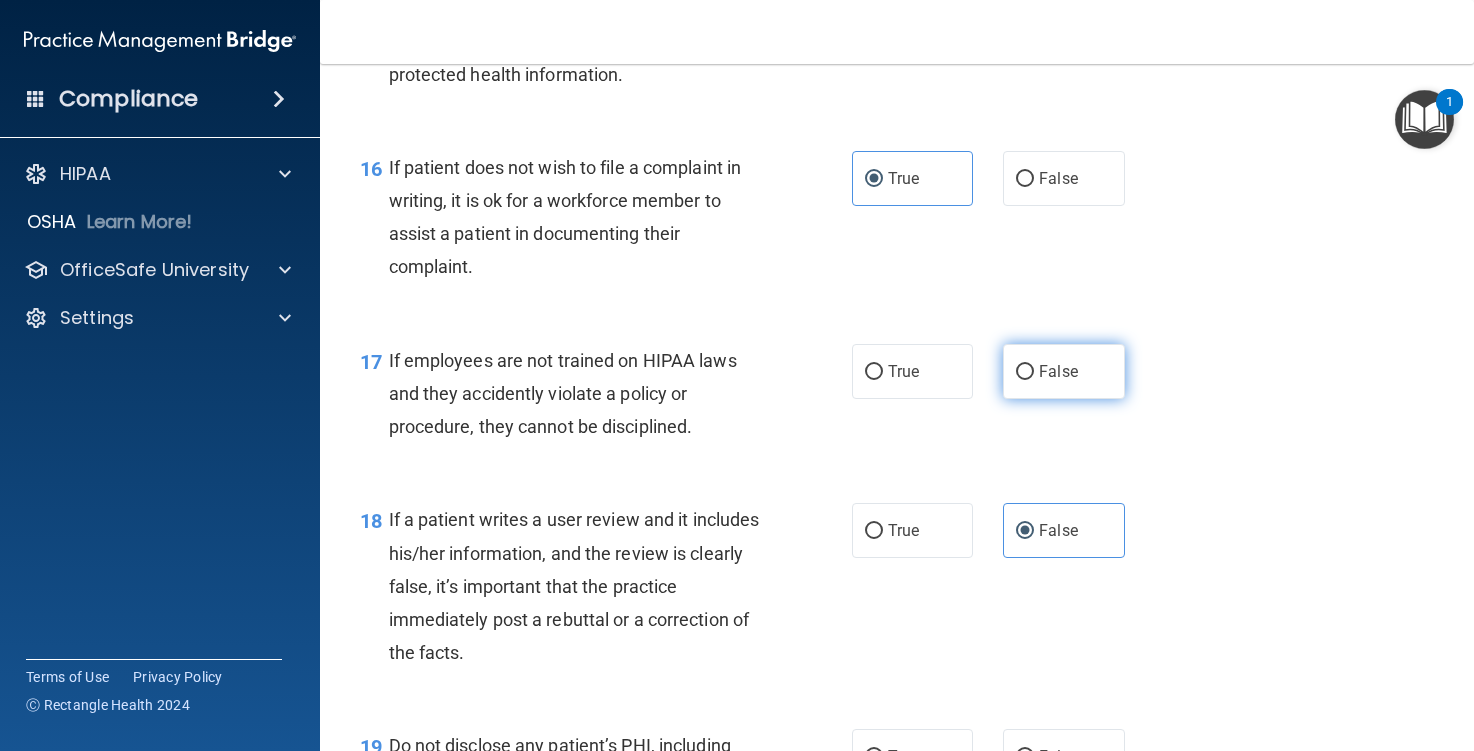 click on "False" at bounding box center [1058, 371] 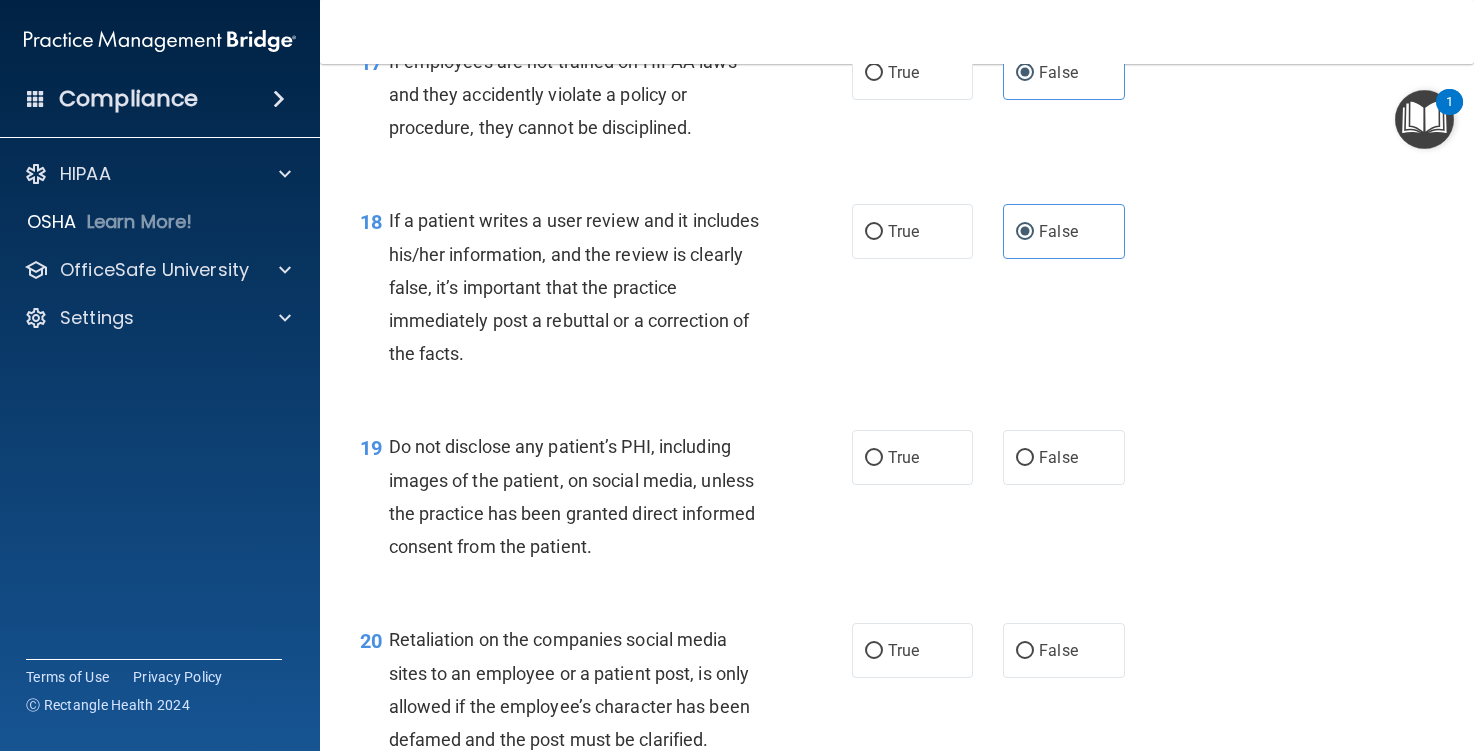 scroll, scrollTop: 3400, scrollLeft: 0, axis: vertical 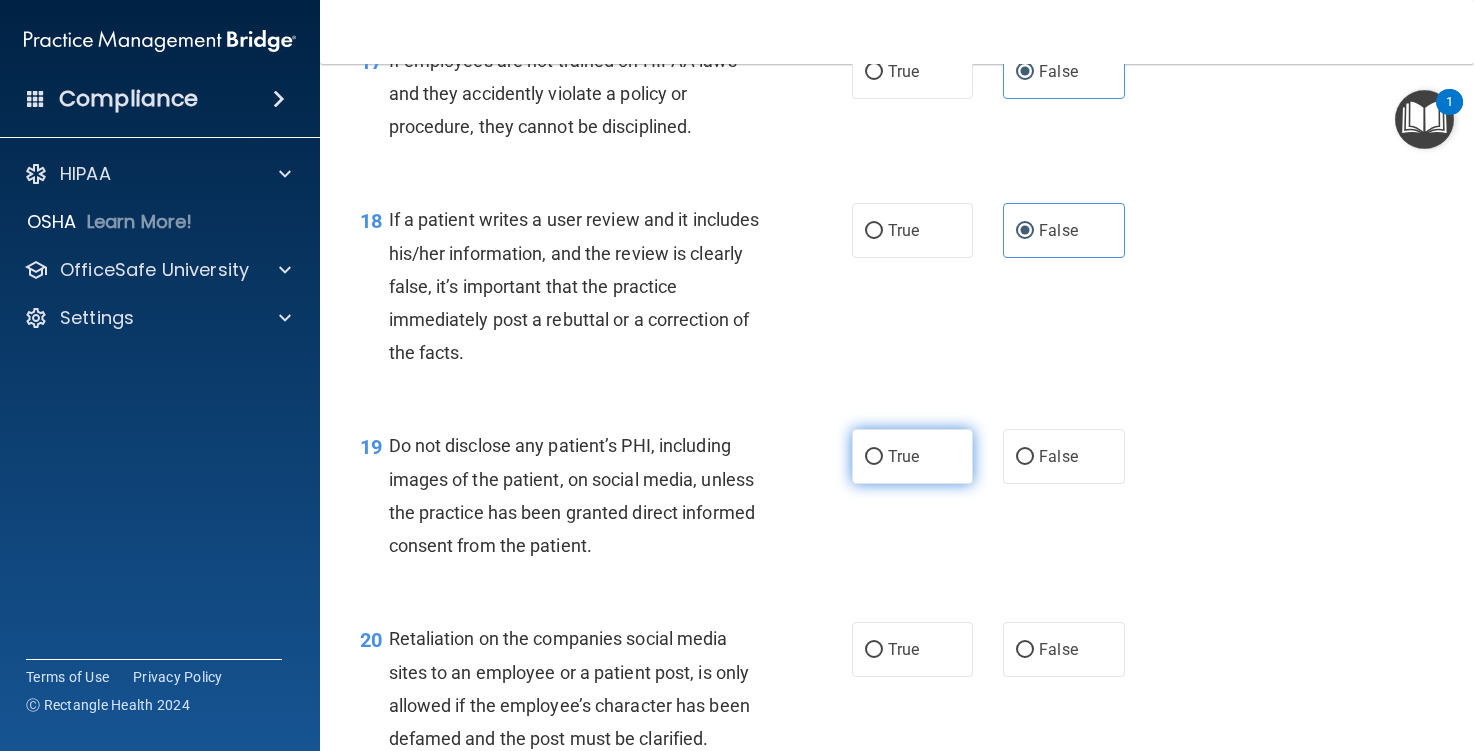 click on "True" at bounding box center [912, 456] 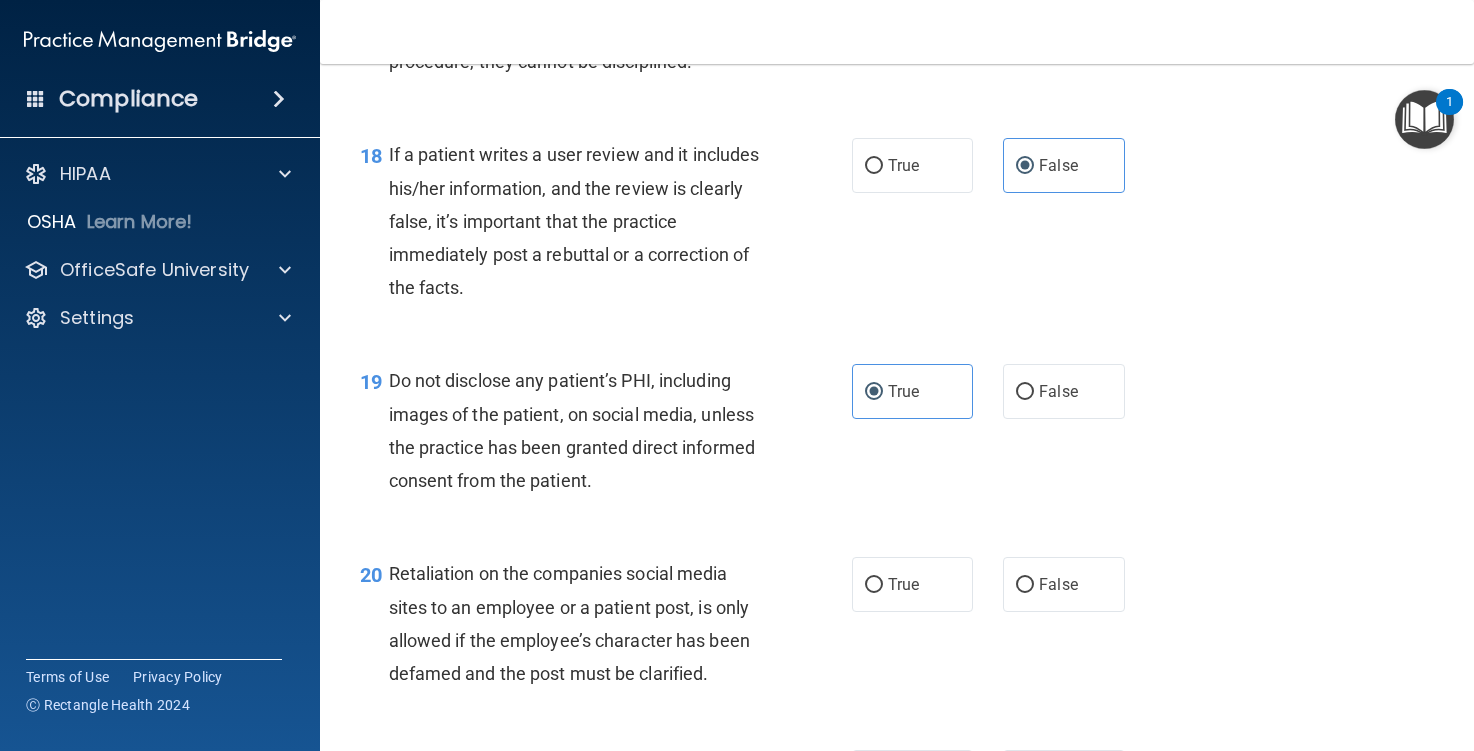 scroll, scrollTop: 3500, scrollLeft: 0, axis: vertical 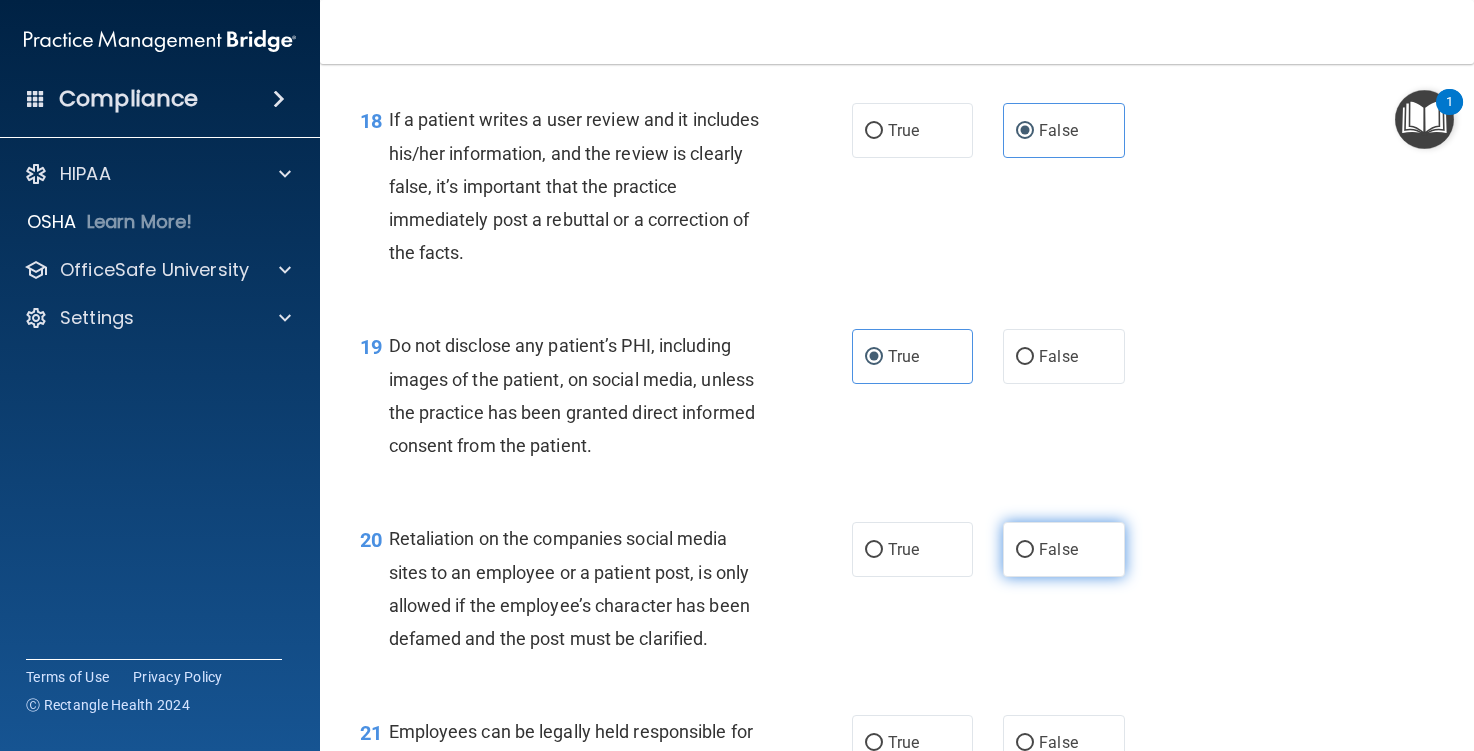 click on "False" at bounding box center [1058, 549] 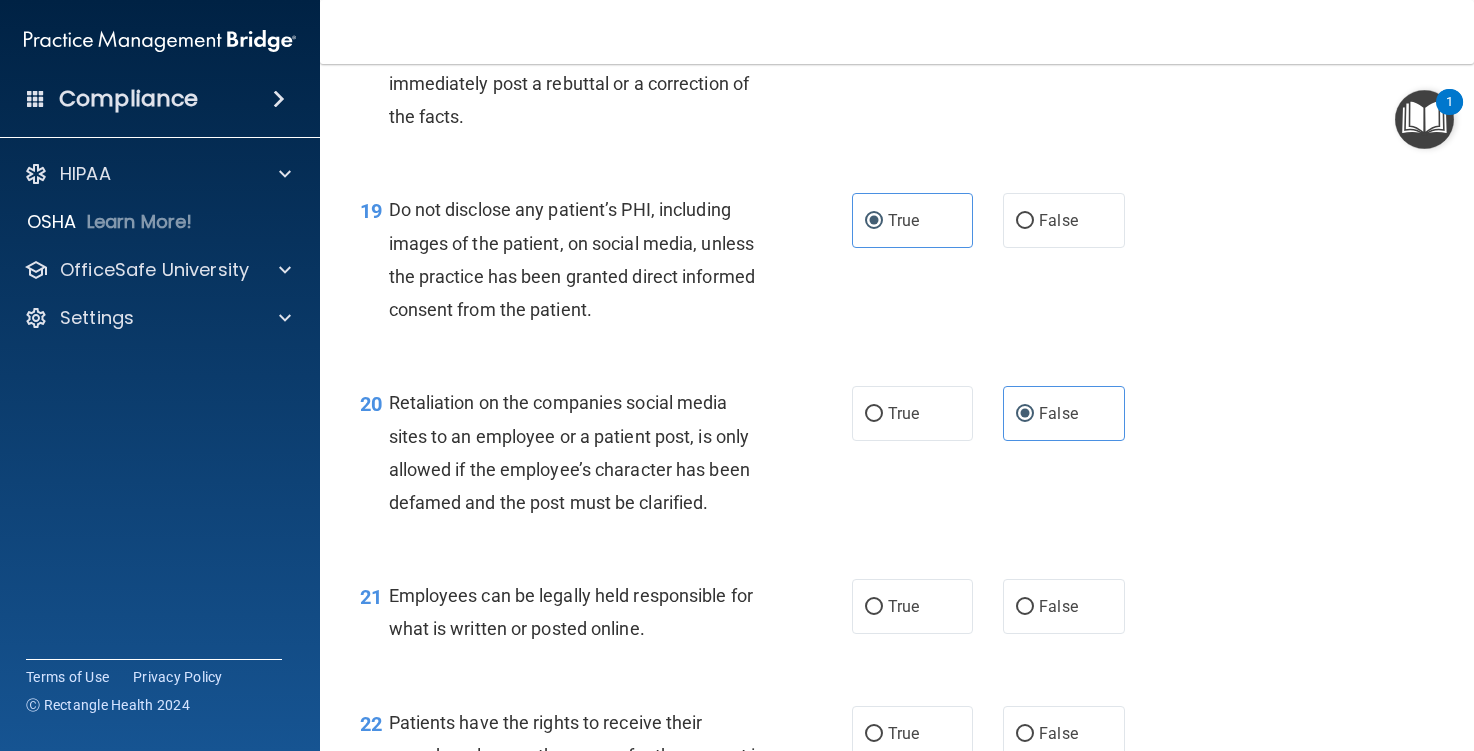 scroll, scrollTop: 3800, scrollLeft: 0, axis: vertical 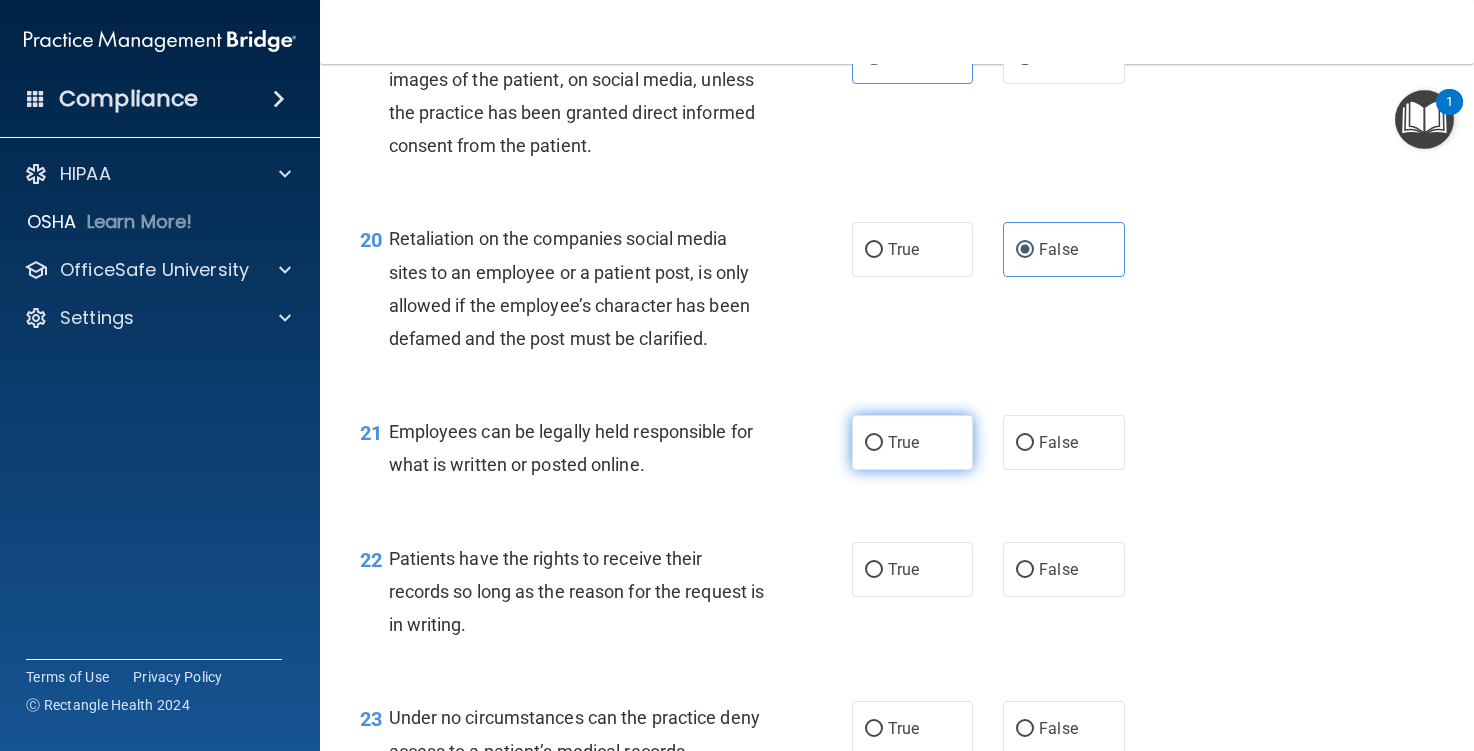 click on "True" at bounding box center (912, 442) 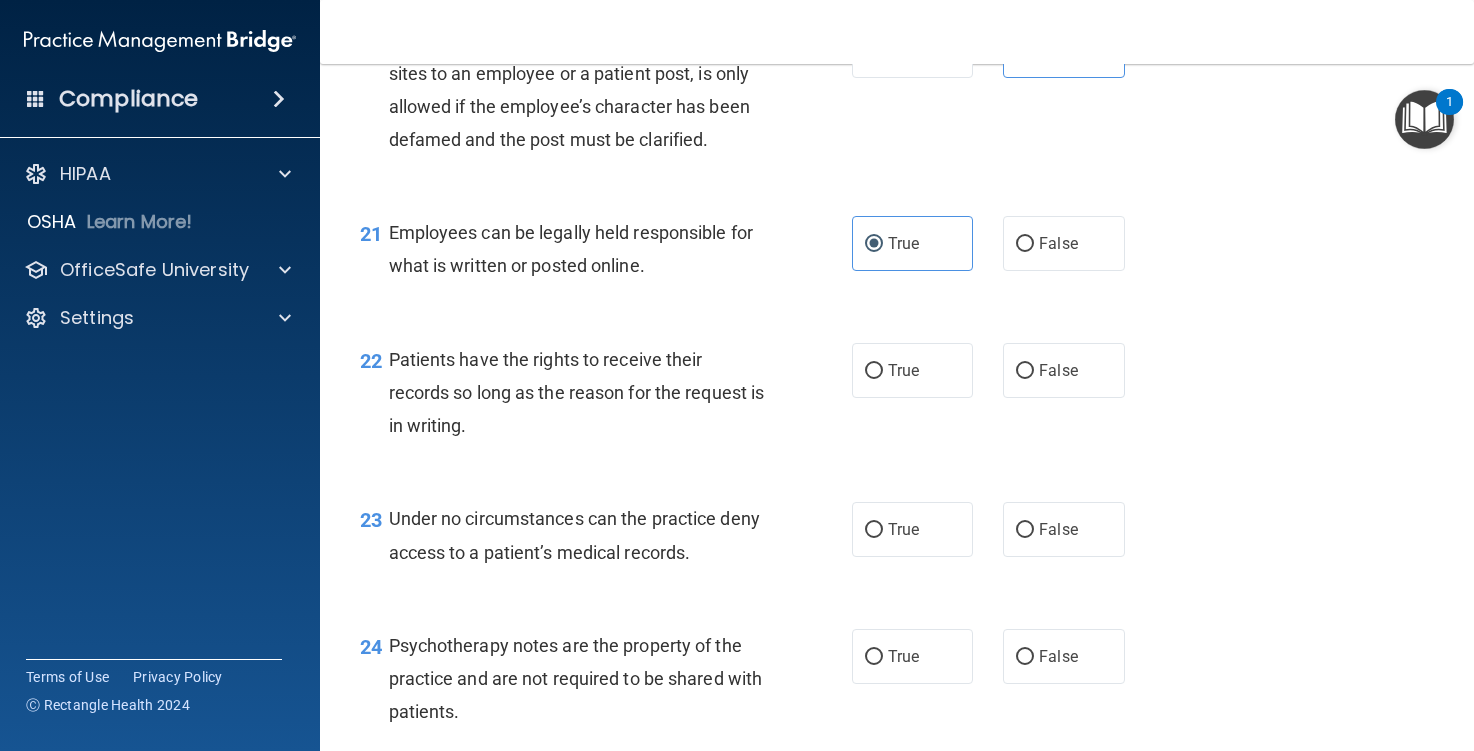scroll, scrollTop: 4000, scrollLeft: 0, axis: vertical 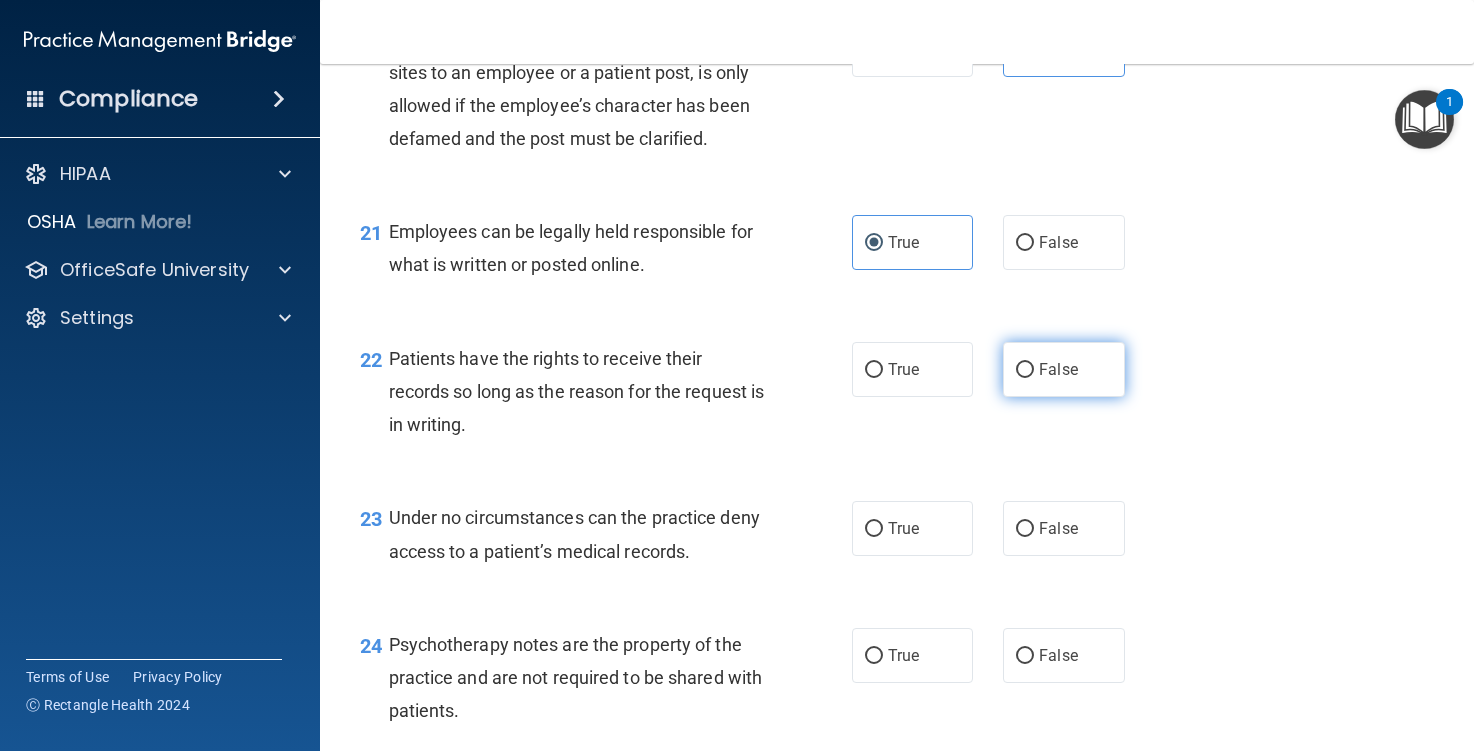 click on "False" at bounding box center (1058, 369) 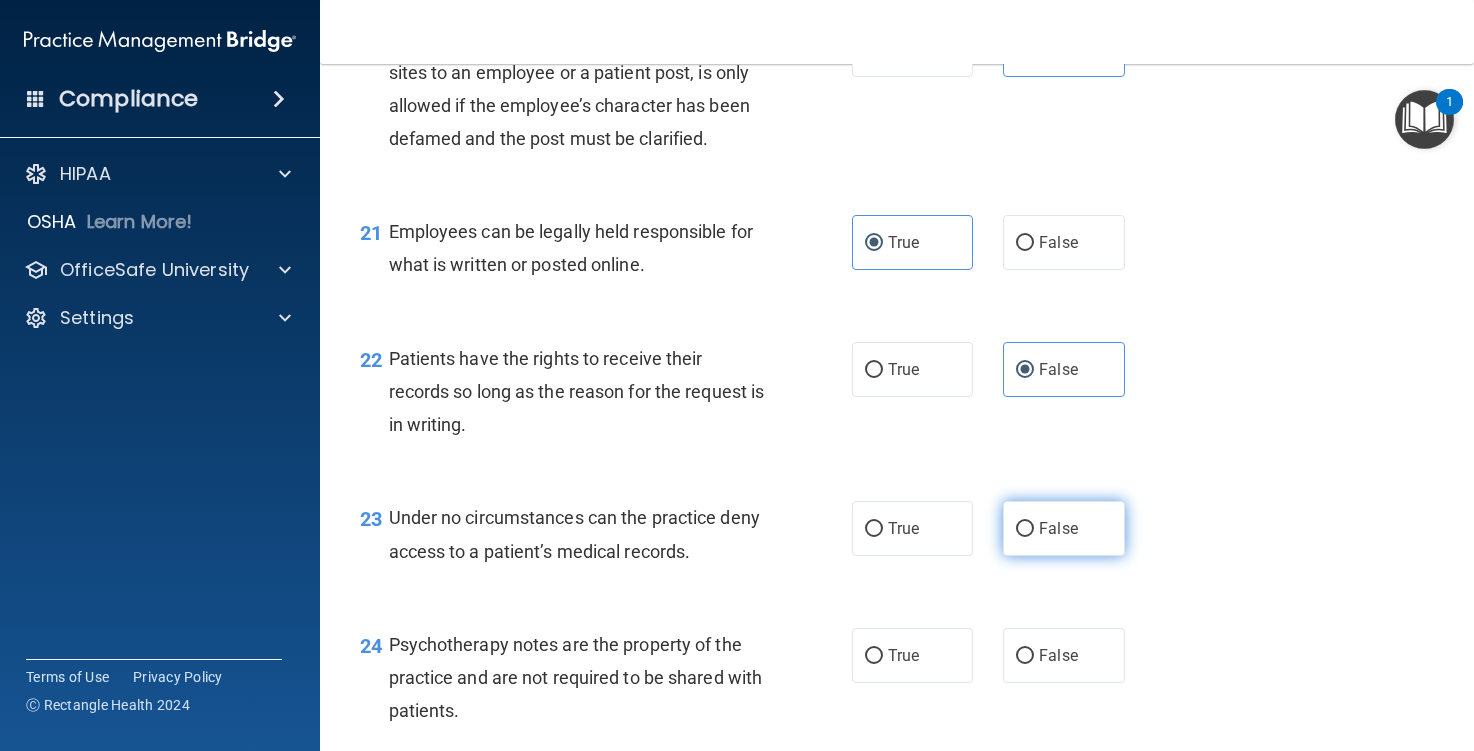 click on "False" at bounding box center (1058, 528) 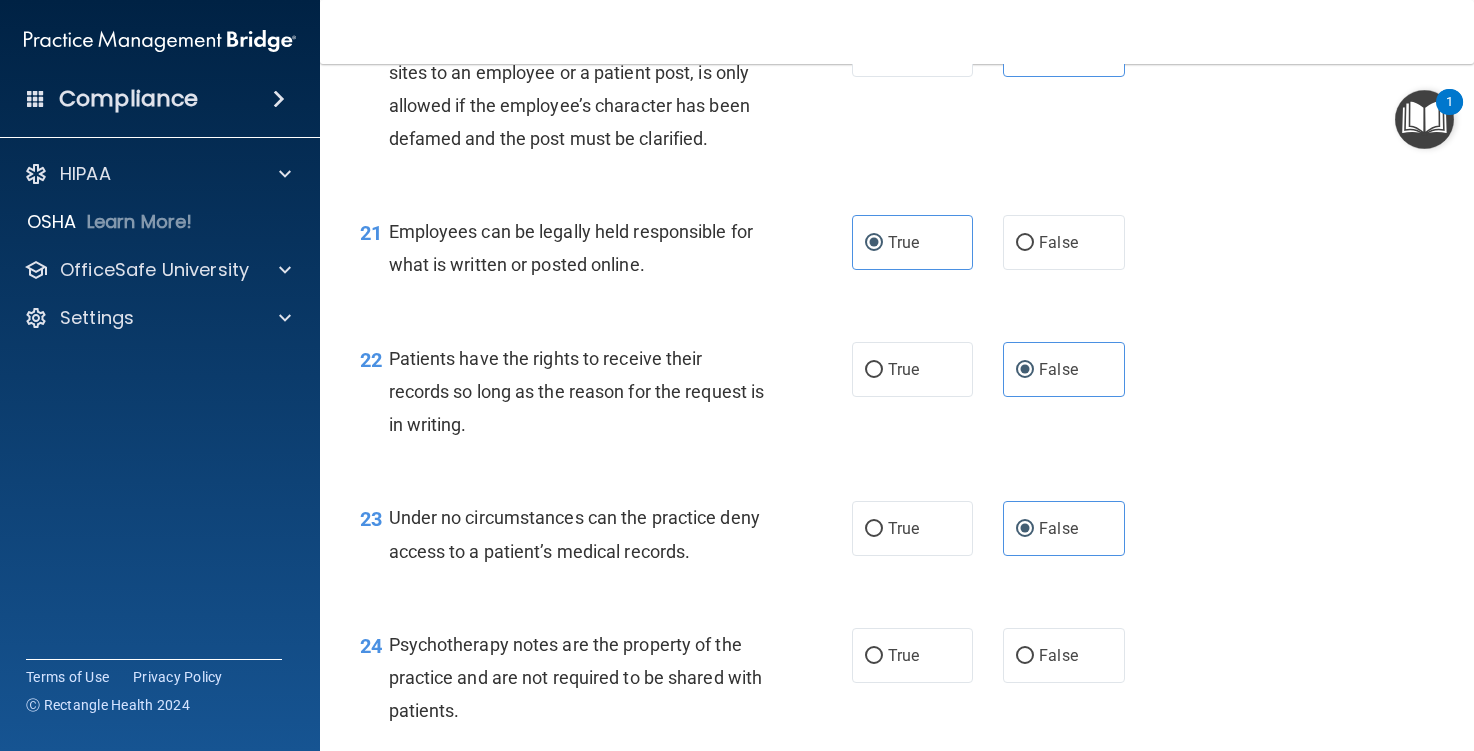 scroll, scrollTop: 4200, scrollLeft: 0, axis: vertical 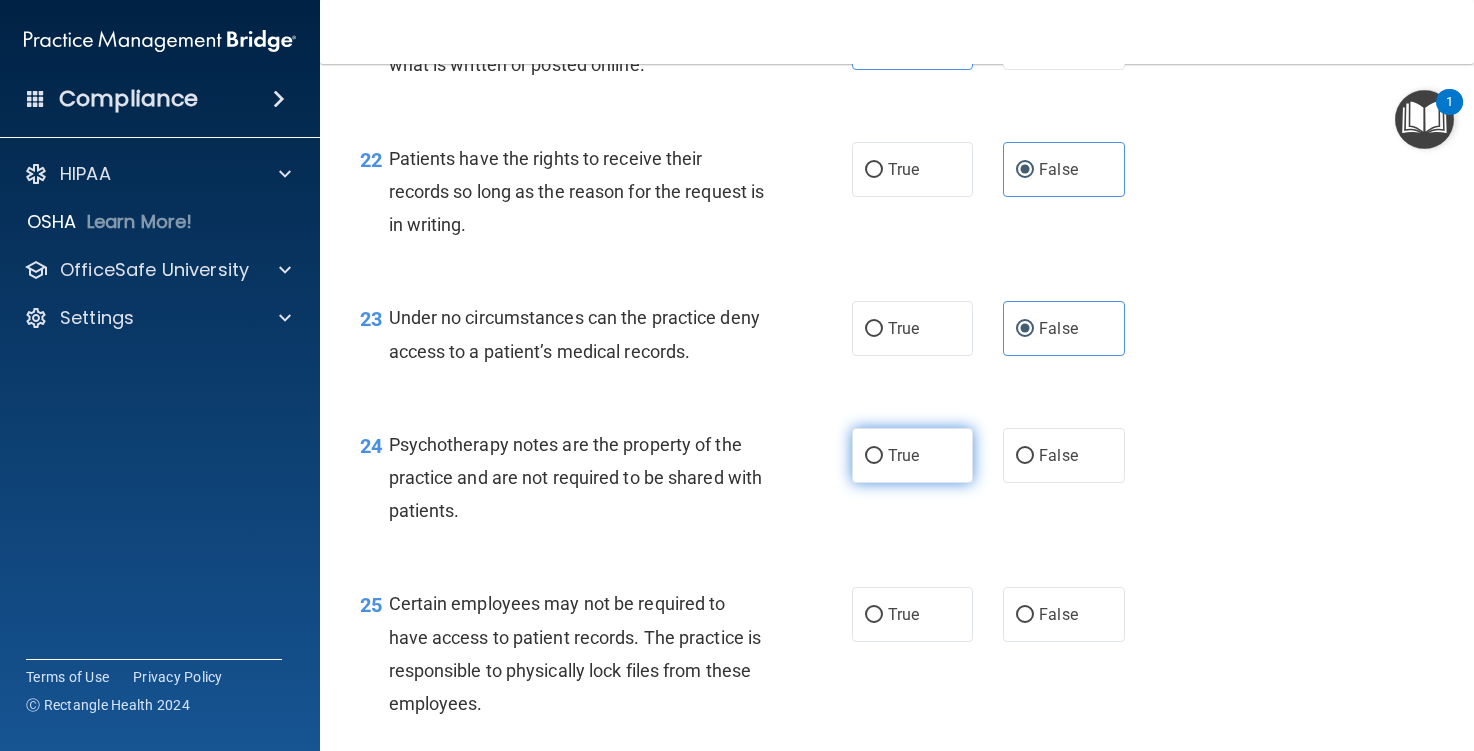 click on "True" at bounding box center [912, 455] 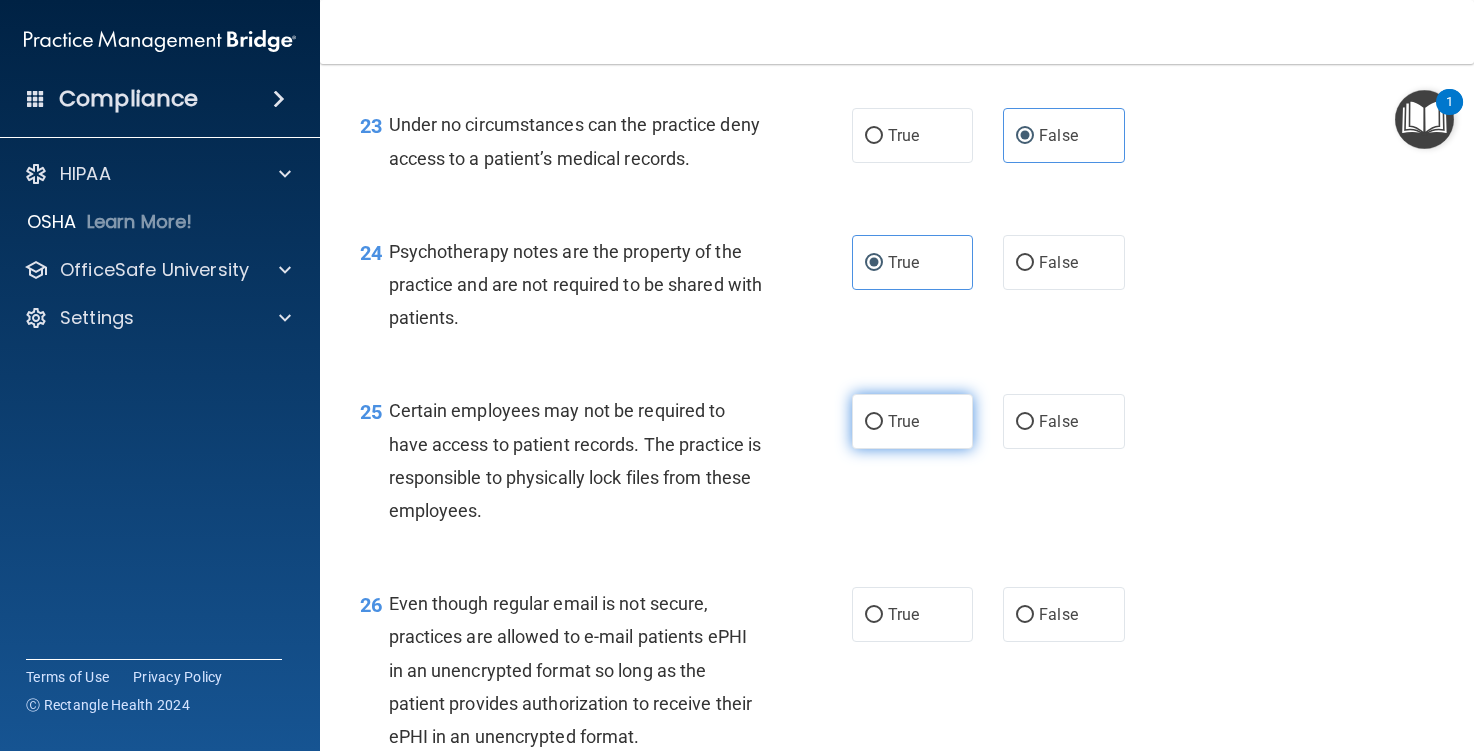 scroll, scrollTop: 4400, scrollLeft: 0, axis: vertical 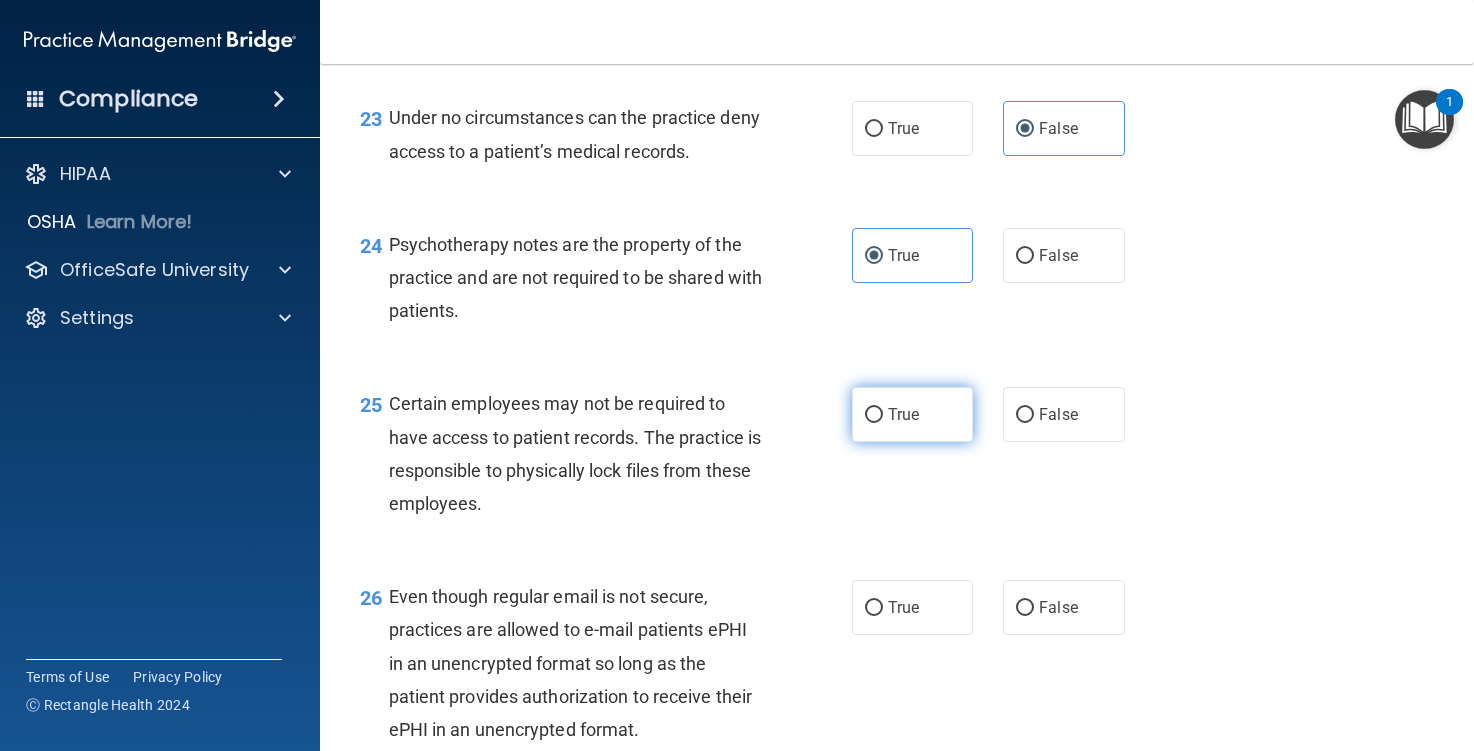 click on "True" at bounding box center (912, 414) 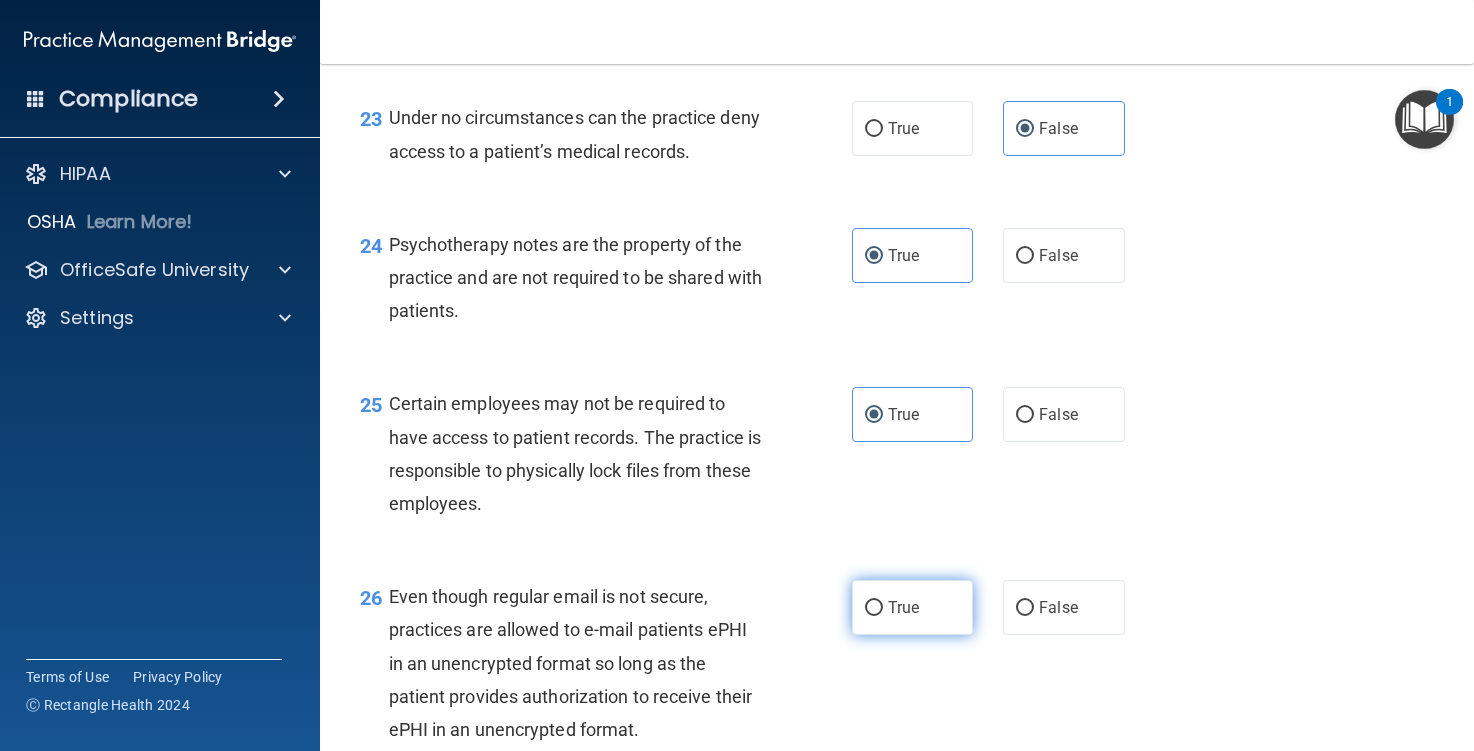 click on "True" at bounding box center [903, 607] 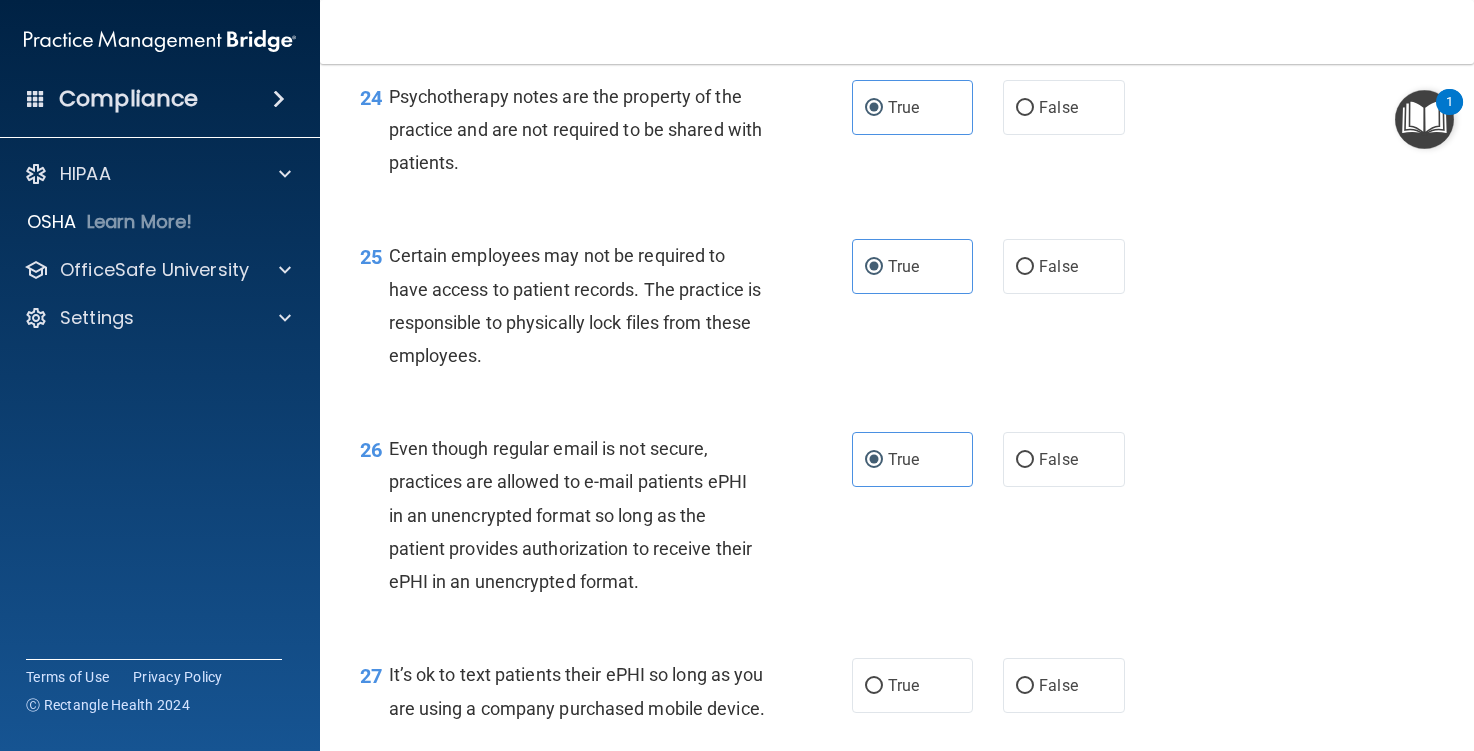 scroll, scrollTop: 4700, scrollLeft: 0, axis: vertical 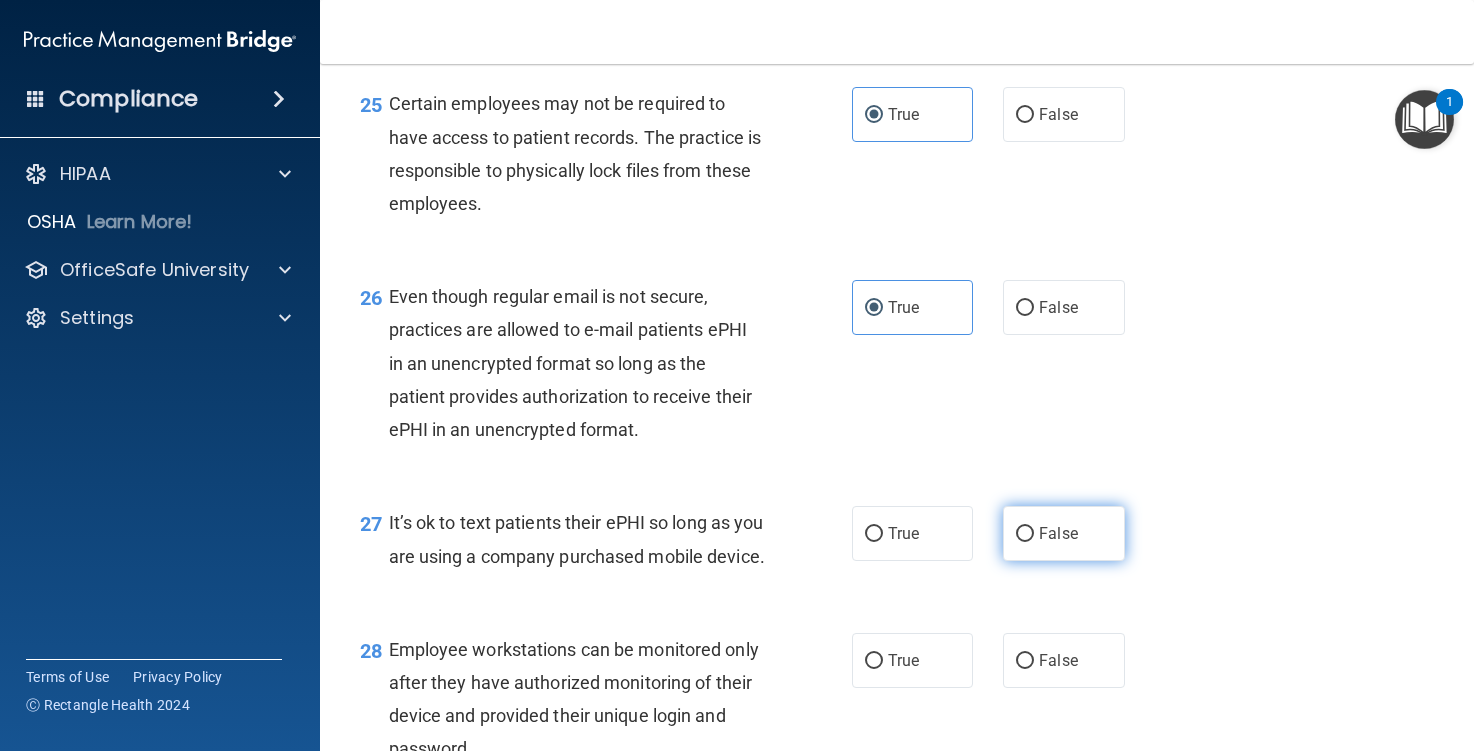 click on "False" at bounding box center (1063, 533) 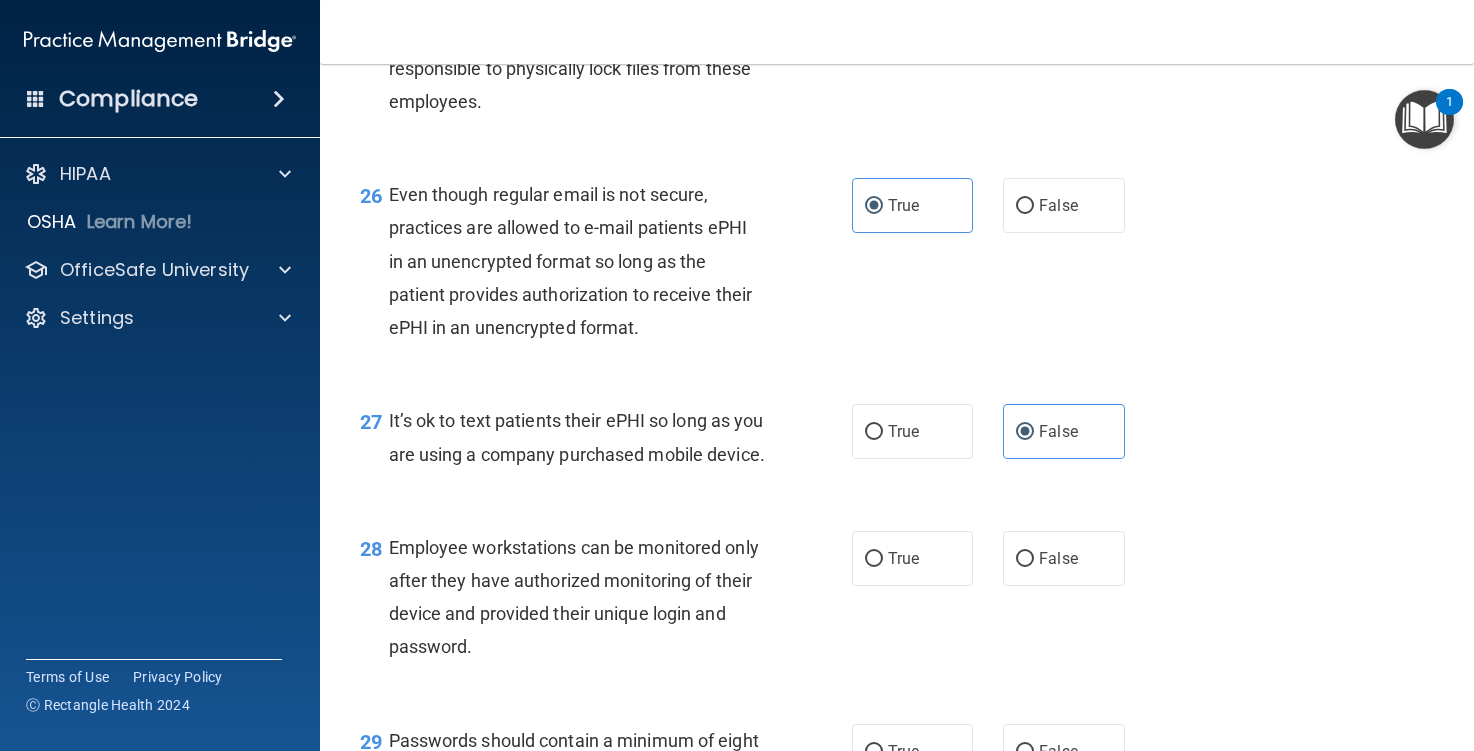 scroll, scrollTop: 4900, scrollLeft: 0, axis: vertical 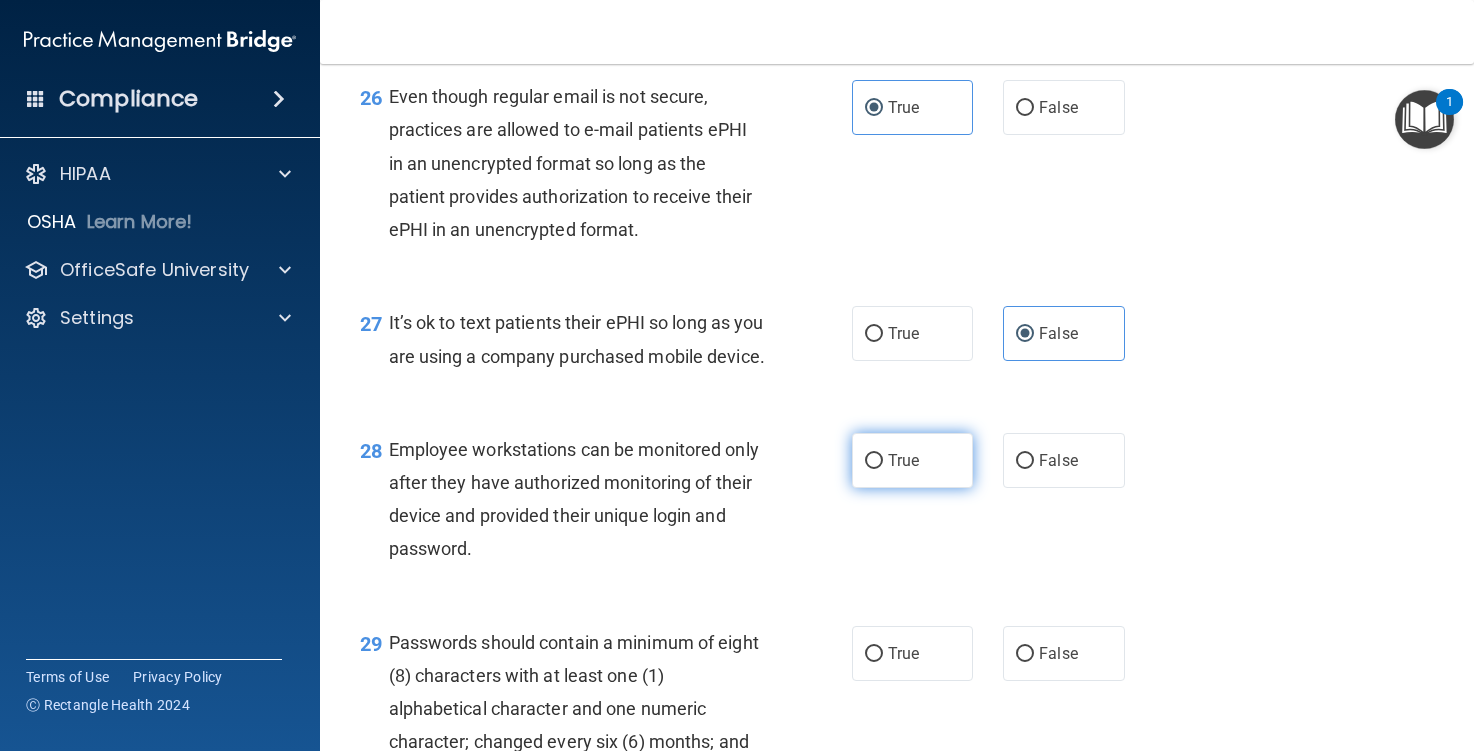 click on "True" at bounding box center [912, 460] 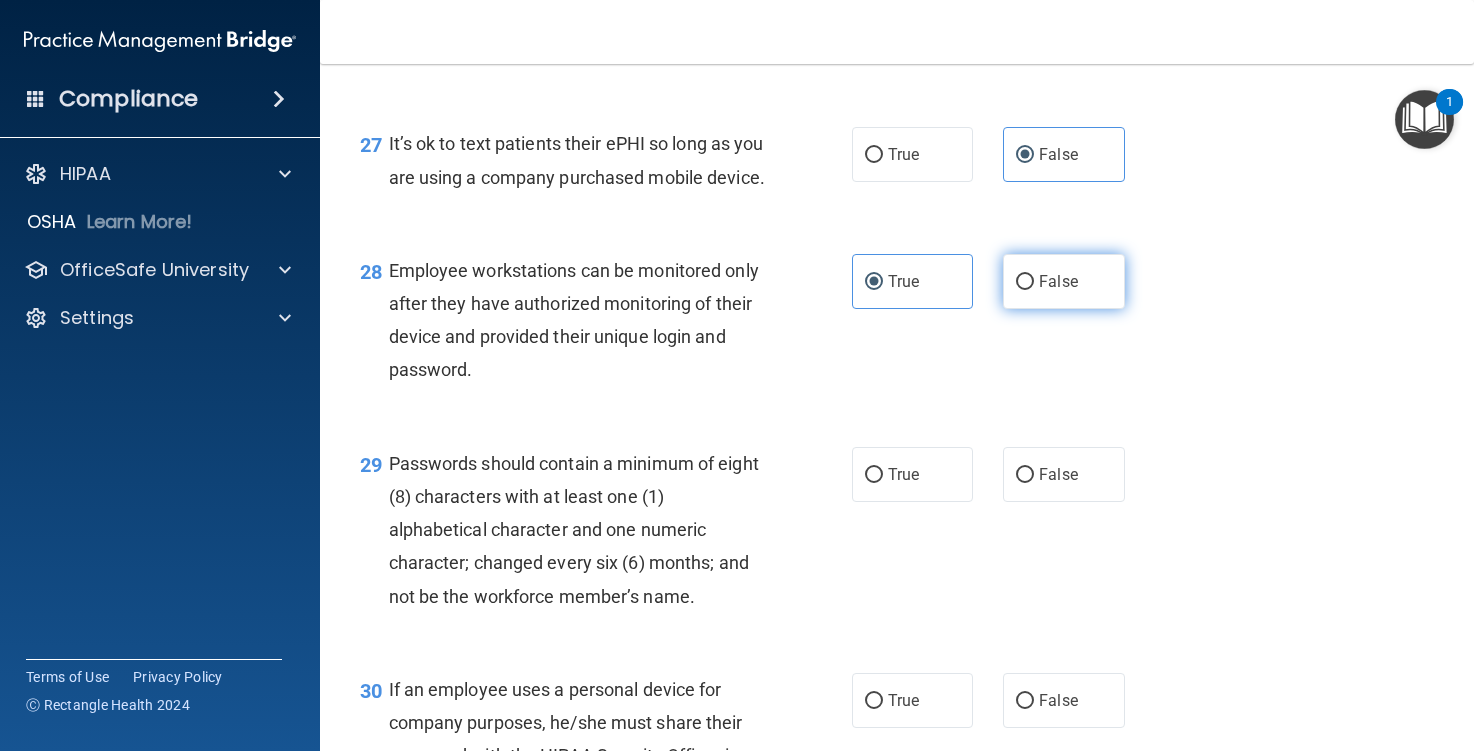 scroll, scrollTop: 5100, scrollLeft: 0, axis: vertical 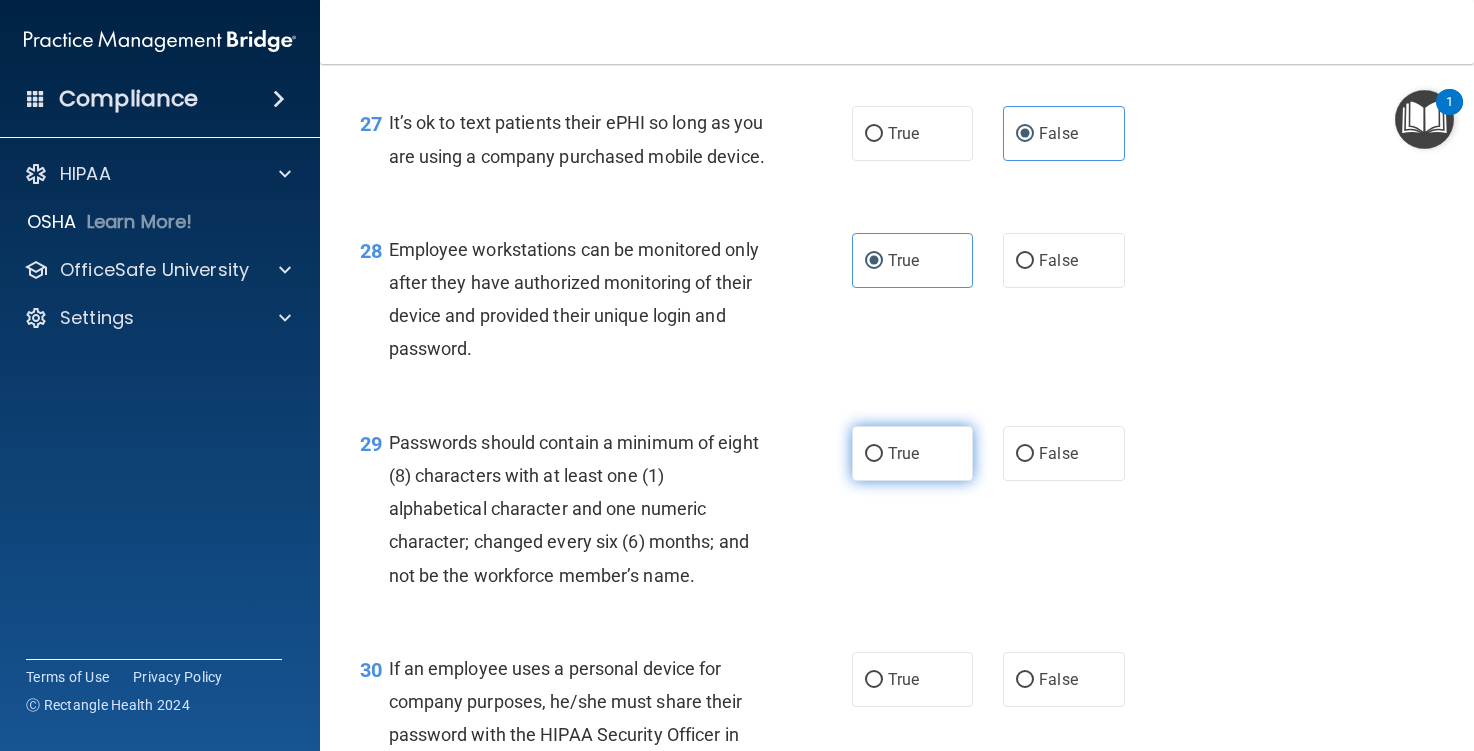 click on "True" at bounding box center (912, 453) 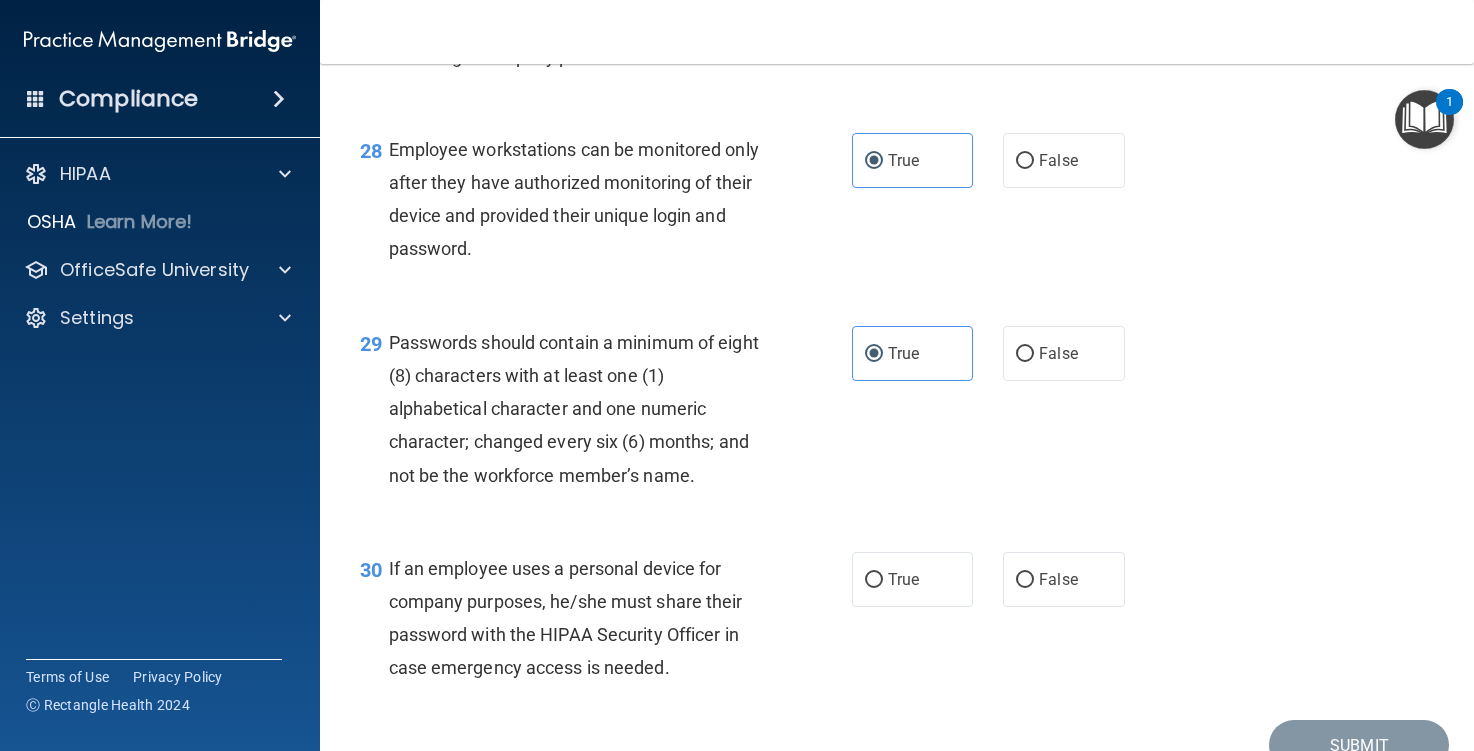 scroll, scrollTop: 5400, scrollLeft: 0, axis: vertical 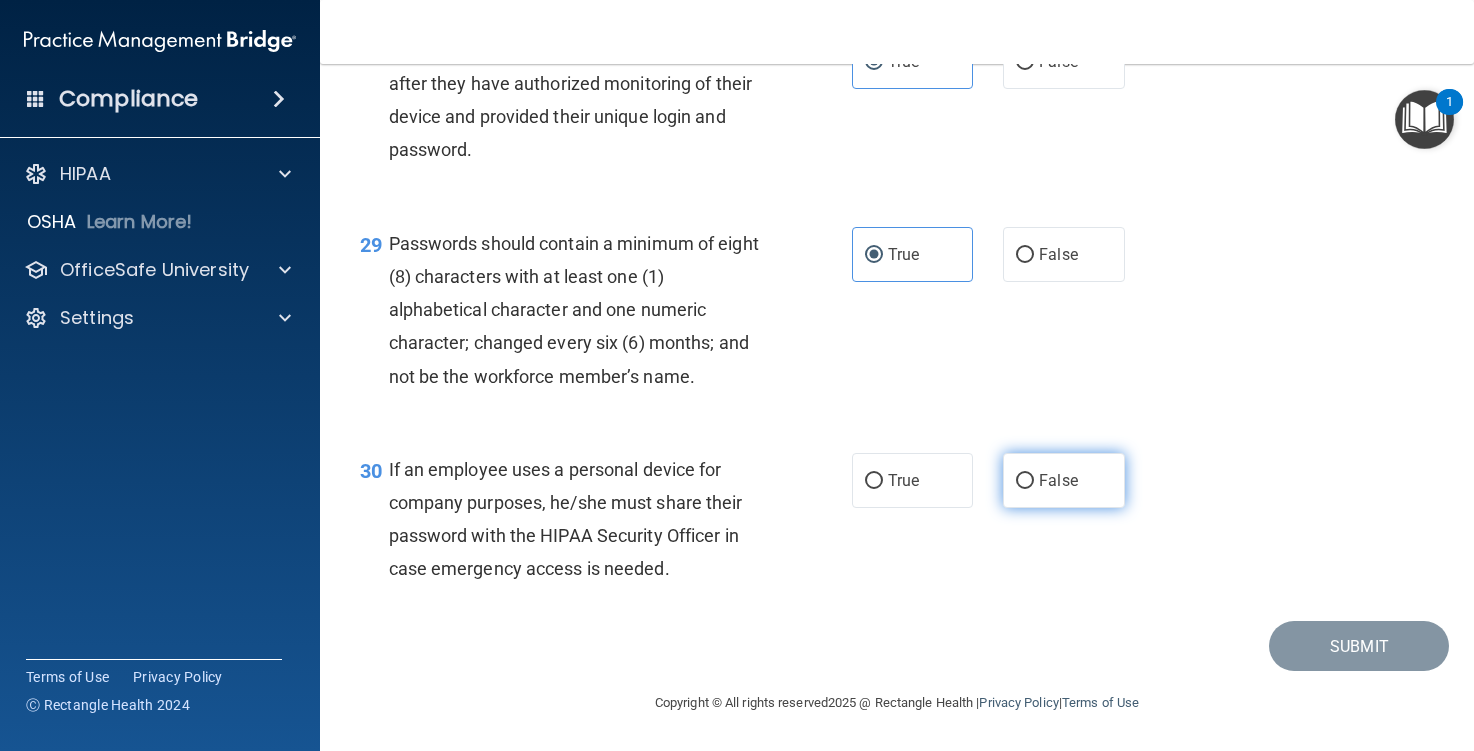 click on "False" at bounding box center [1063, 480] 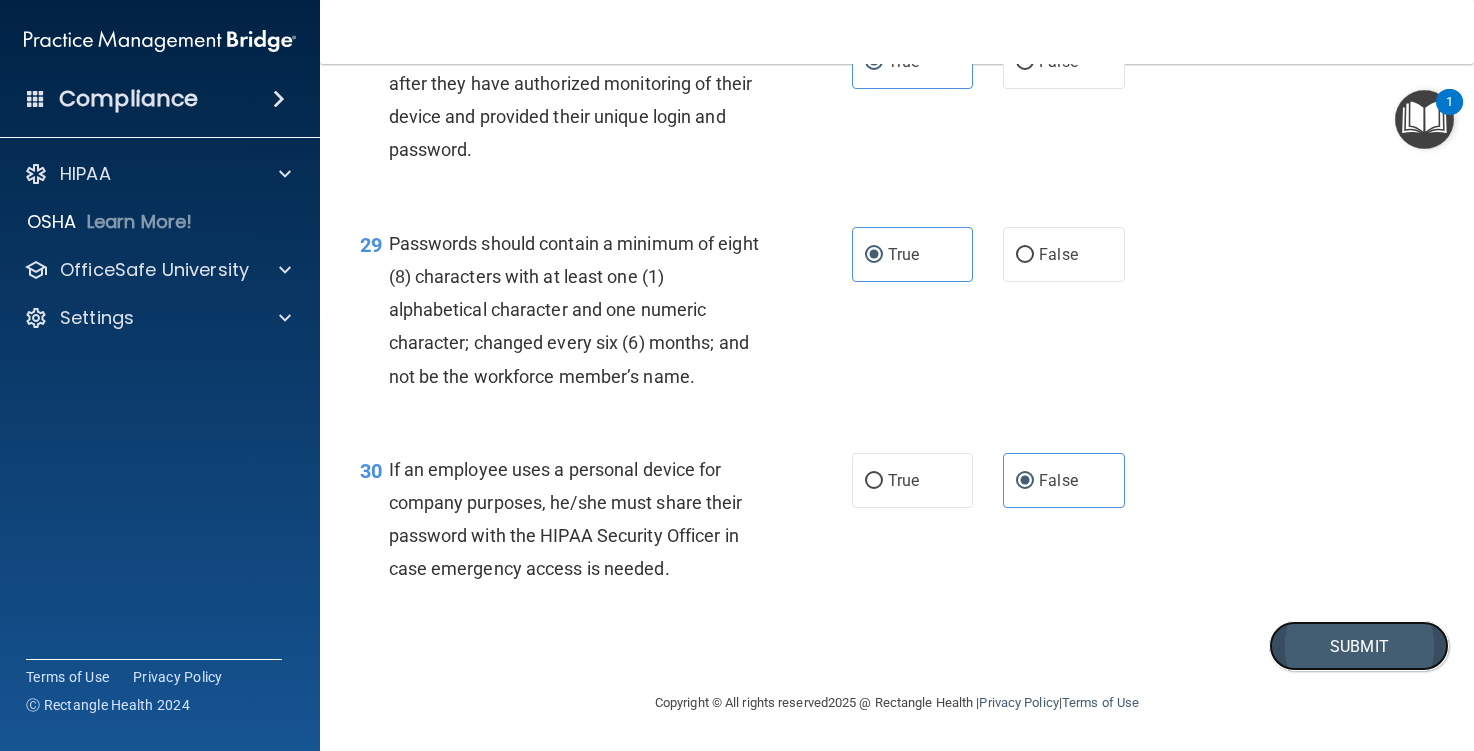 click on "Submit" at bounding box center [1359, 646] 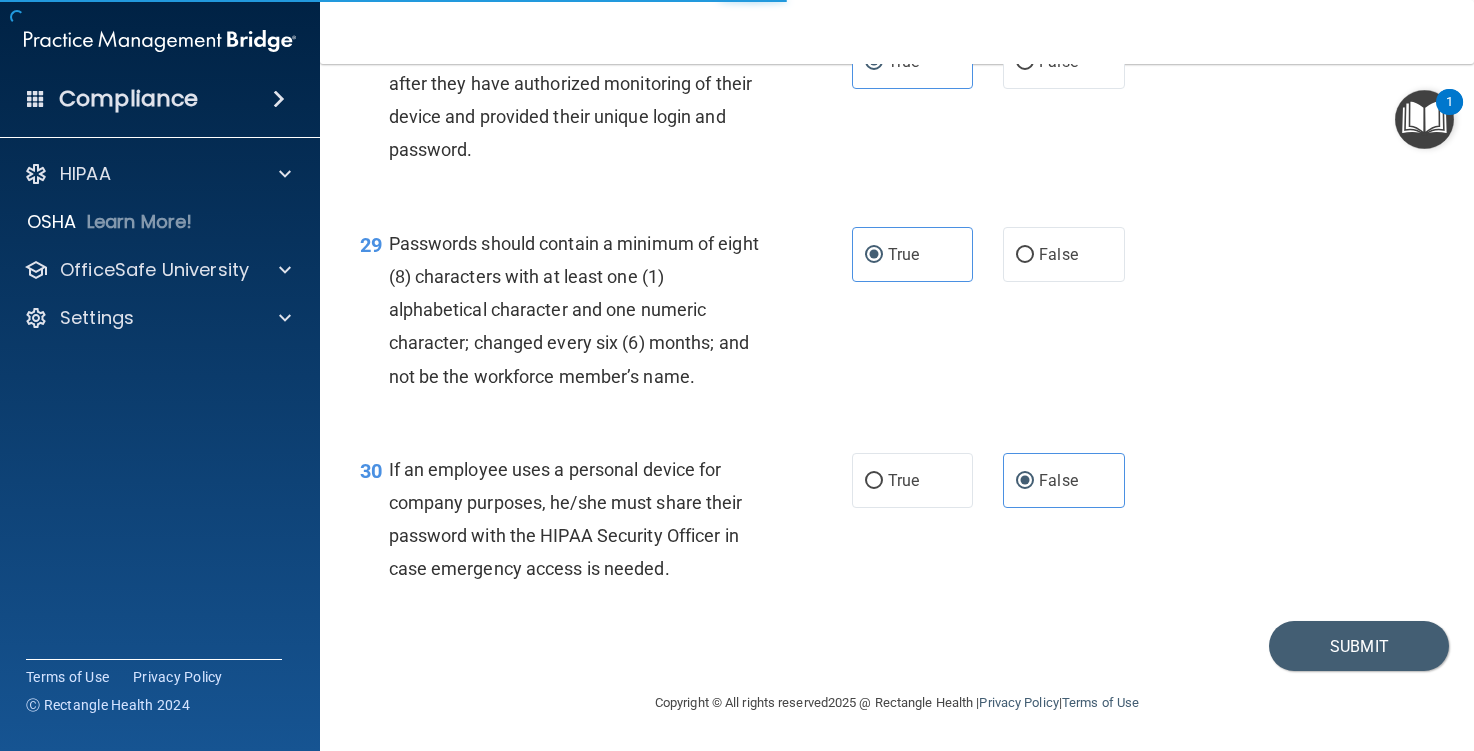 scroll, scrollTop: 0, scrollLeft: 0, axis: both 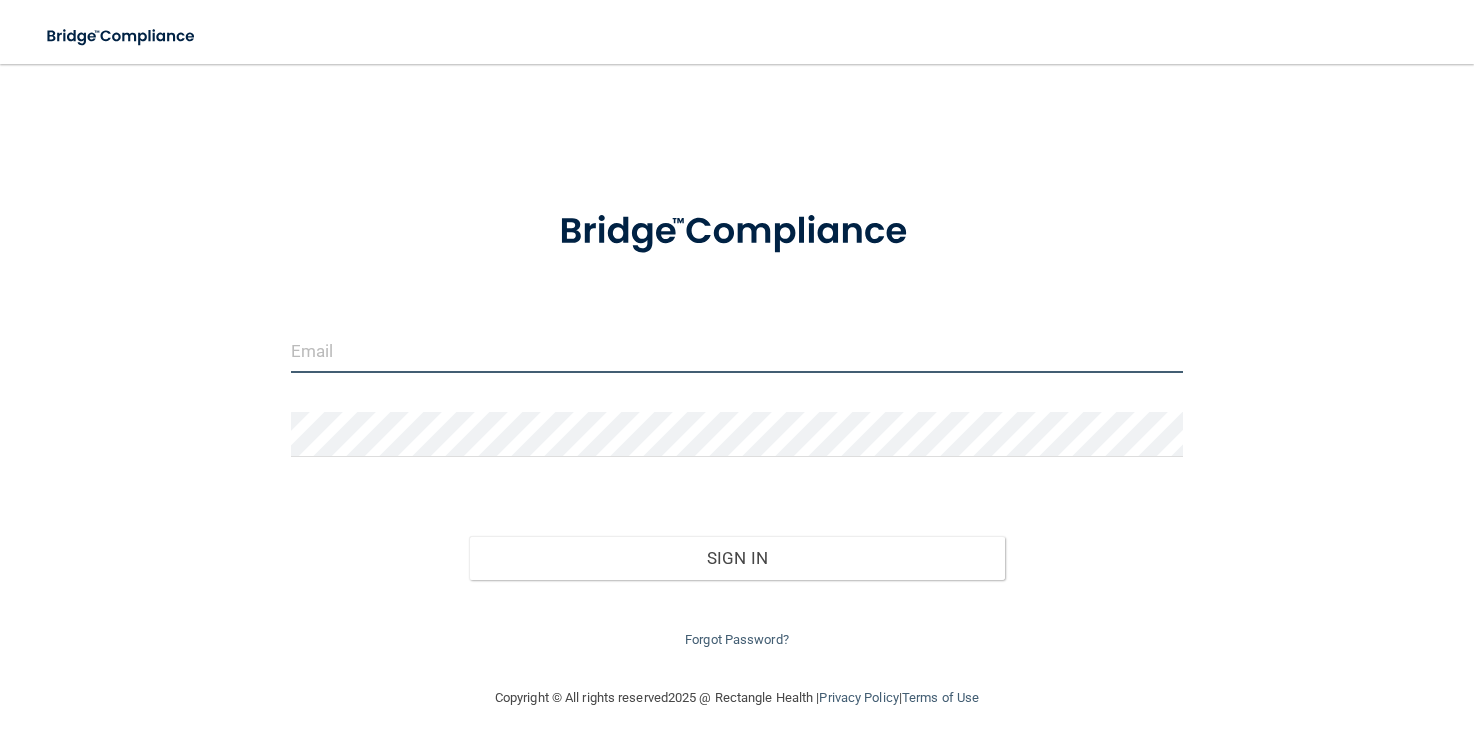 click at bounding box center [737, 350] 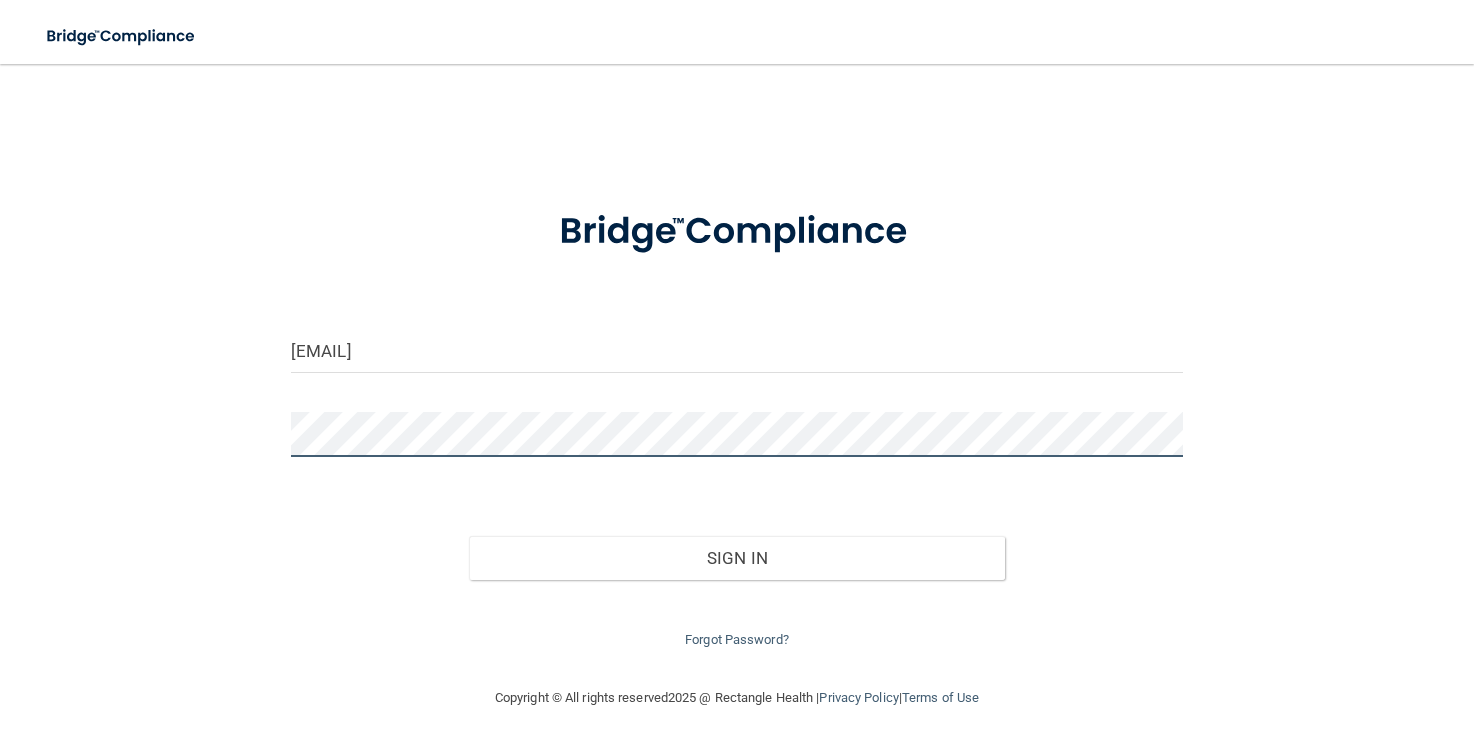 click on "Sign In" at bounding box center [736, 558] 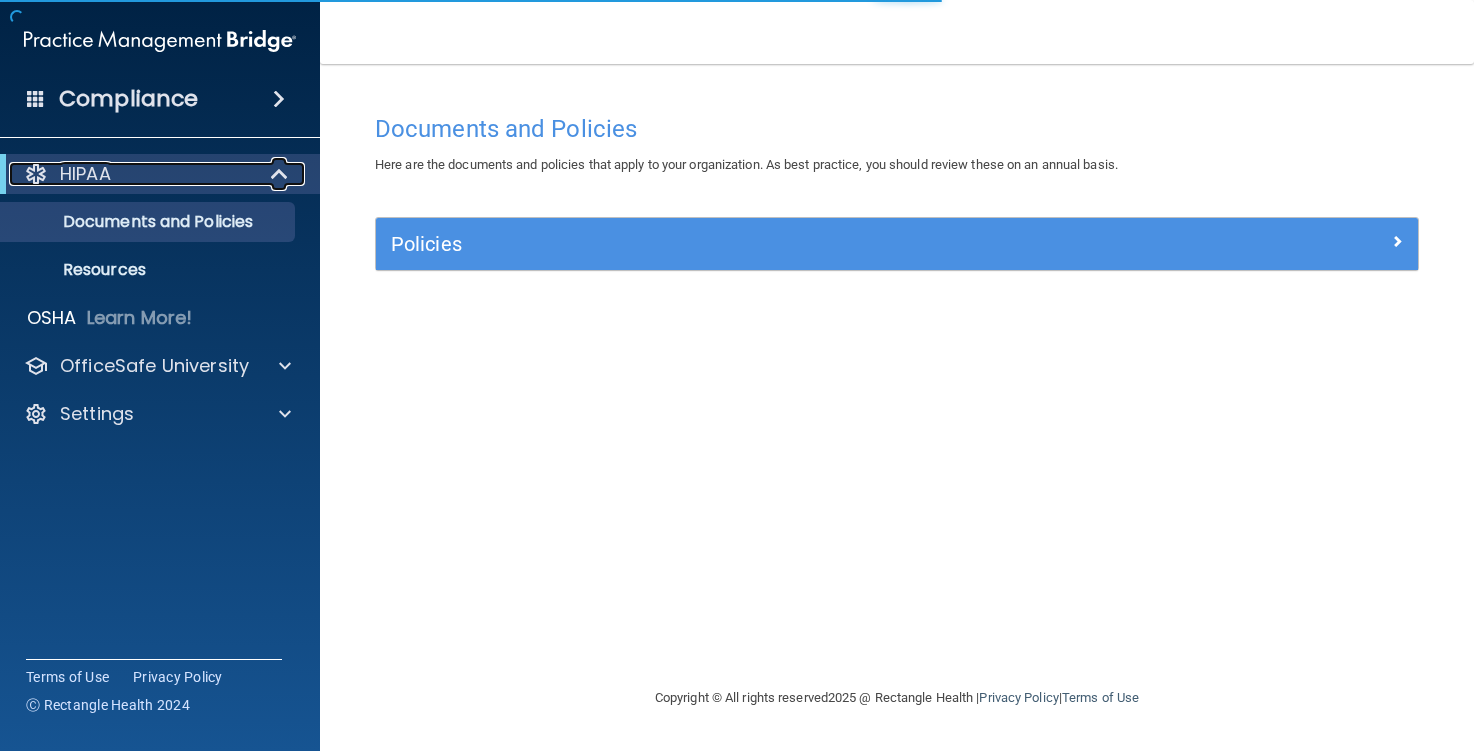 click on "HIPAA" at bounding box center (85, 174) 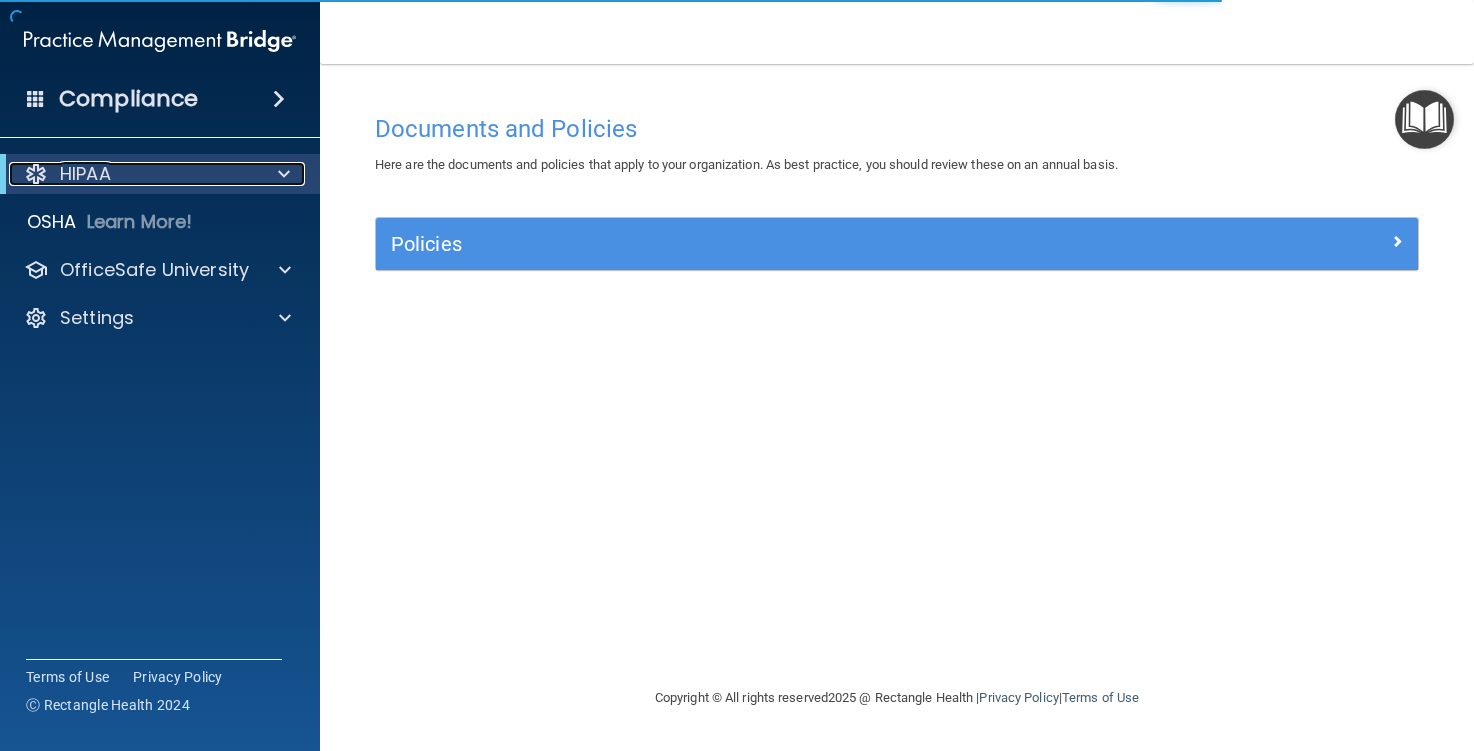 click on "HIPAA" at bounding box center (85, 174) 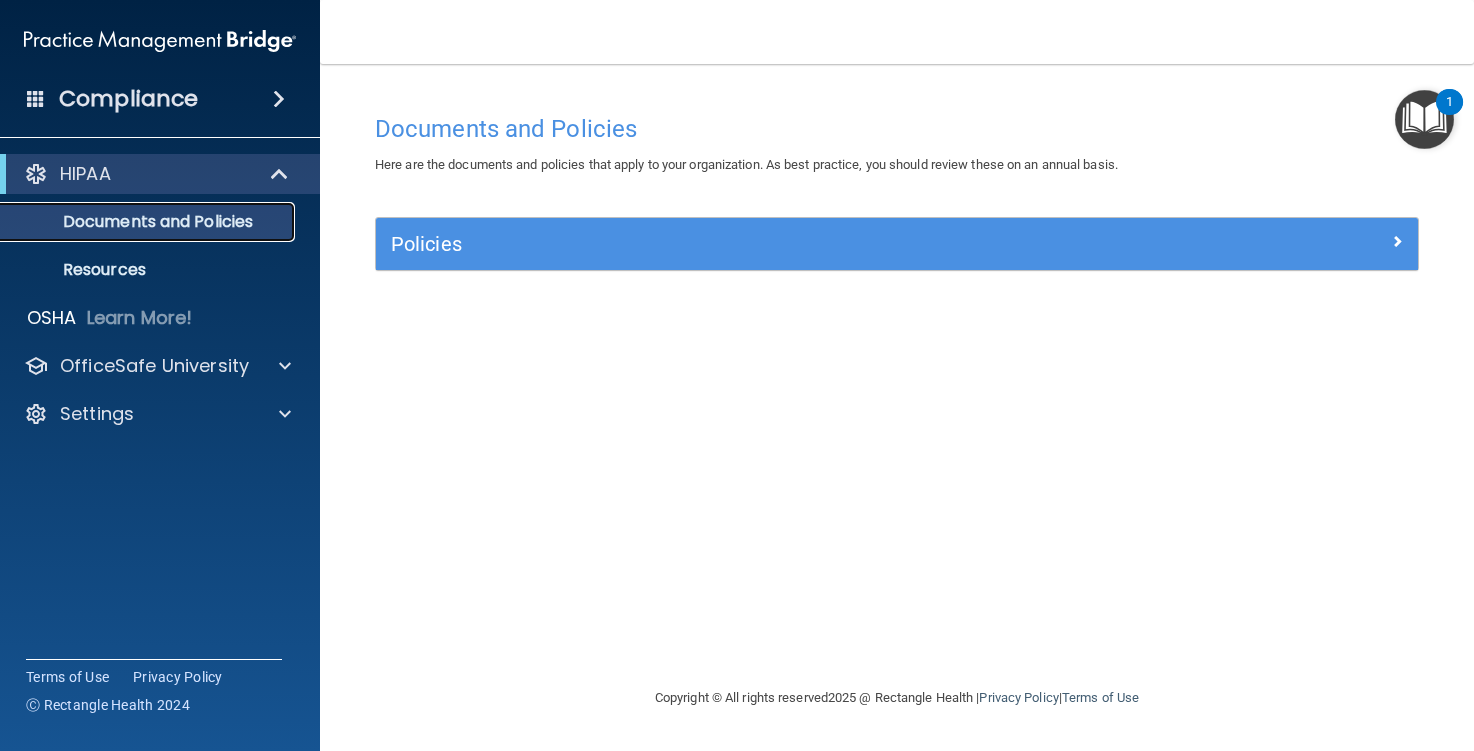 click on "Documents and Policies" at bounding box center [149, 222] 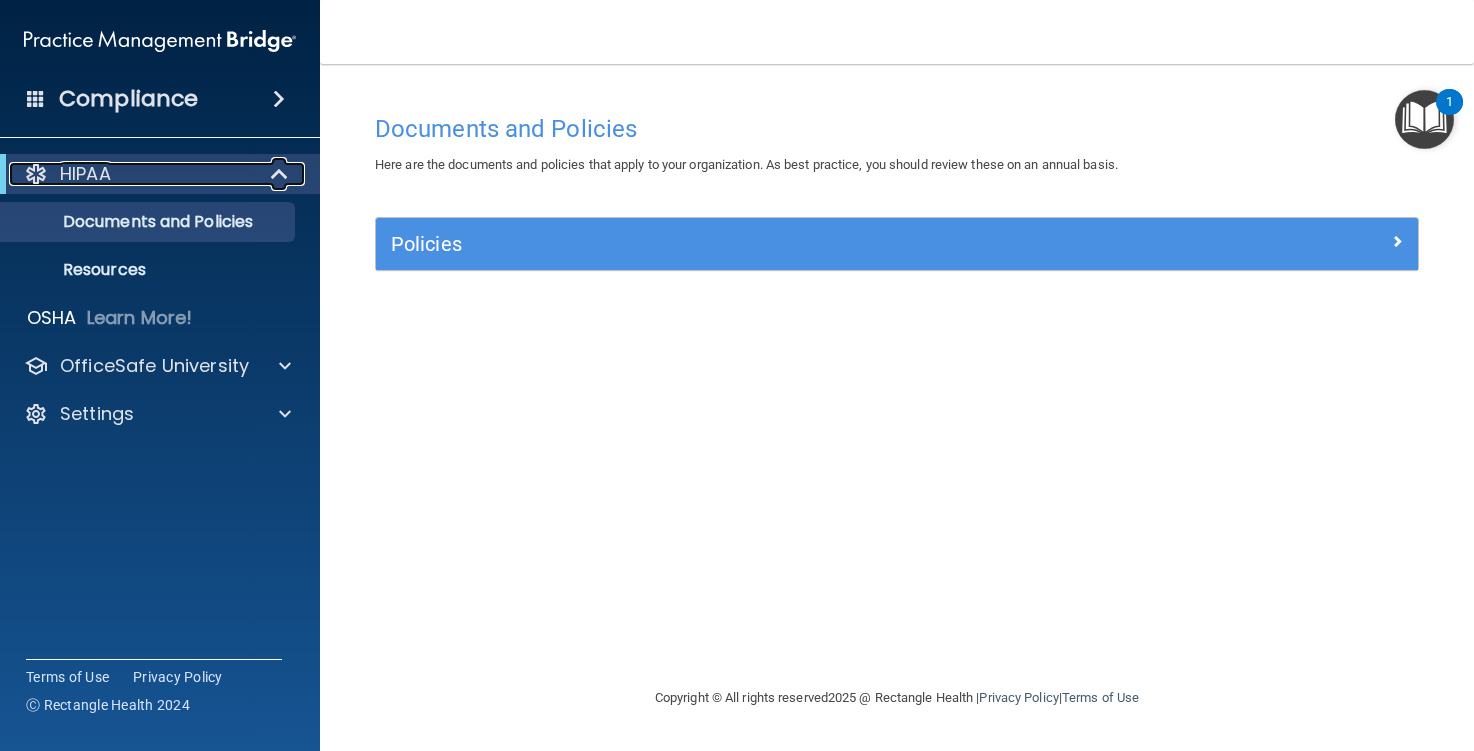 click at bounding box center [281, 174] 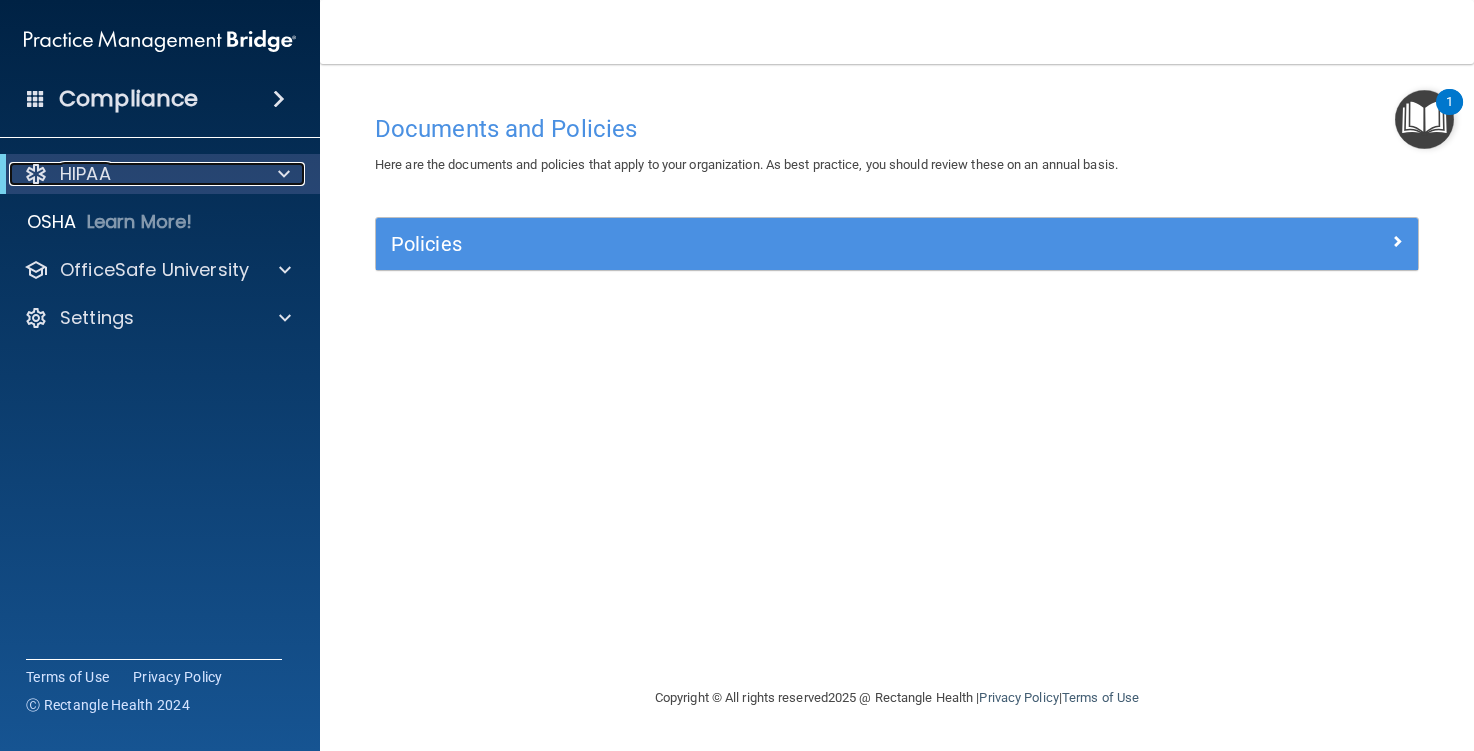 click at bounding box center (284, 174) 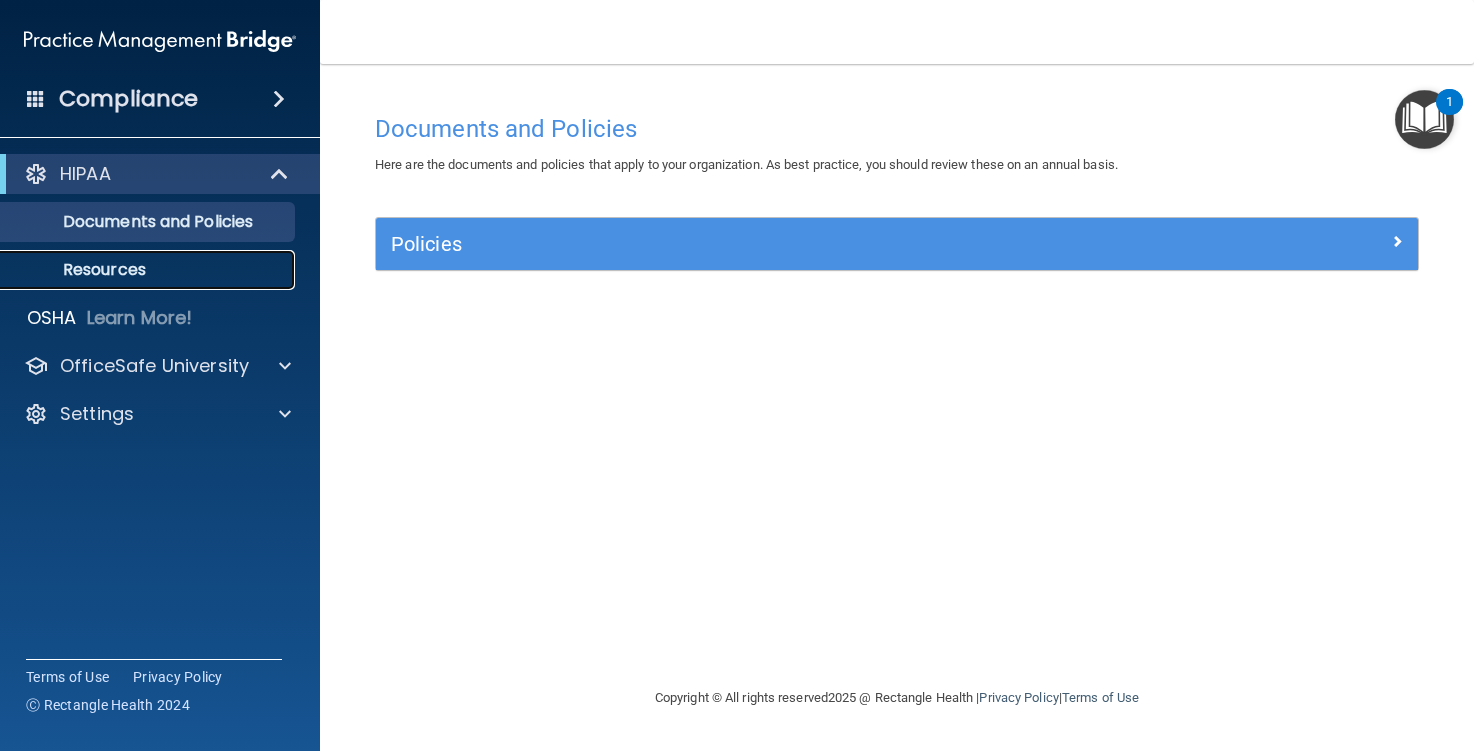 click on "Resources" at bounding box center [149, 270] 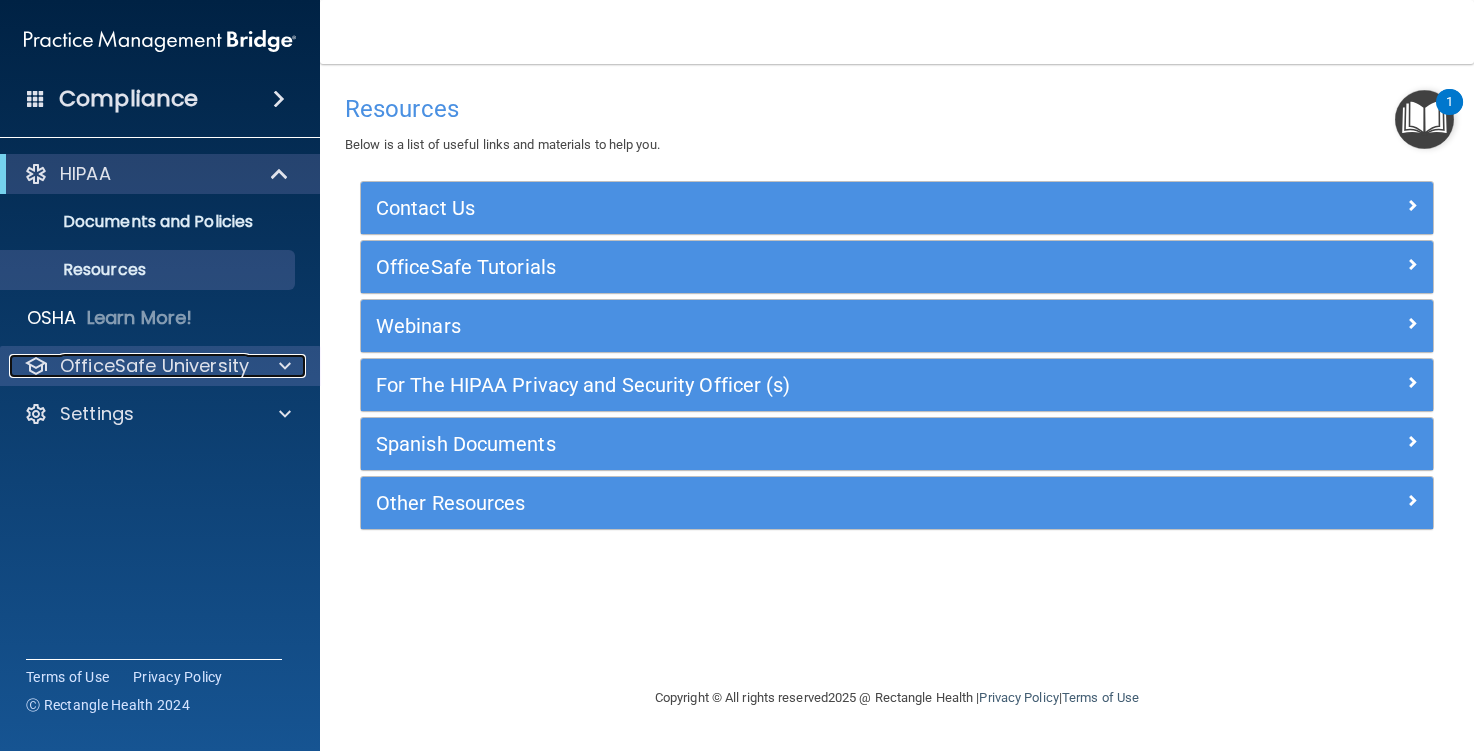 click on "OfficeSafe University" at bounding box center [154, 366] 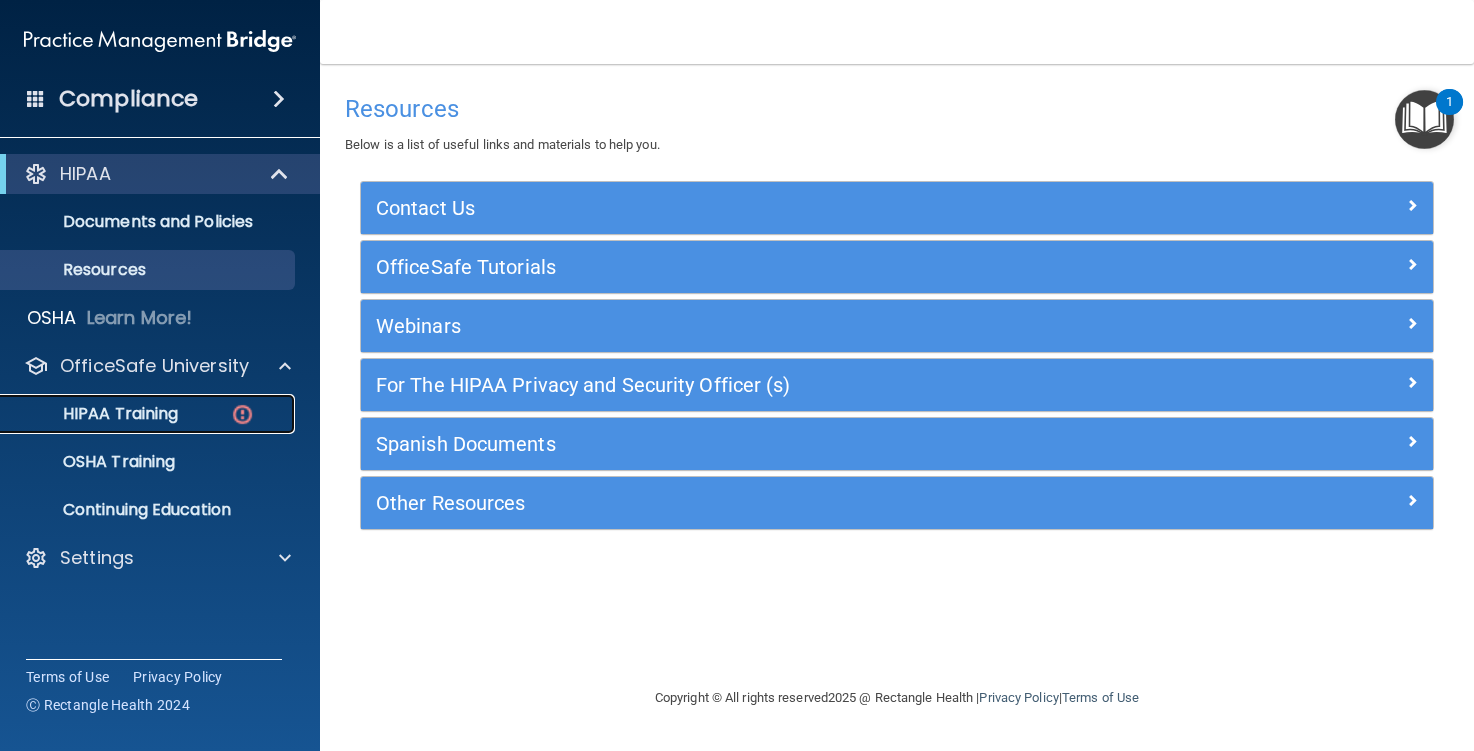click on "HIPAA Training" at bounding box center [137, 414] 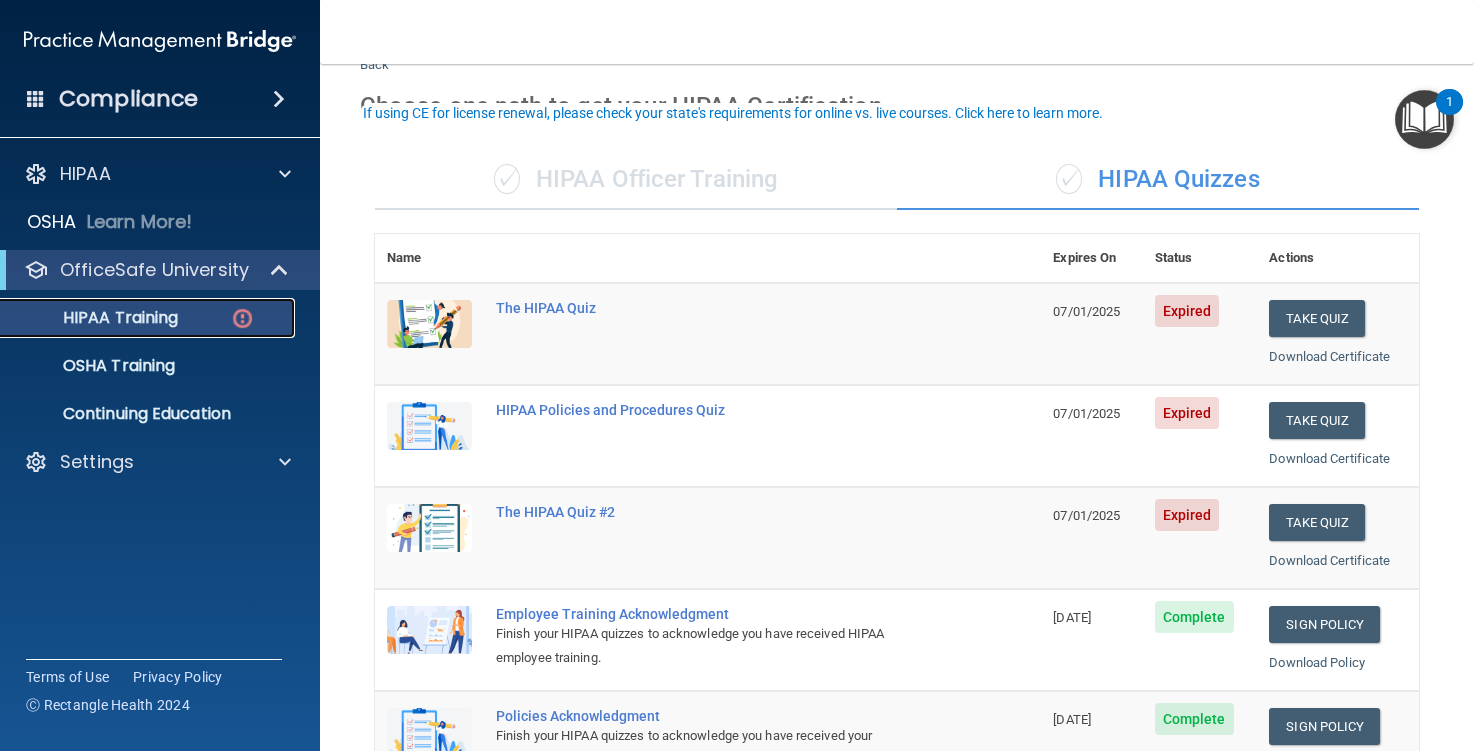 scroll, scrollTop: 100, scrollLeft: 0, axis: vertical 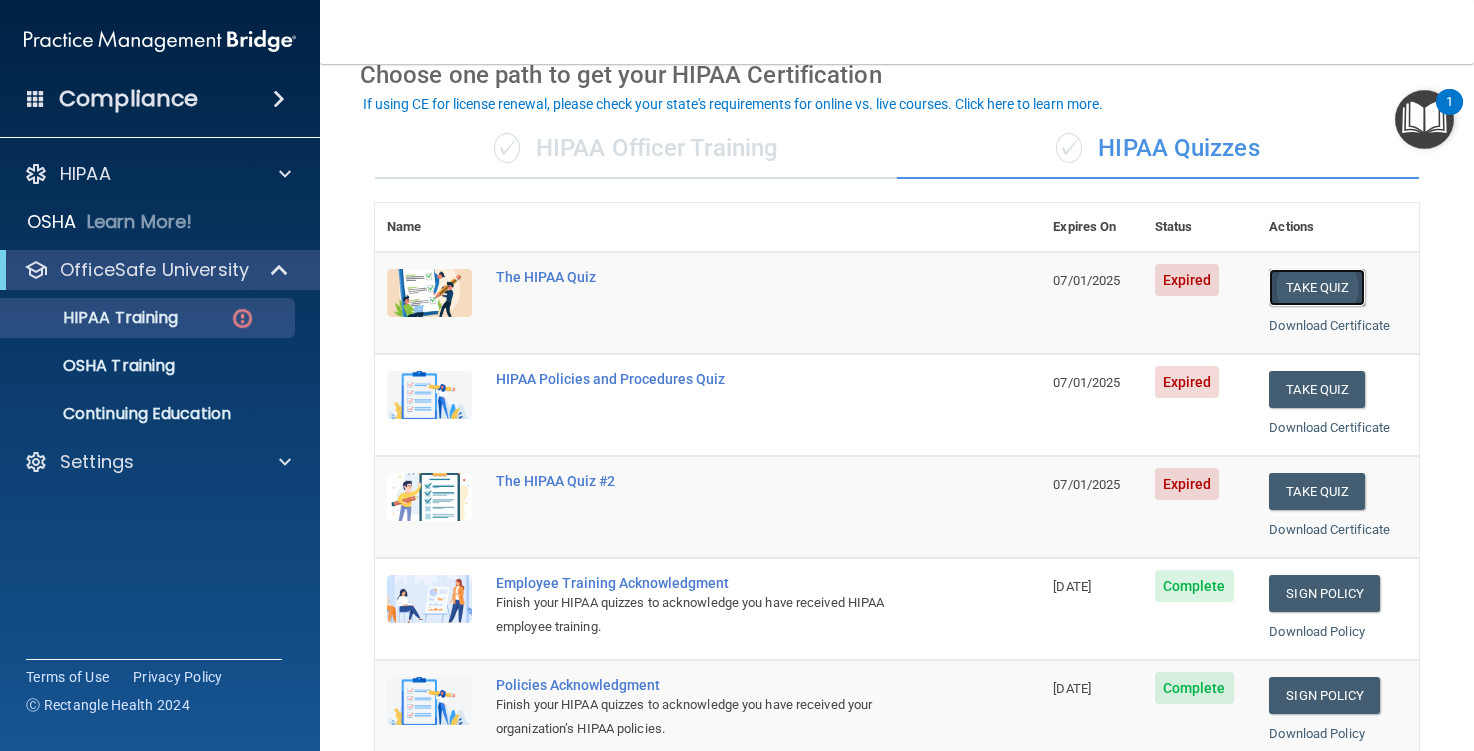 click on "Take Quiz" at bounding box center (1317, 287) 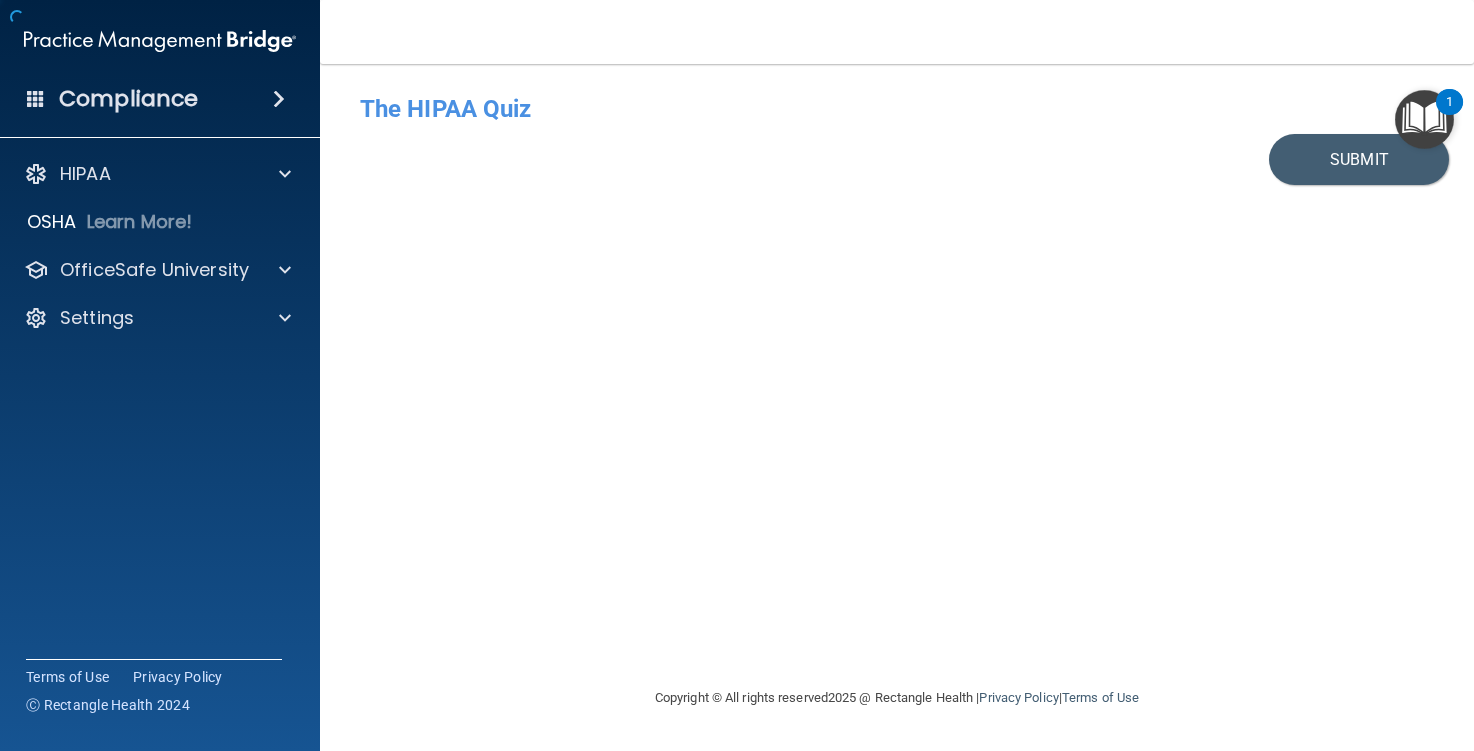 scroll, scrollTop: 0, scrollLeft: 0, axis: both 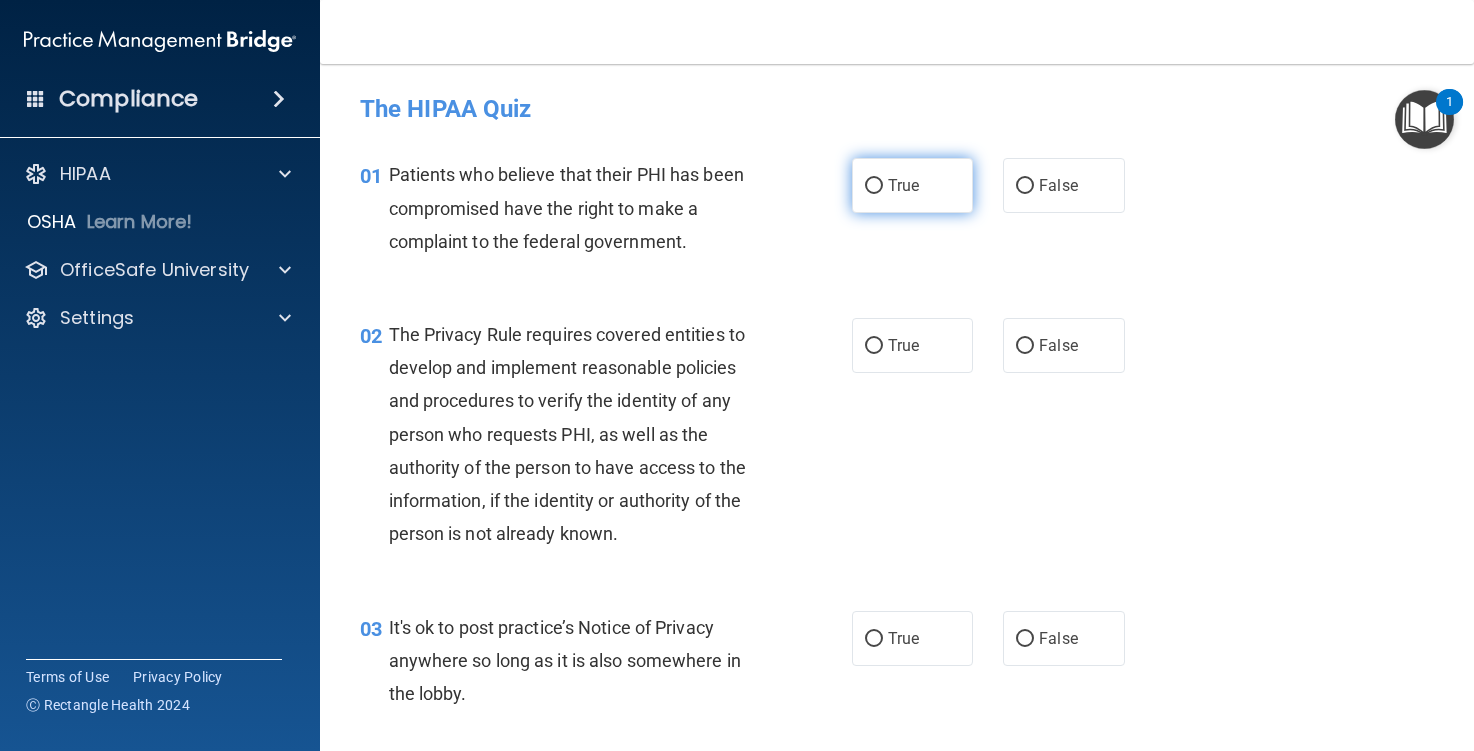 click on "True" at bounding box center [912, 185] 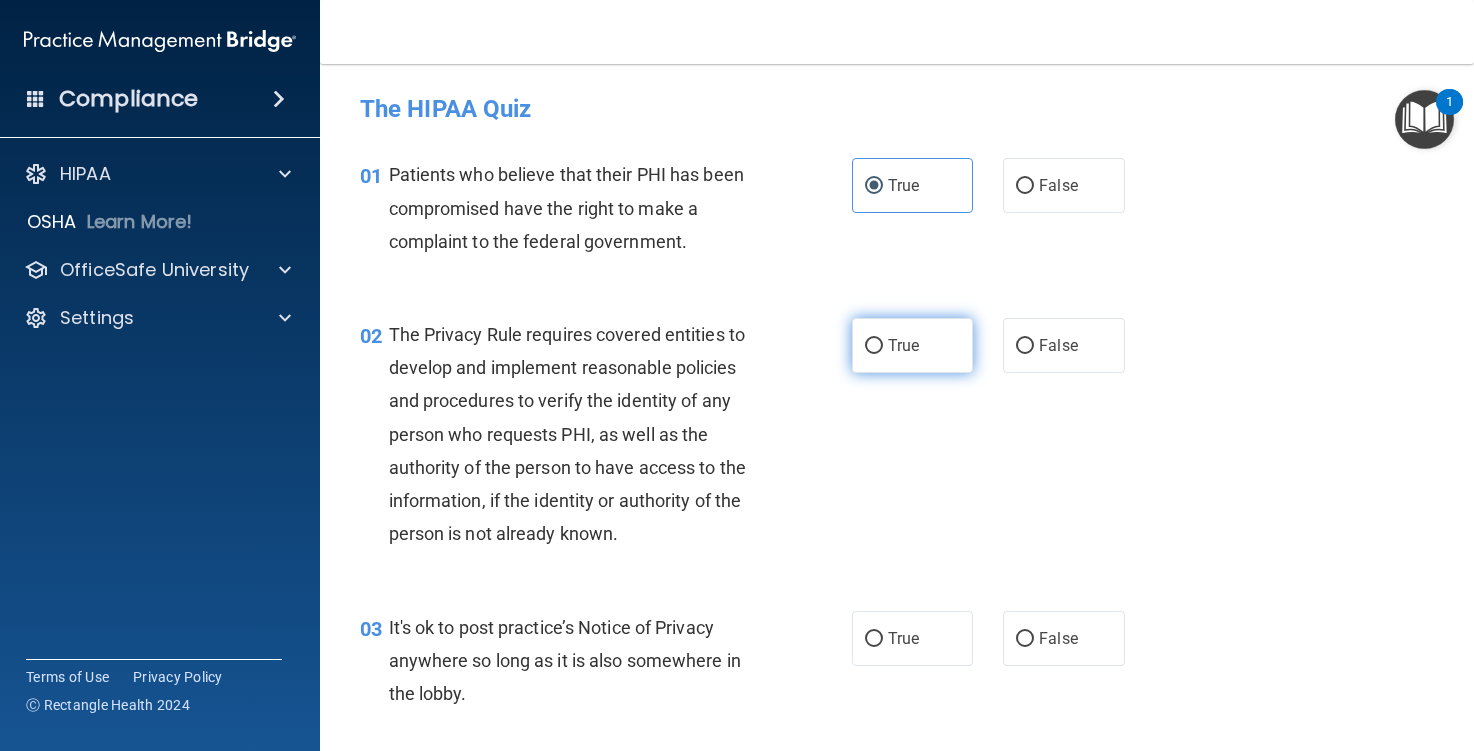 click on "True" at bounding box center [912, 345] 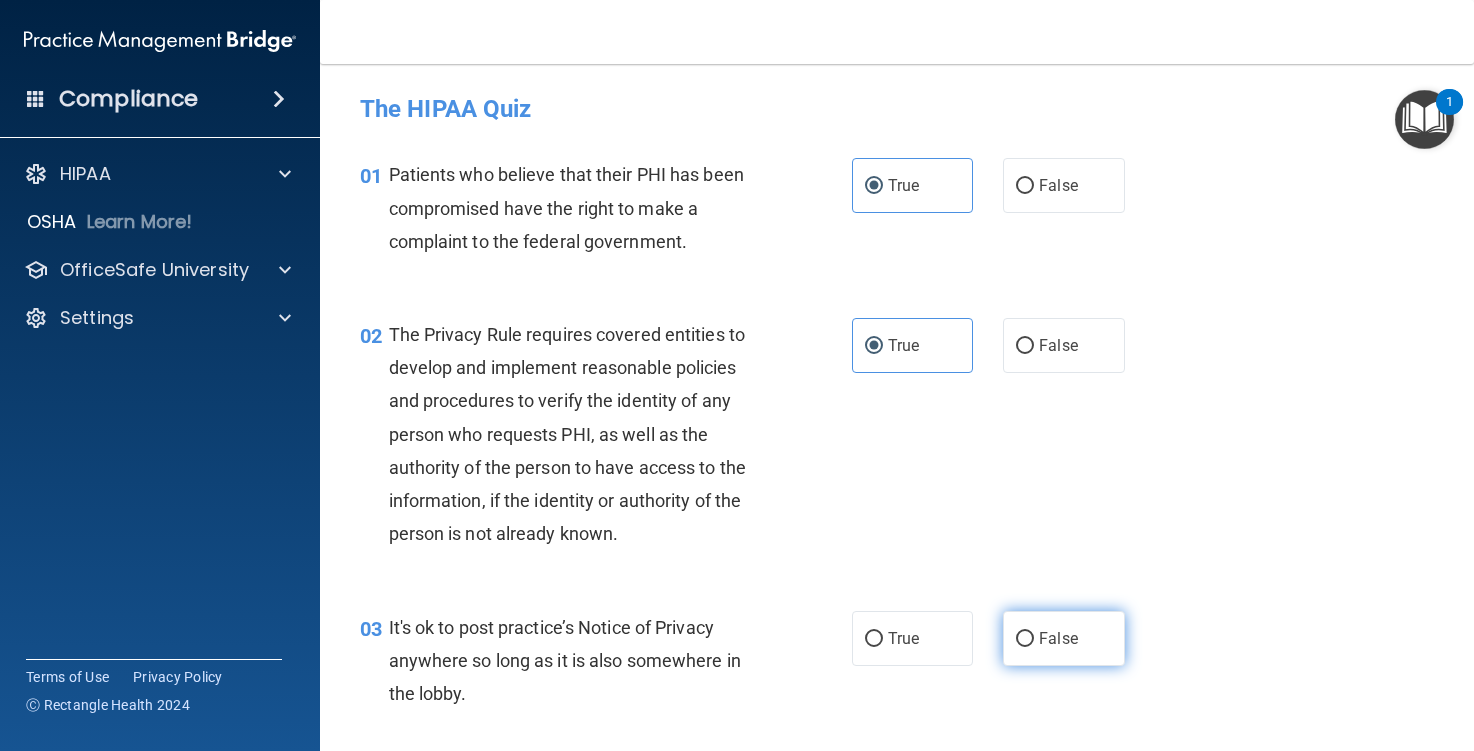 click on "False" at bounding box center [1063, 638] 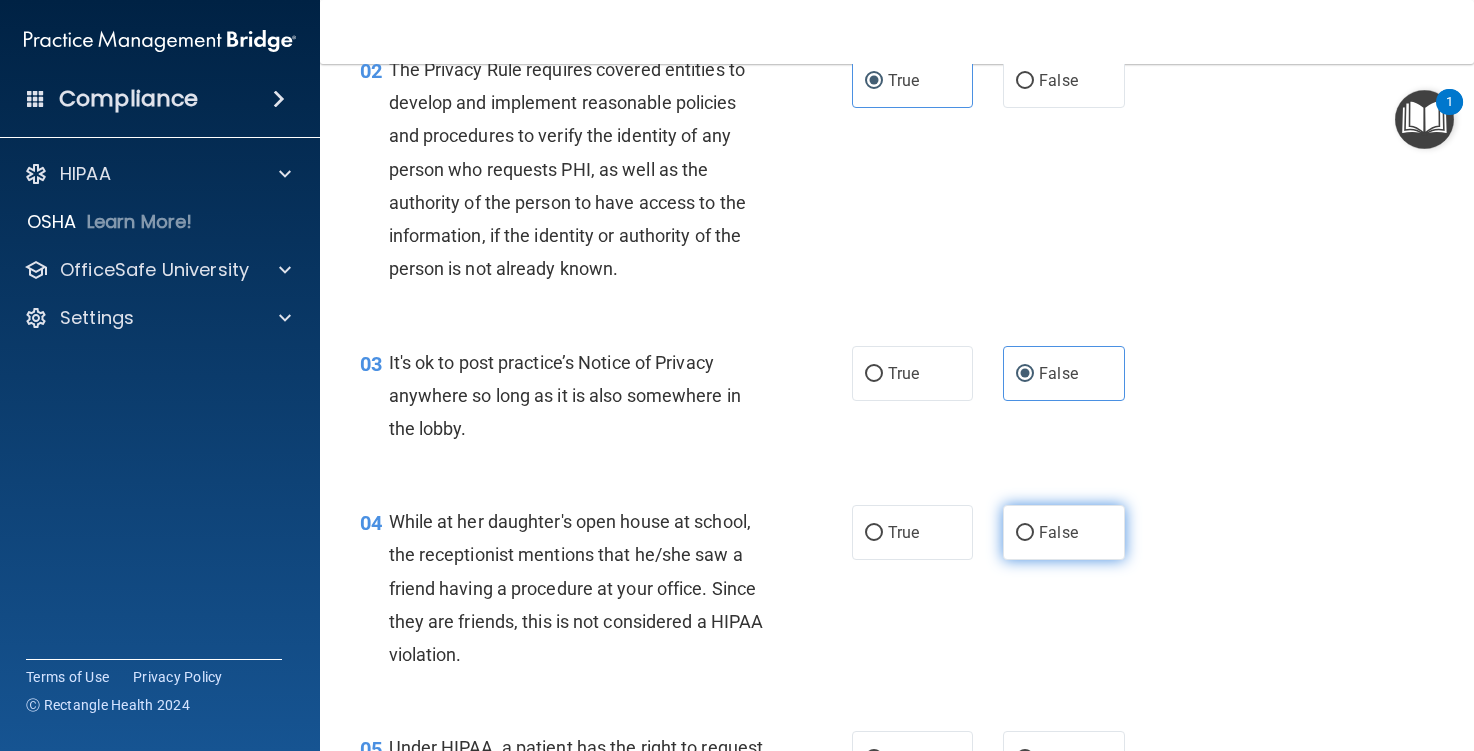 scroll, scrollTop: 300, scrollLeft: 0, axis: vertical 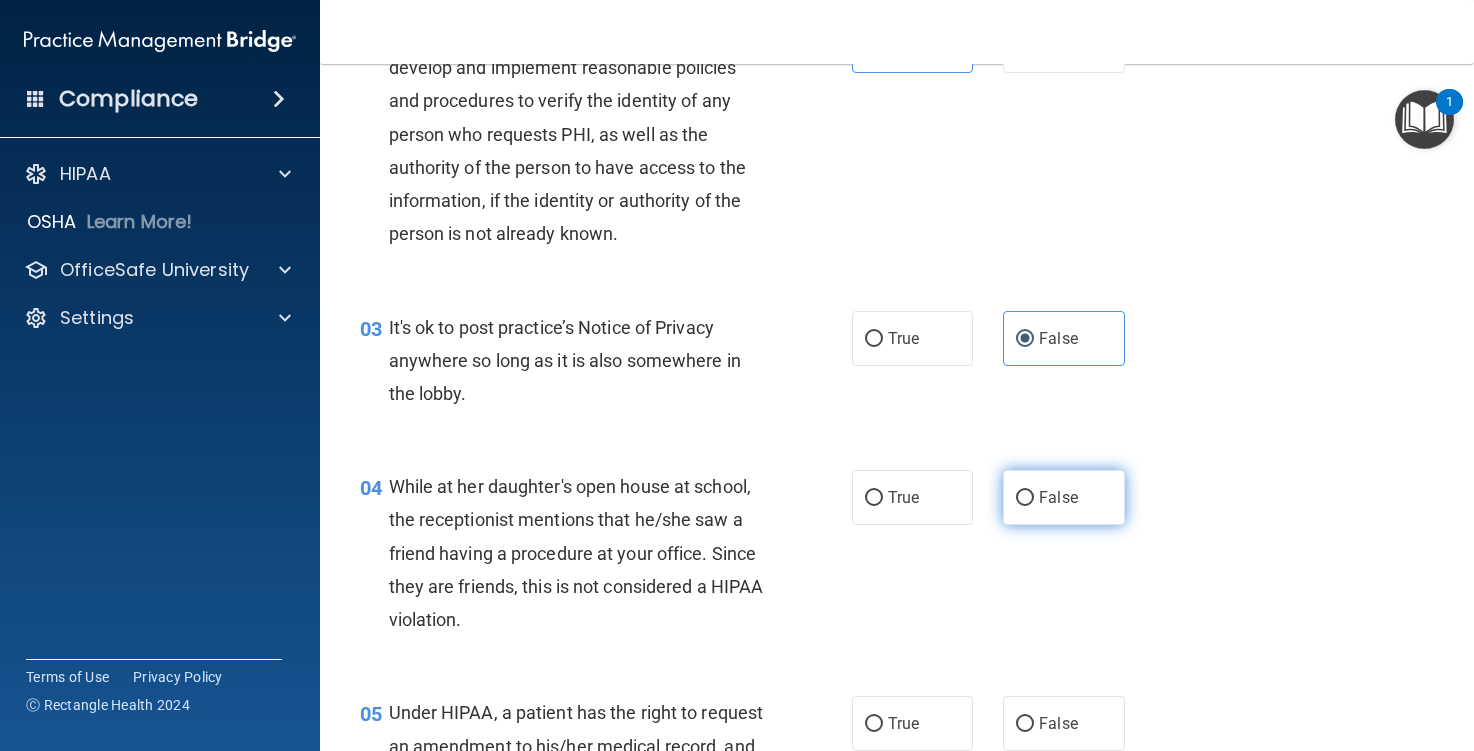 click on "False" at bounding box center [1063, 497] 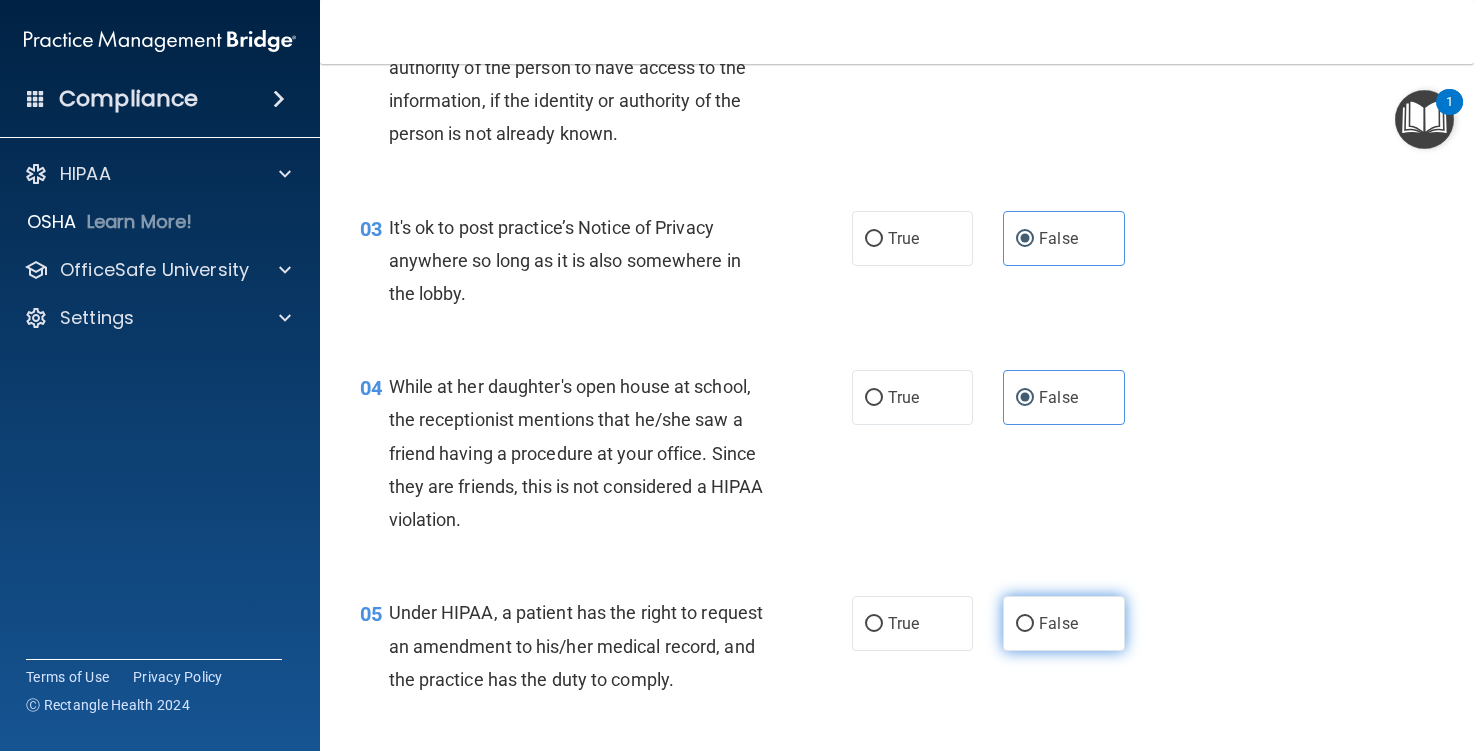 click on "False" at bounding box center (1025, 624) 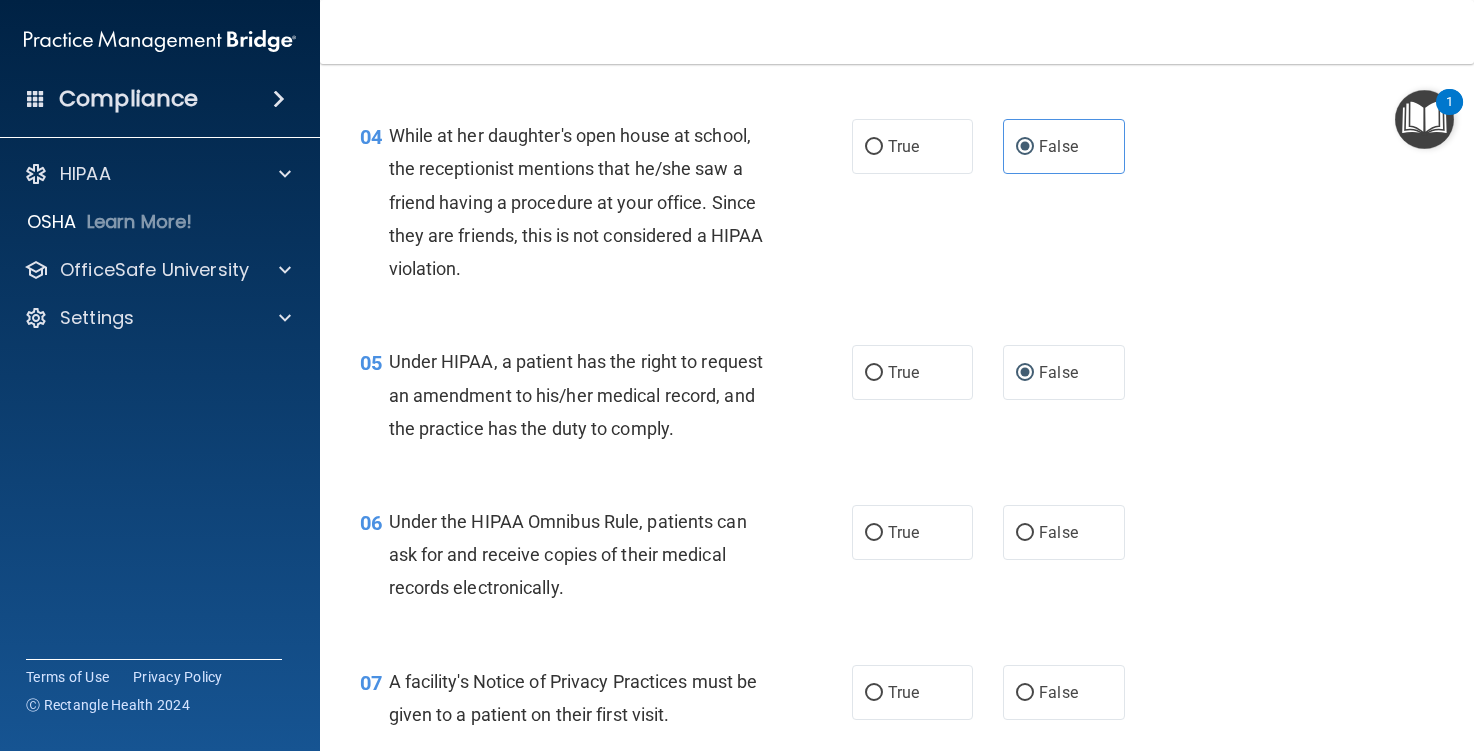scroll, scrollTop: 700, scrollLeft: 0, axis: vertical 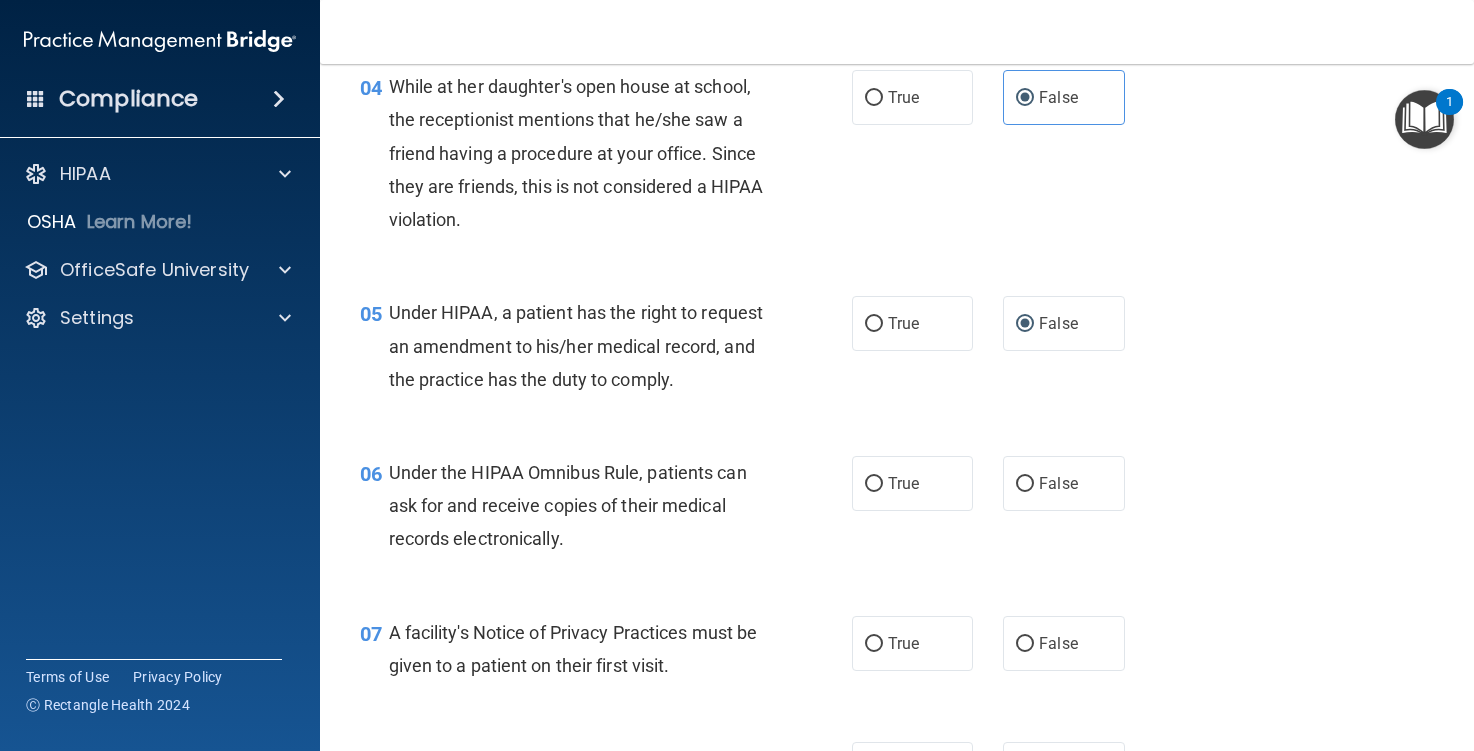 drag, startPoint x: 913, startPoint y: 529, endPoint x: 909, endPoint y: 576, distance: 47.169907 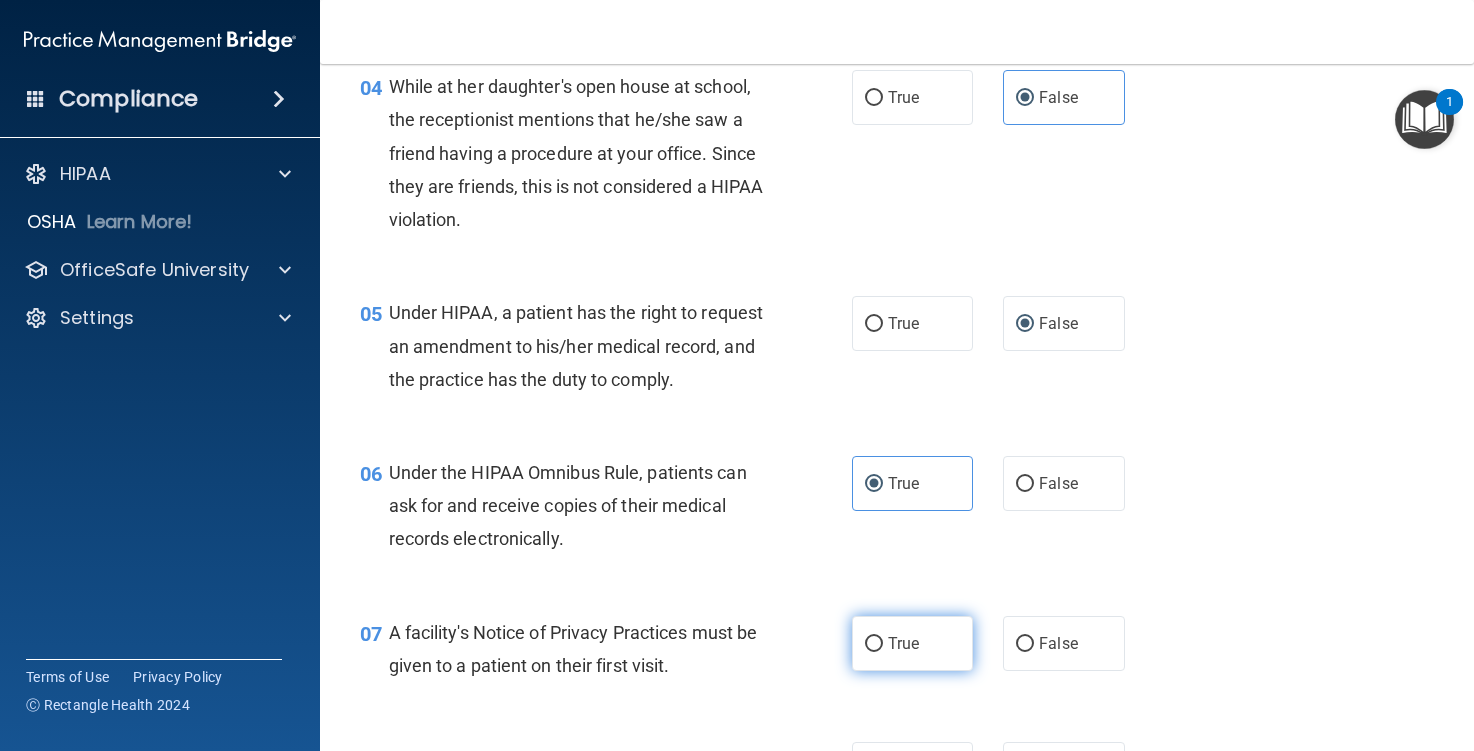 click on "True" at bounding box center (903, 643) 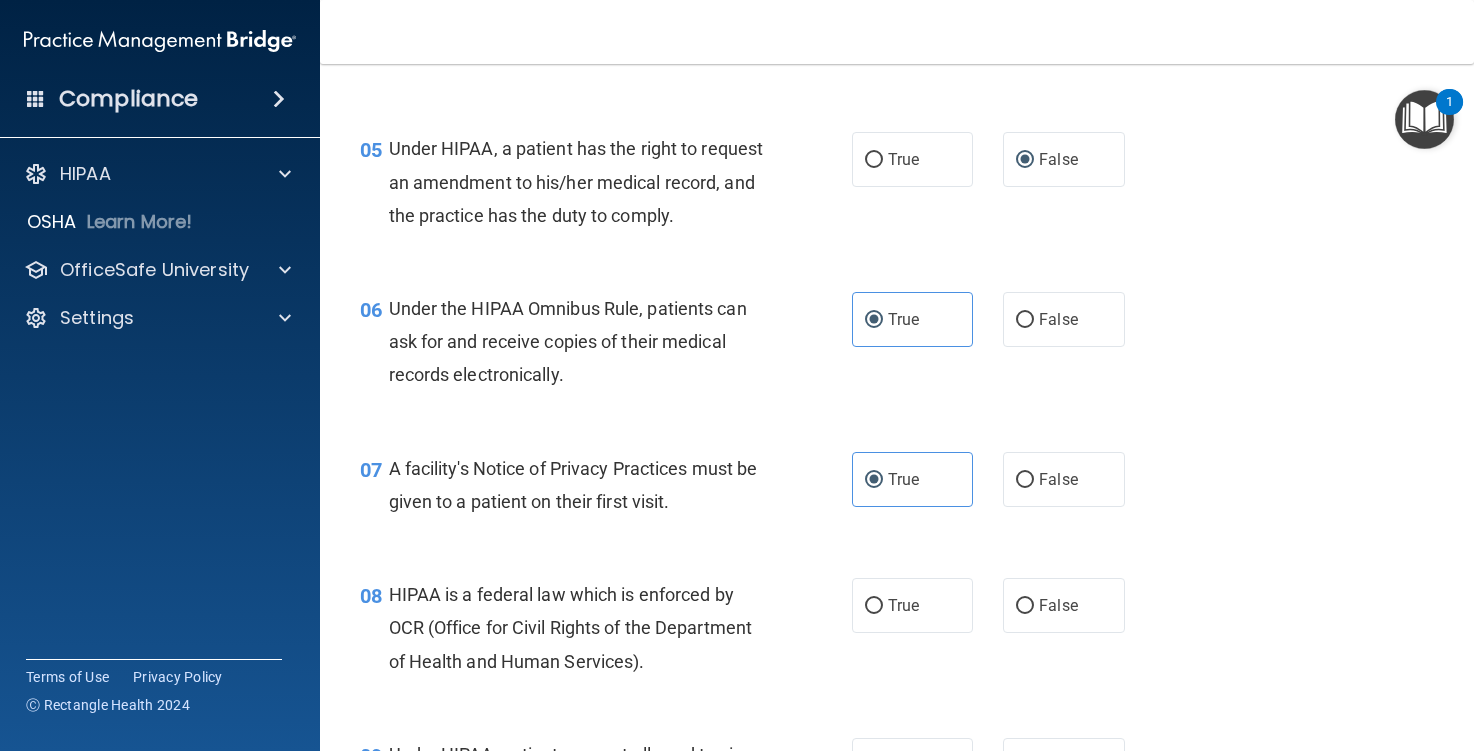 scroll, scrollTop: 900, scrollLeft: 0, axis: vertical 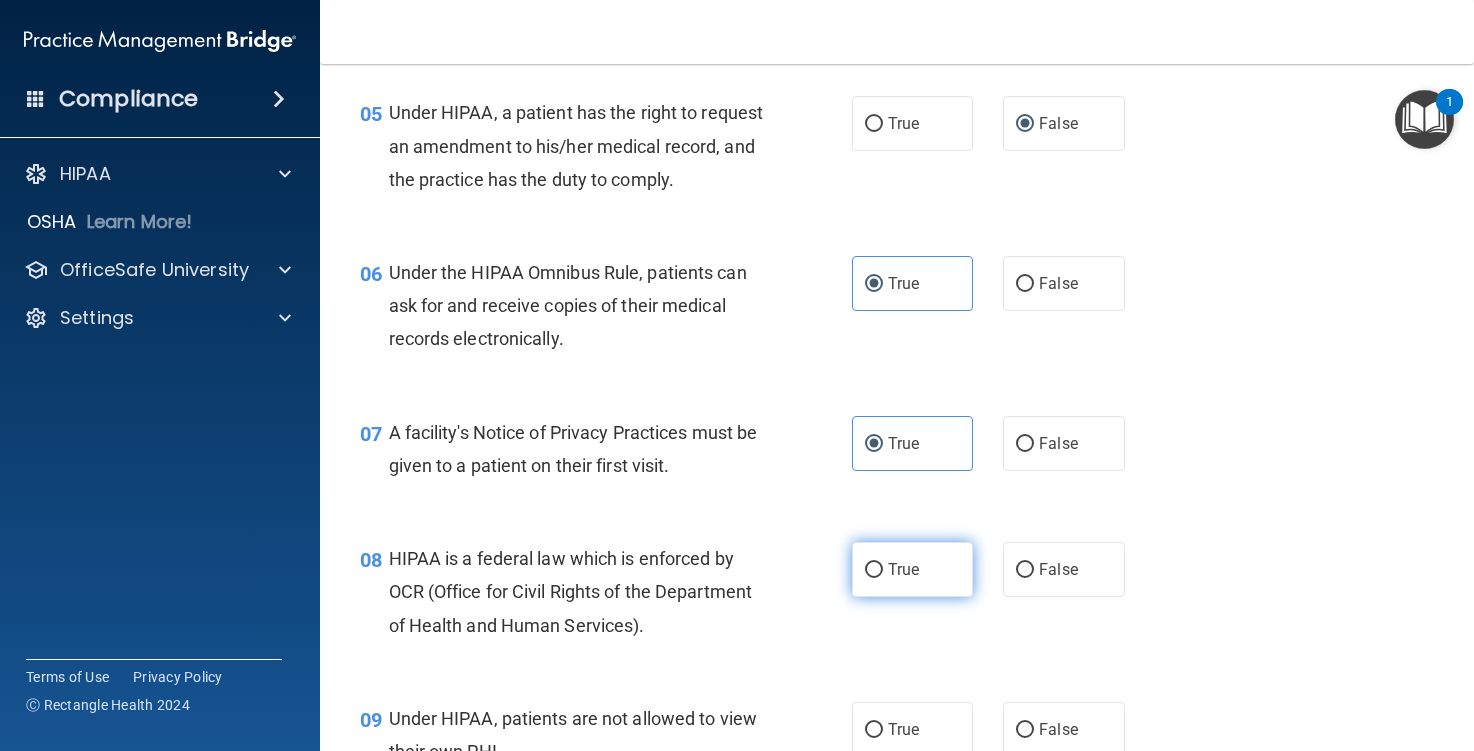 click on "True" at bounding box center (912, 569) 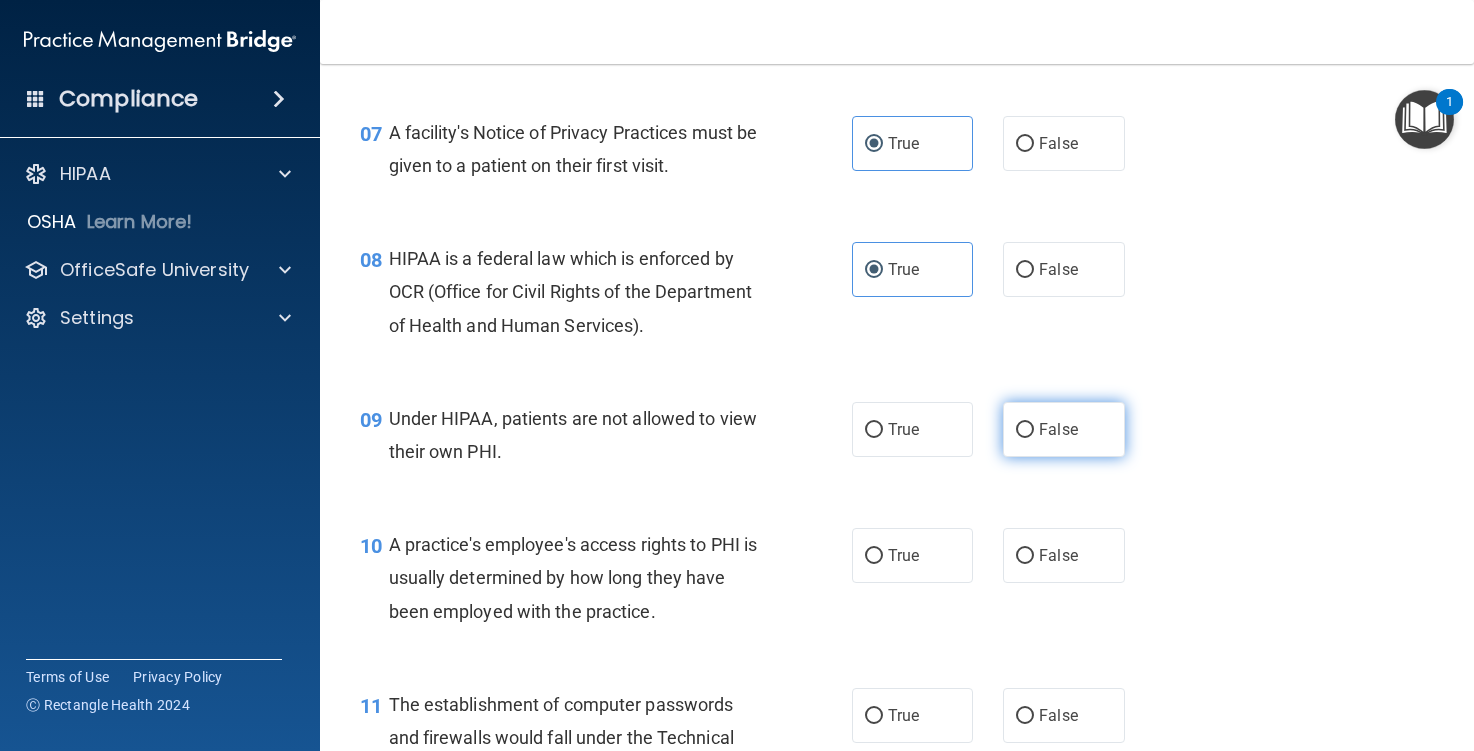 click on "False" at bounding box center [1058, 429] 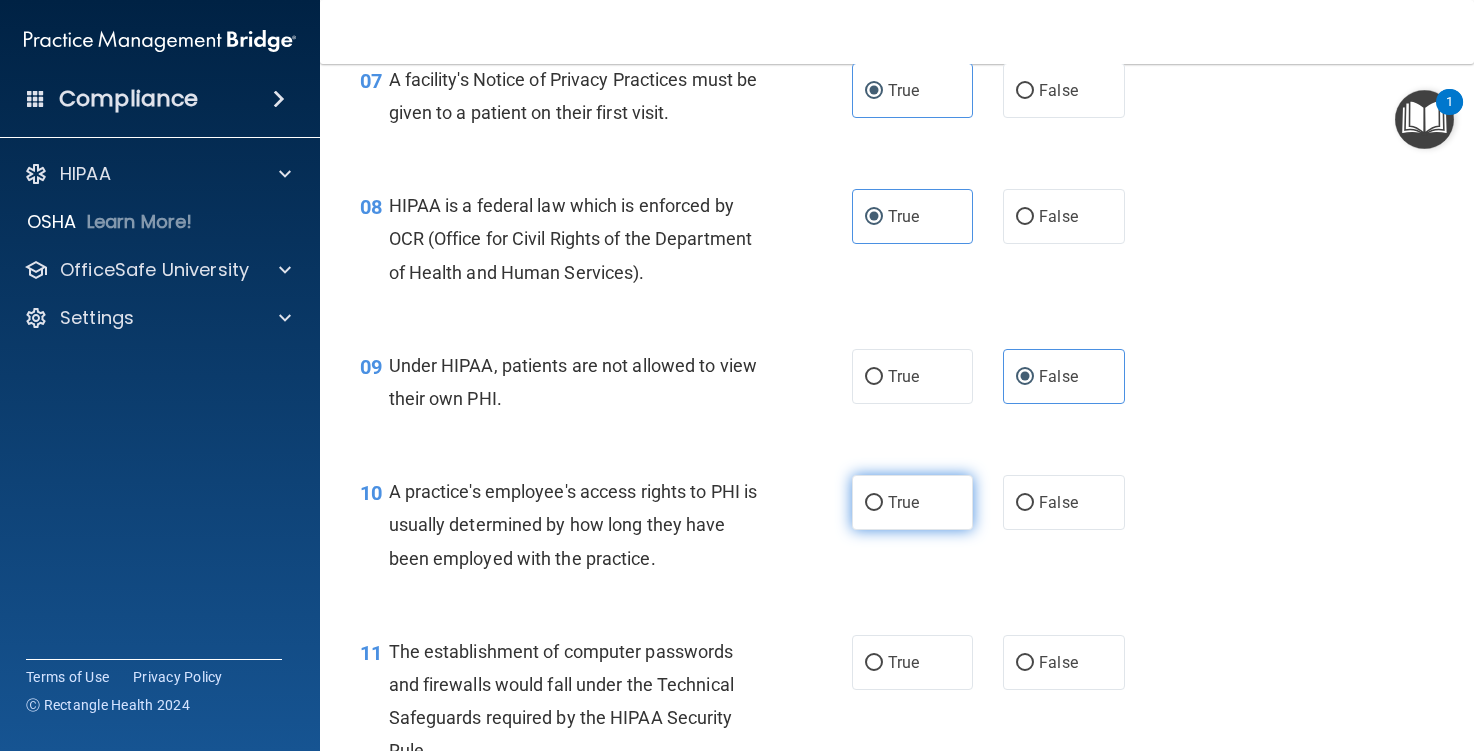 scroll, scrollTop: 1300, scrollLeft: 0, axis: vertical 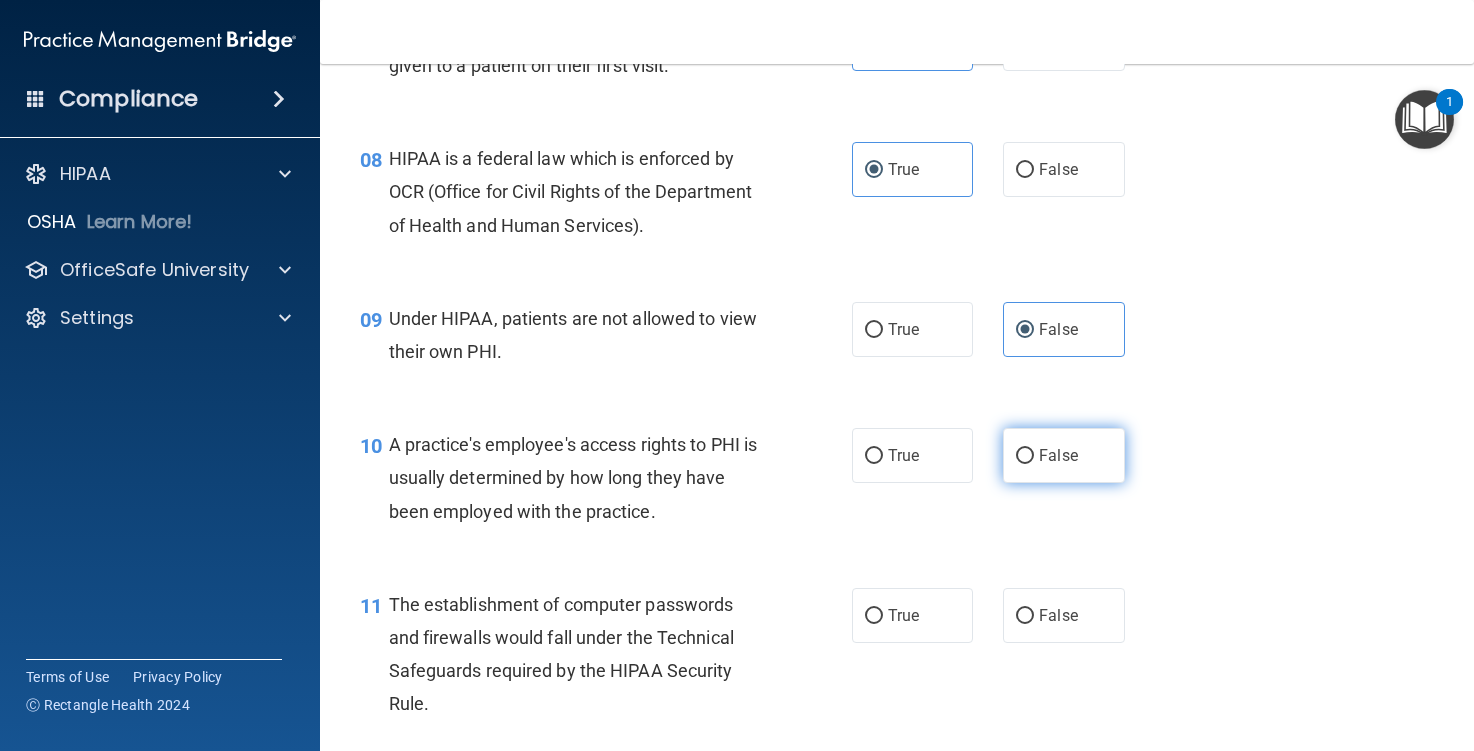 click on "False" at bounding box center [1063, 455] 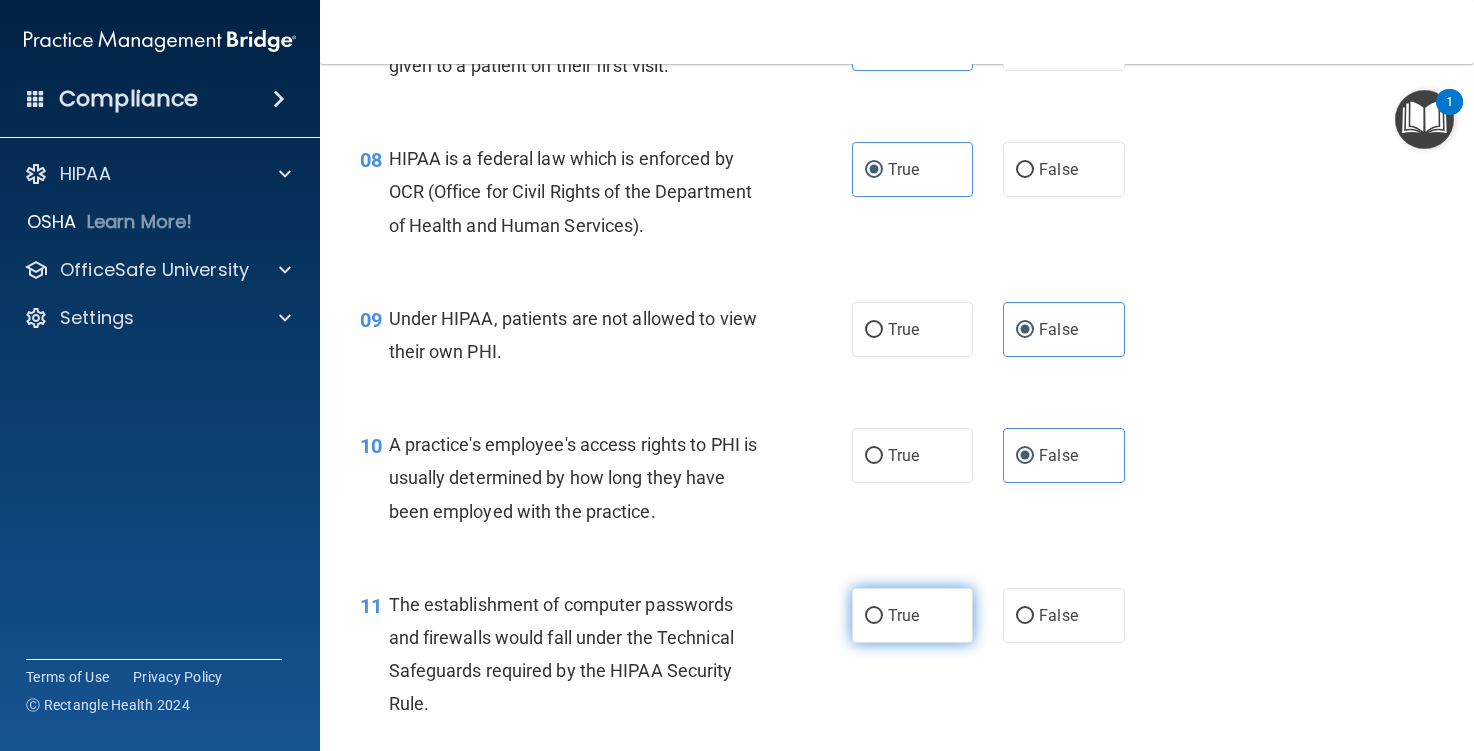 click on "True" at bounding box center (912, 615) 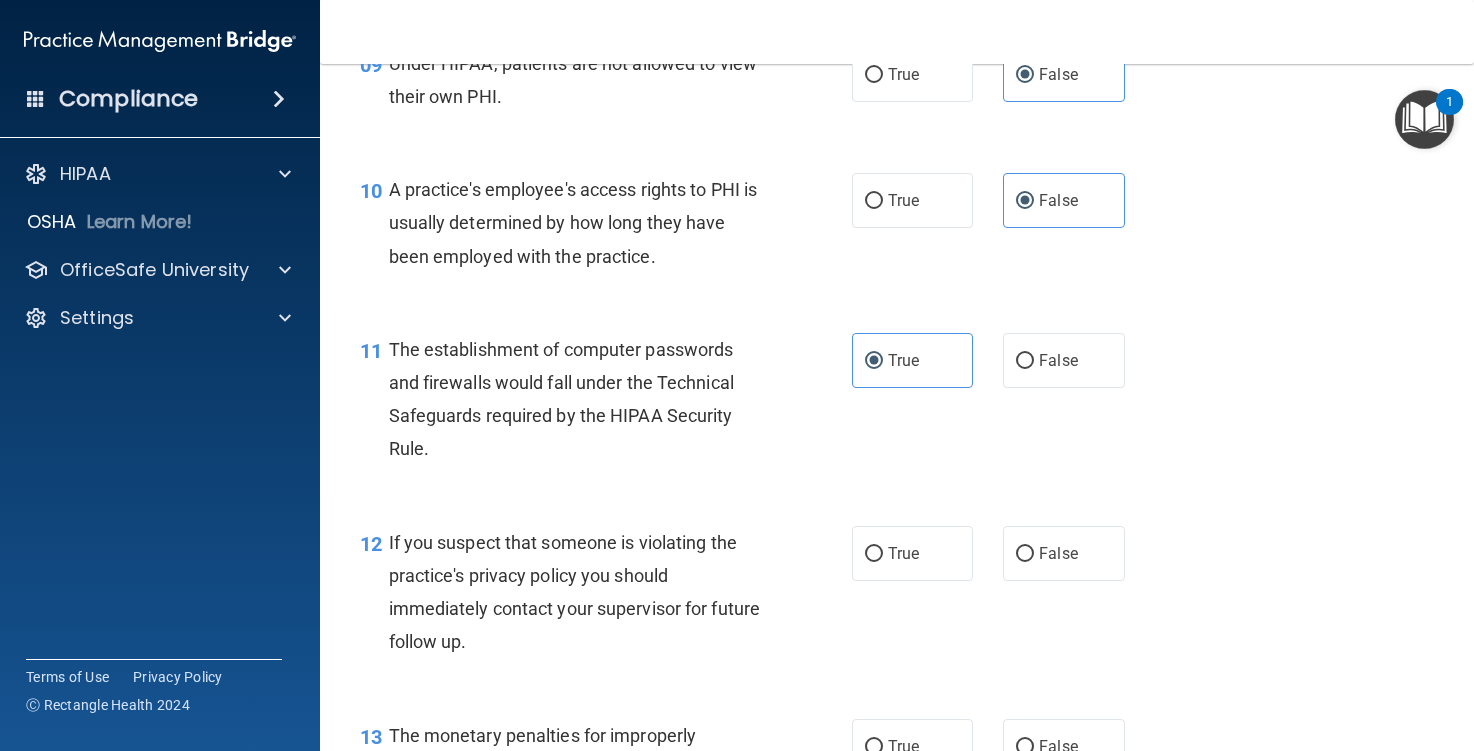 scroll, scrollTop: 1600, scrollLeft: 0, axis: vertical 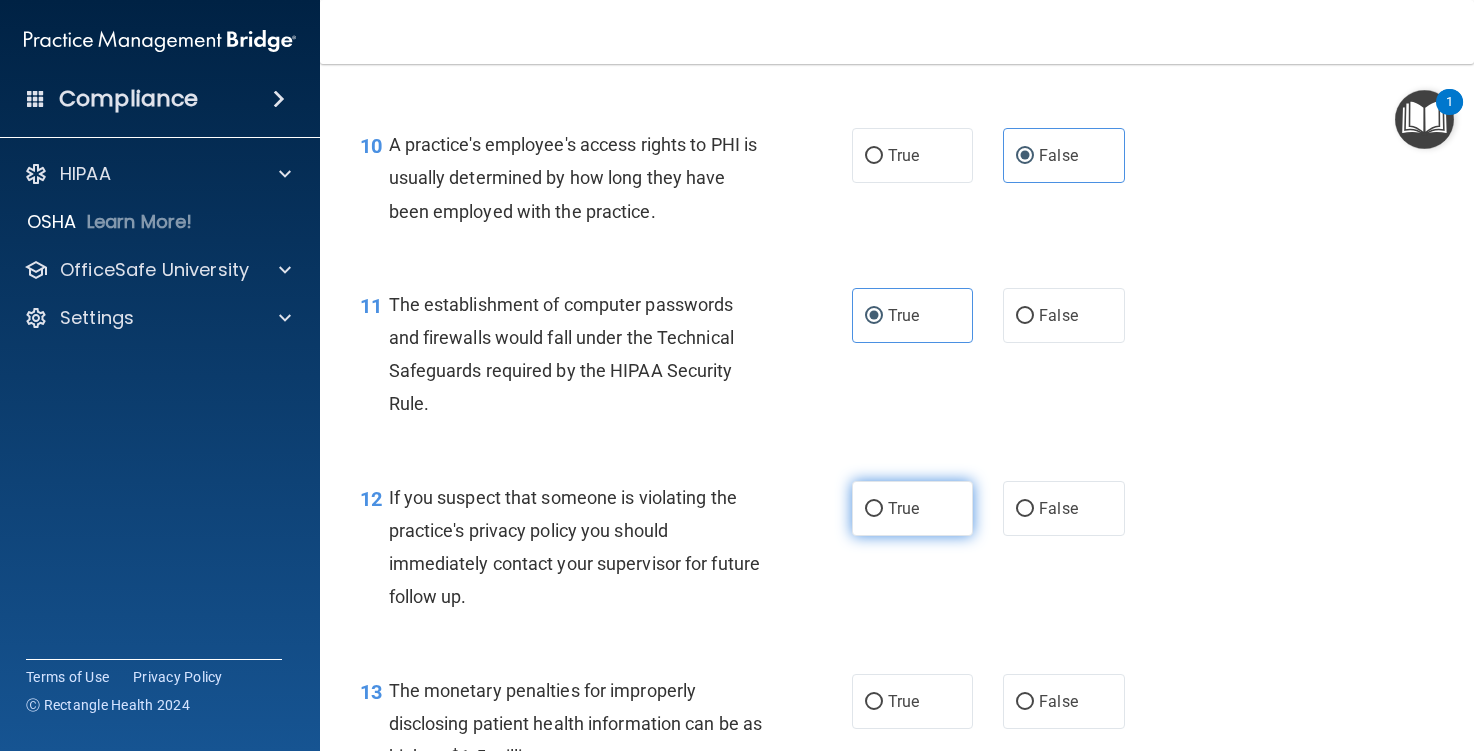 click on "True" at bounding box center [903, 508] 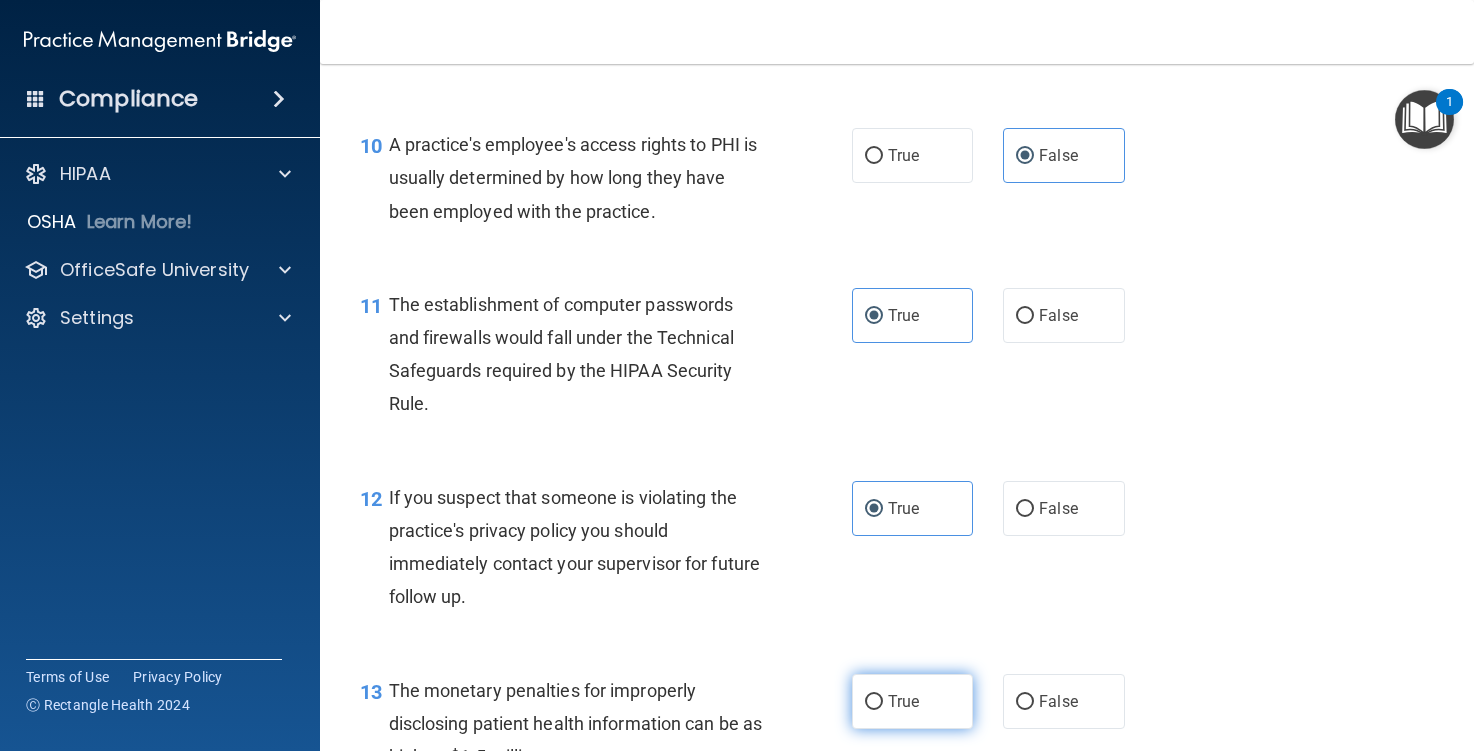 click on "True" at bounding box center (903, 701) 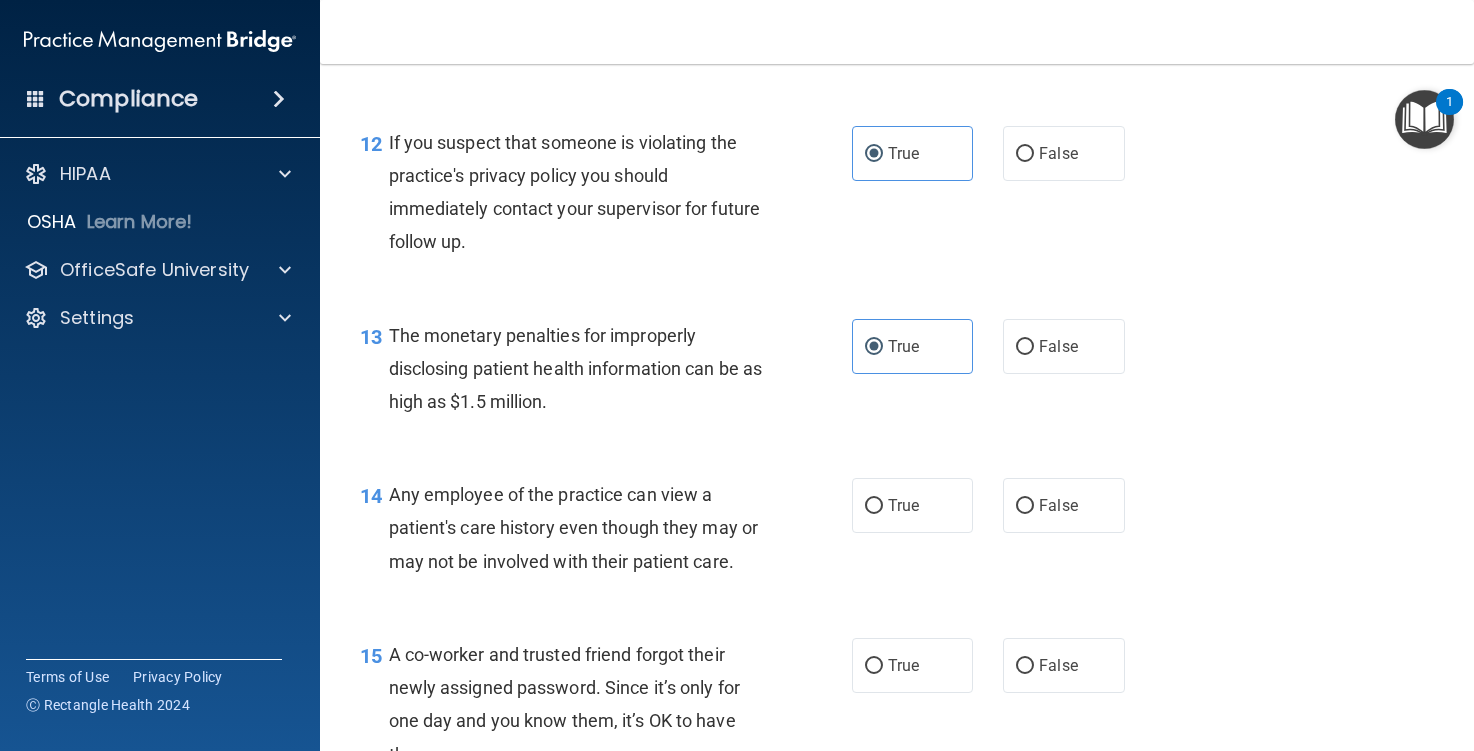 scroll, scrollTop: 2000, scrollLeft: 0, axis: vertical 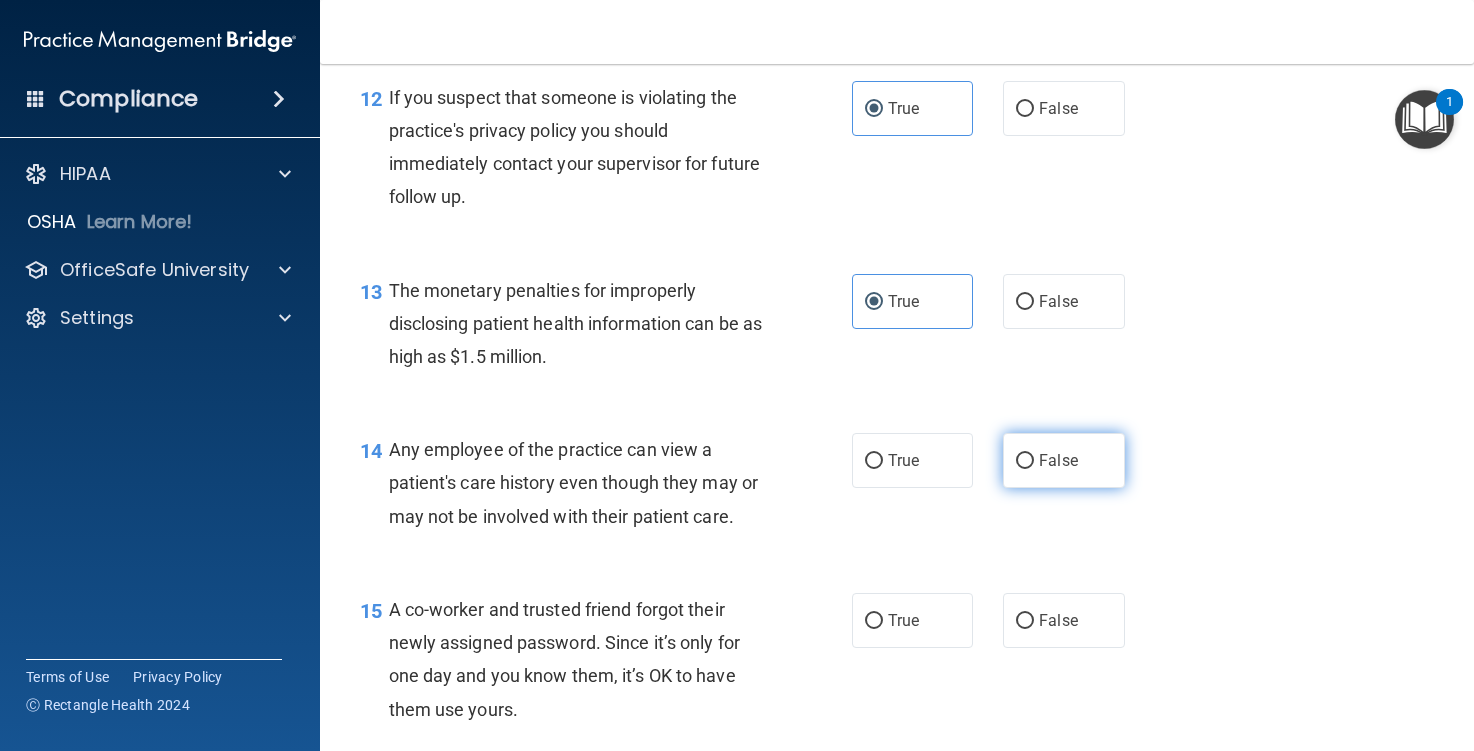 click on "False" at bounding box center (1058, 460) 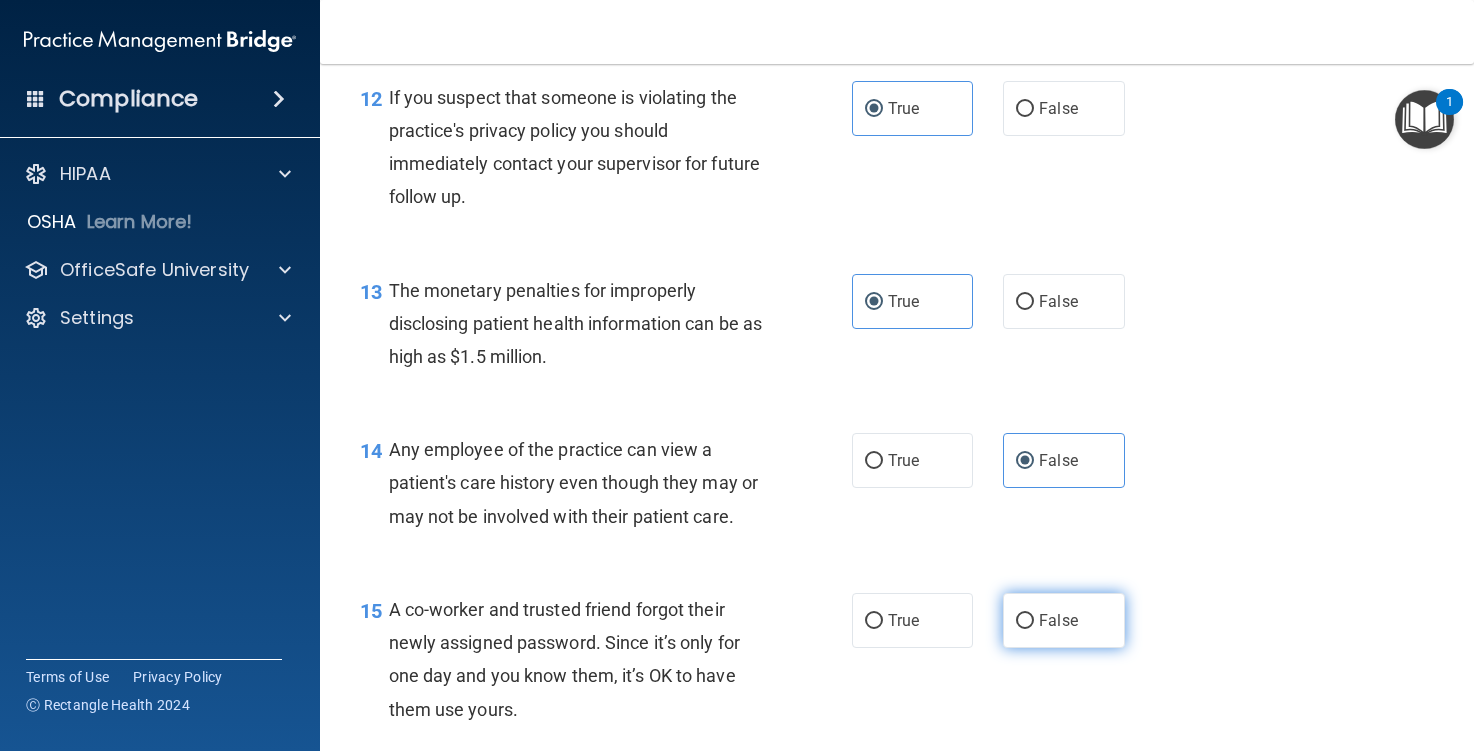 click on "False" at bounding box center [1063, 620] 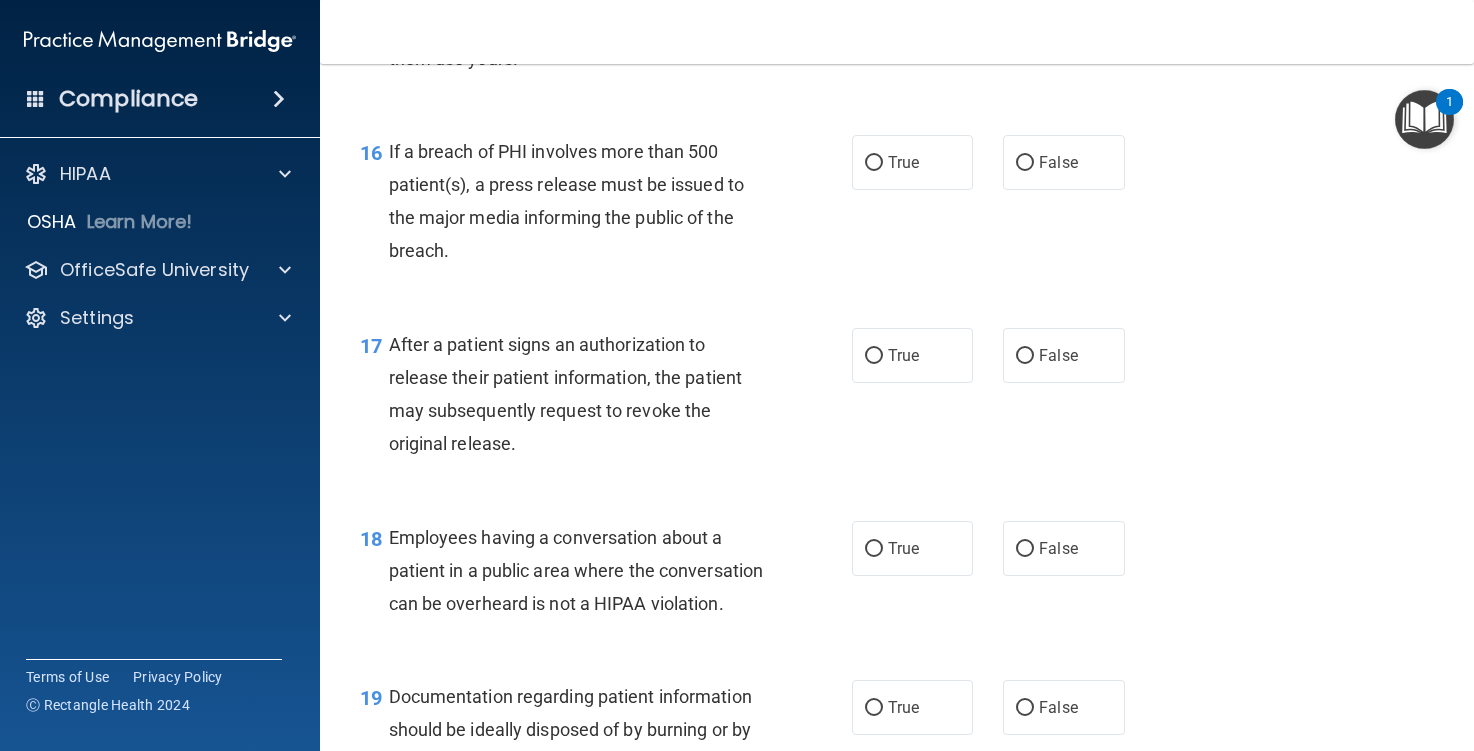 scroll, scrollTop: 2700, scrollLeft: 0, axis: vertical 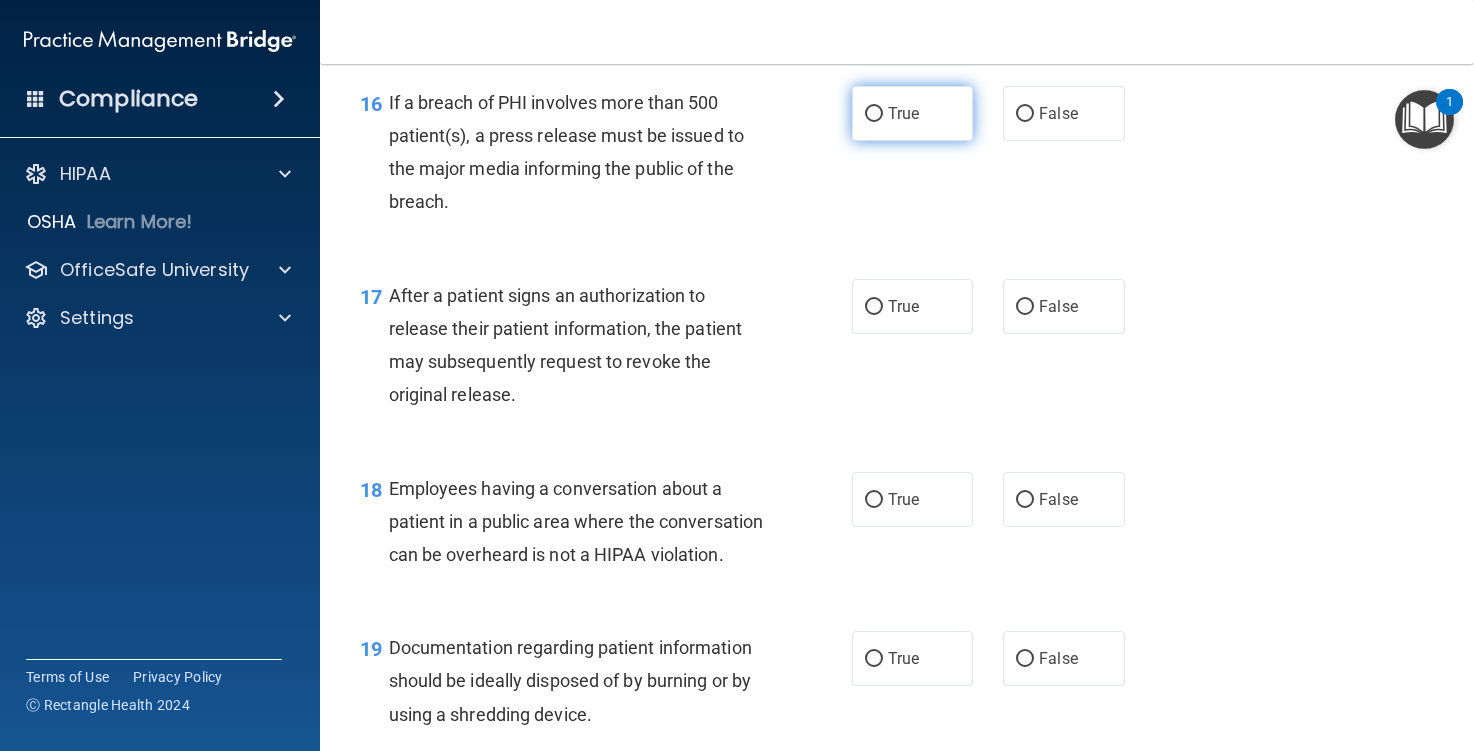 click on "True" at bounding box center [912, 113] 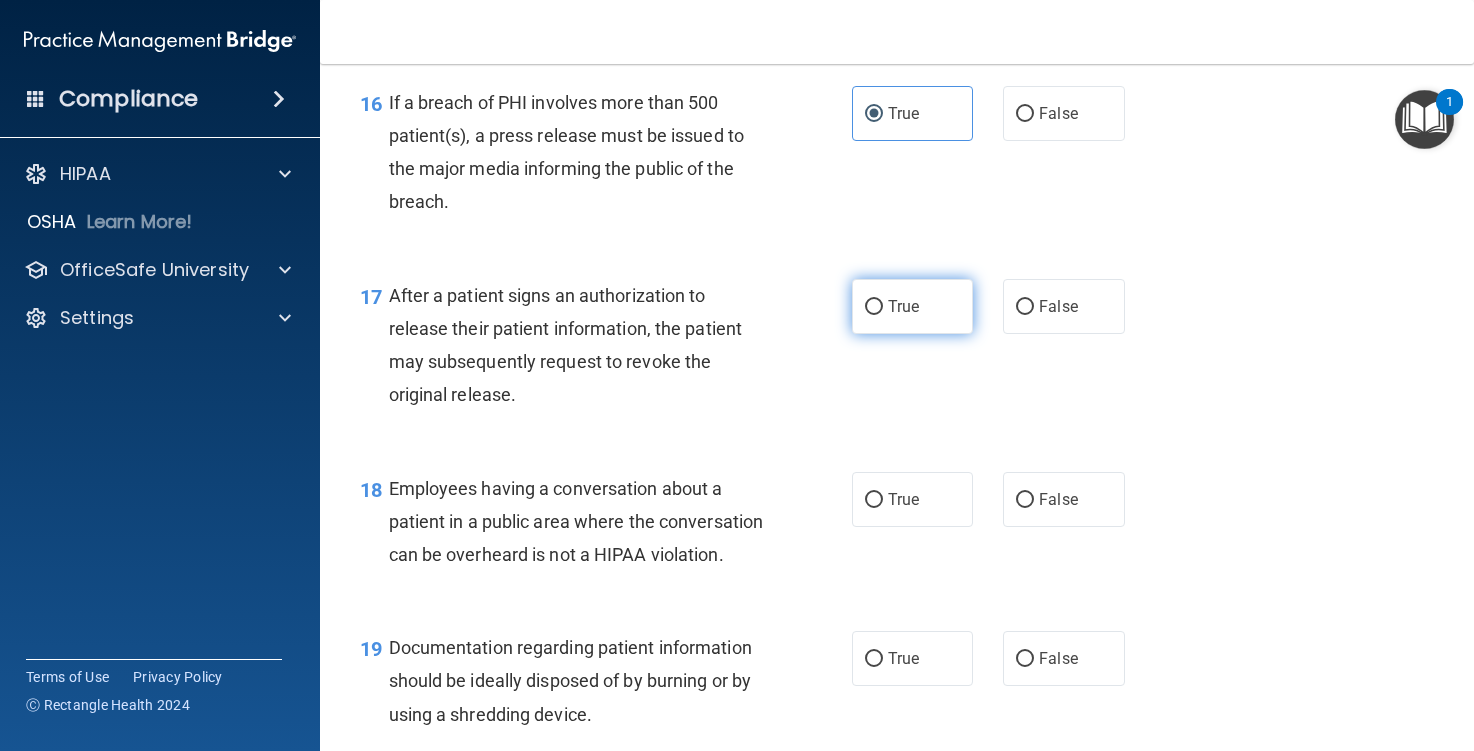drag, startPoint x: 891, startPoint y: 346, endPoint x: 897, endPoint y: 372, distance: 26.683329 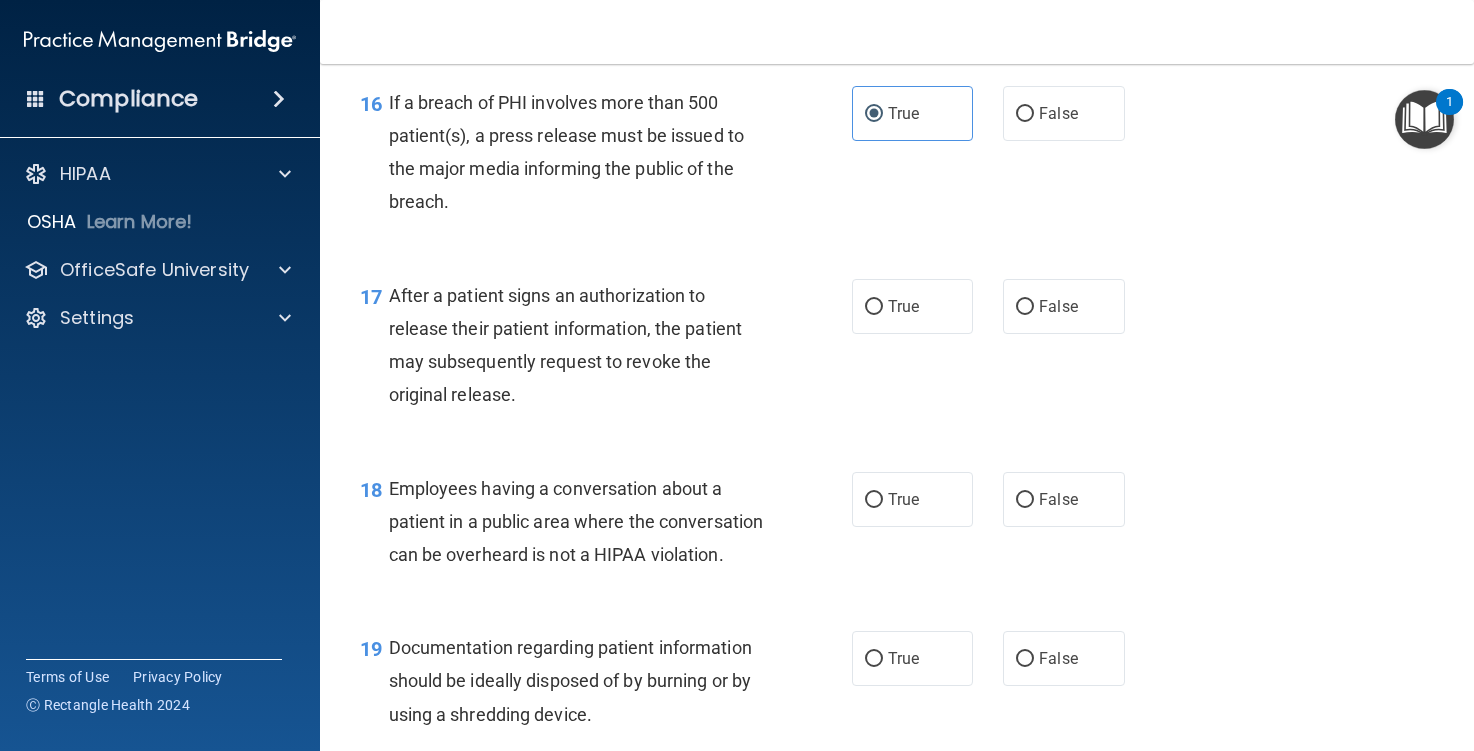 click on "True" at bounding box center [874, 307] 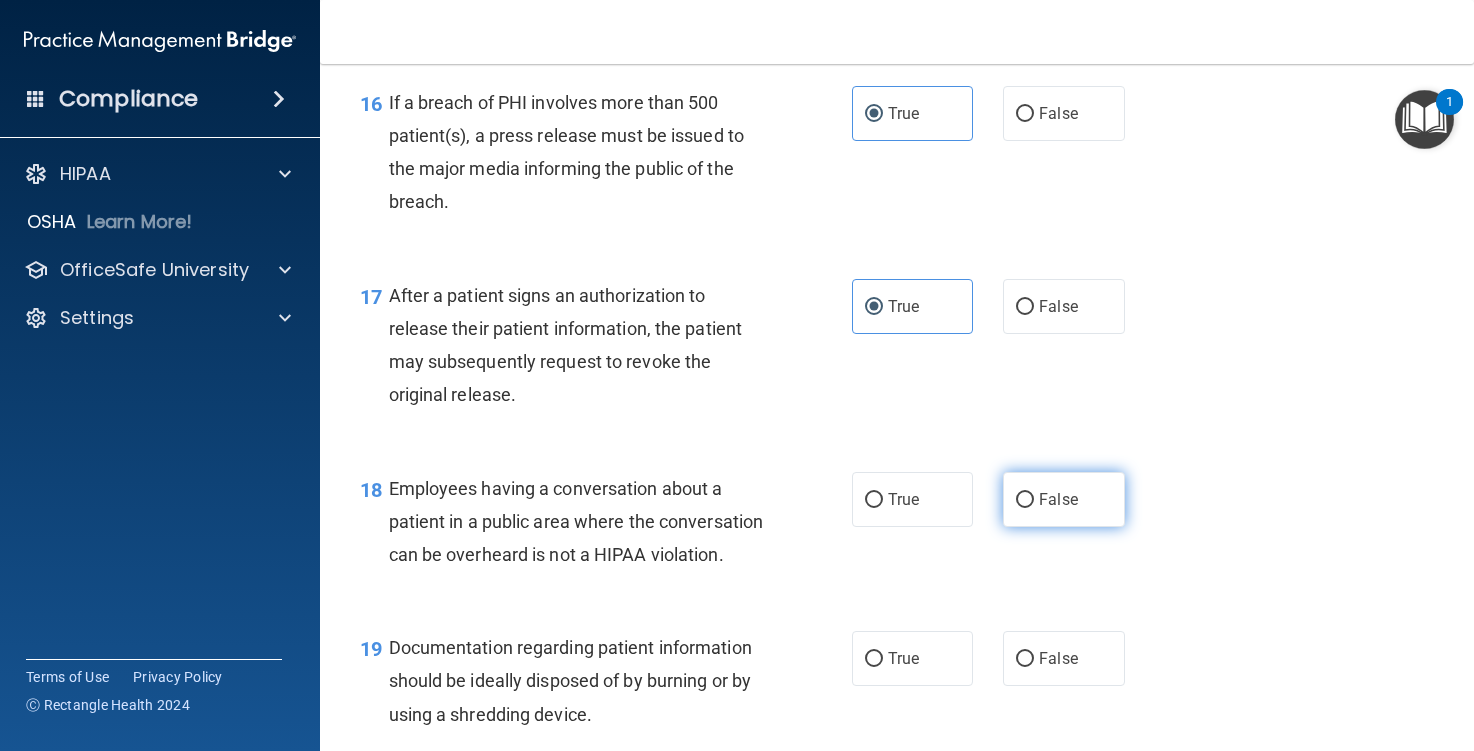 click on "False" at bounding box center (1025, 500) 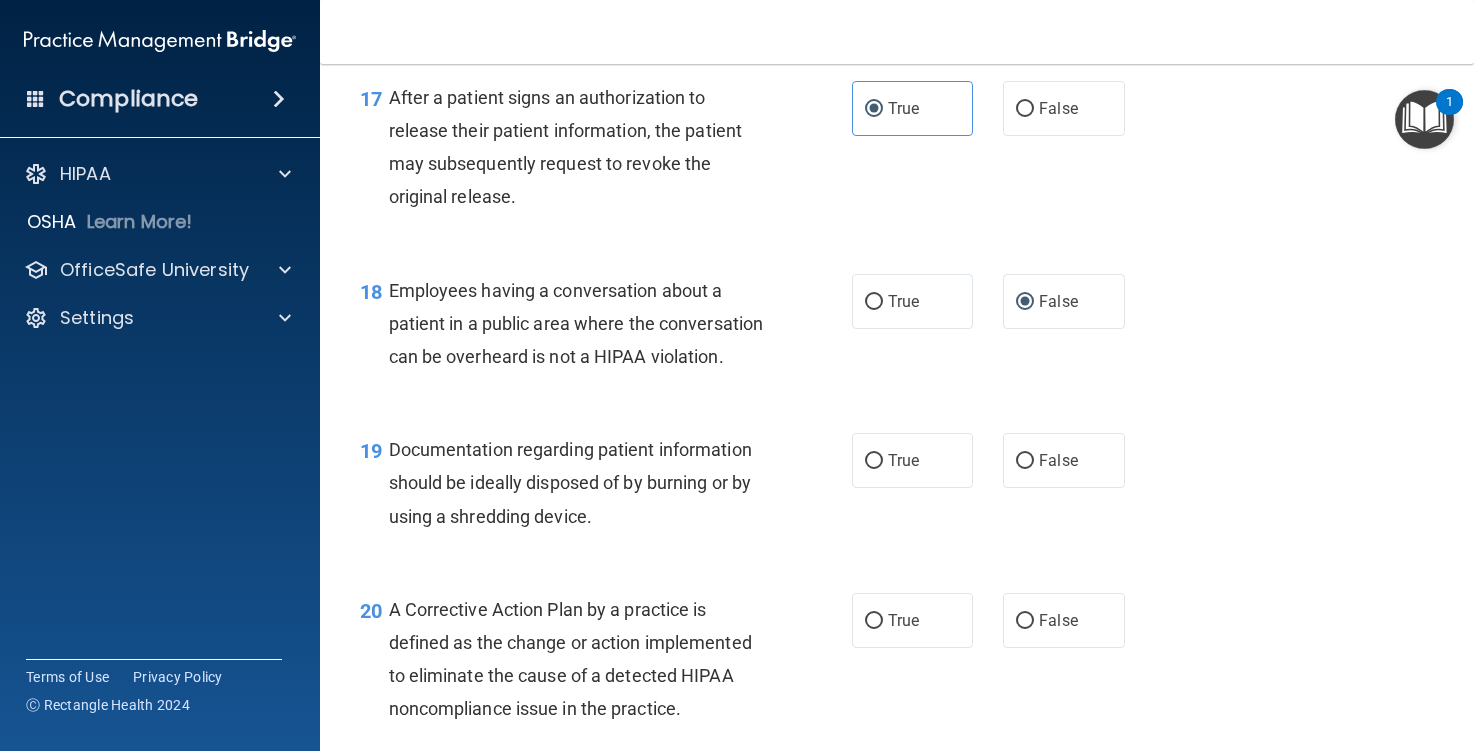 scroll, scrollTop: 2900, scrollLeft: 0, axis: vertical 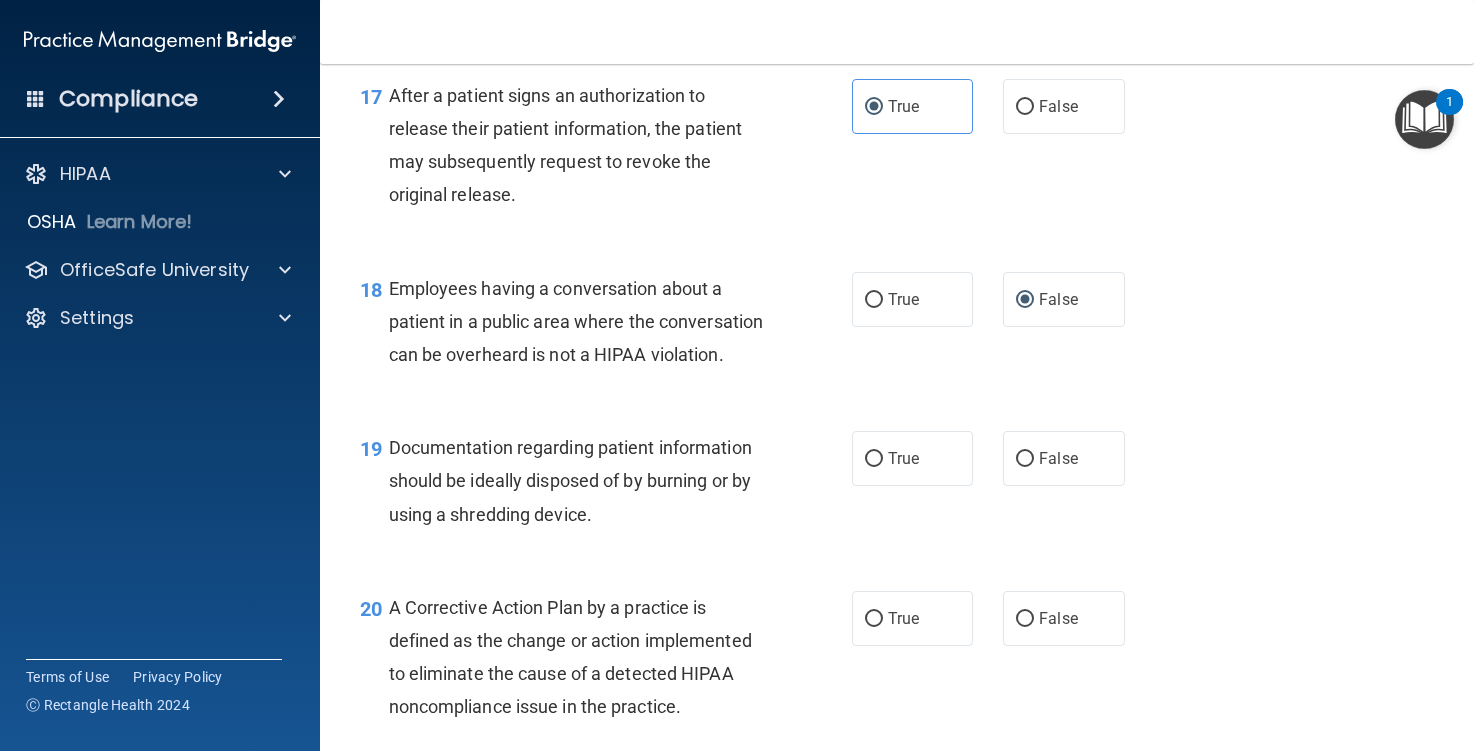 drag, startPoint x: 904, startPoint y: 538, endPoint x: 897, endPoint y: 640, distance: 102.239914 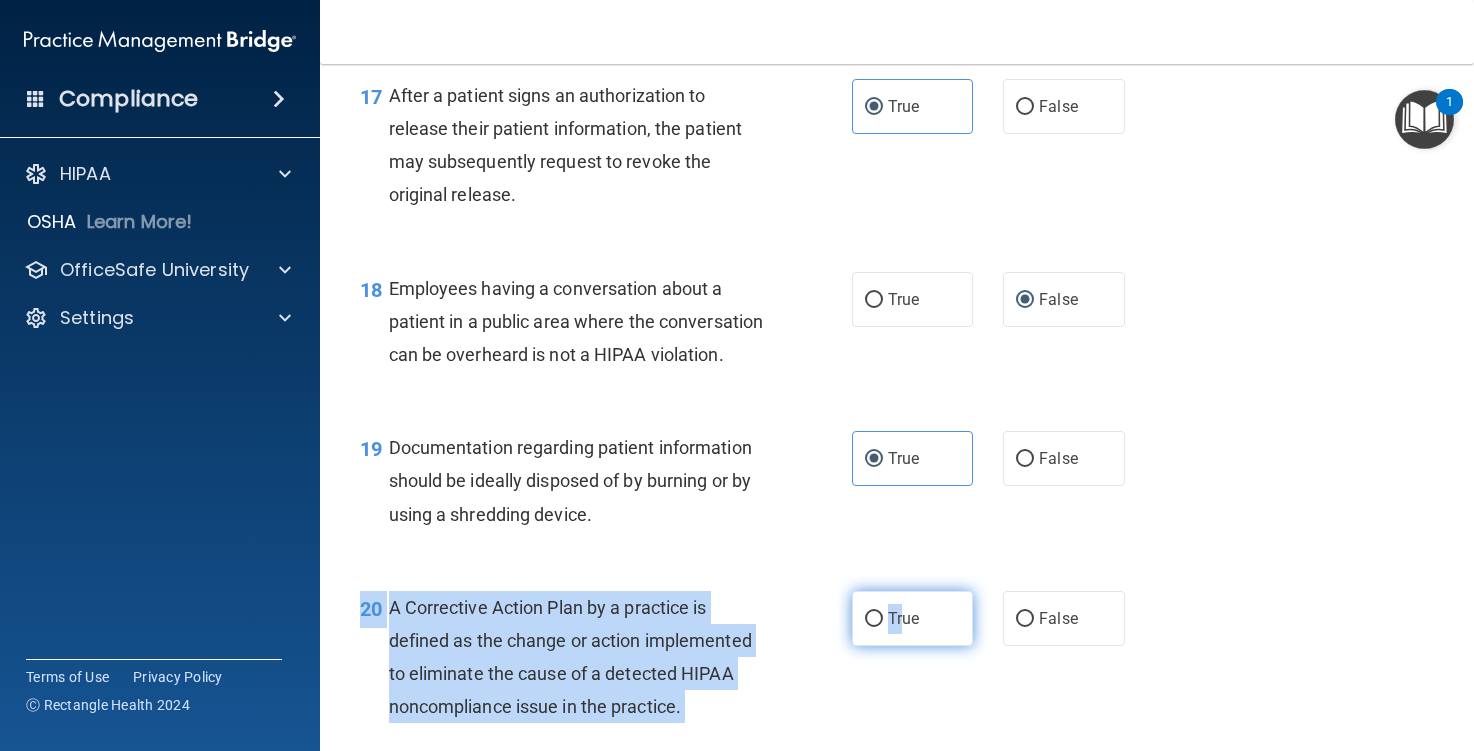 click on "20       A Corrective Action Plan by a practice is defined as the change or action implemented to eliminate the cause of a detected HIPAA noncompliance issue in the practice.                 True           False" at bounding box center [897, 662] 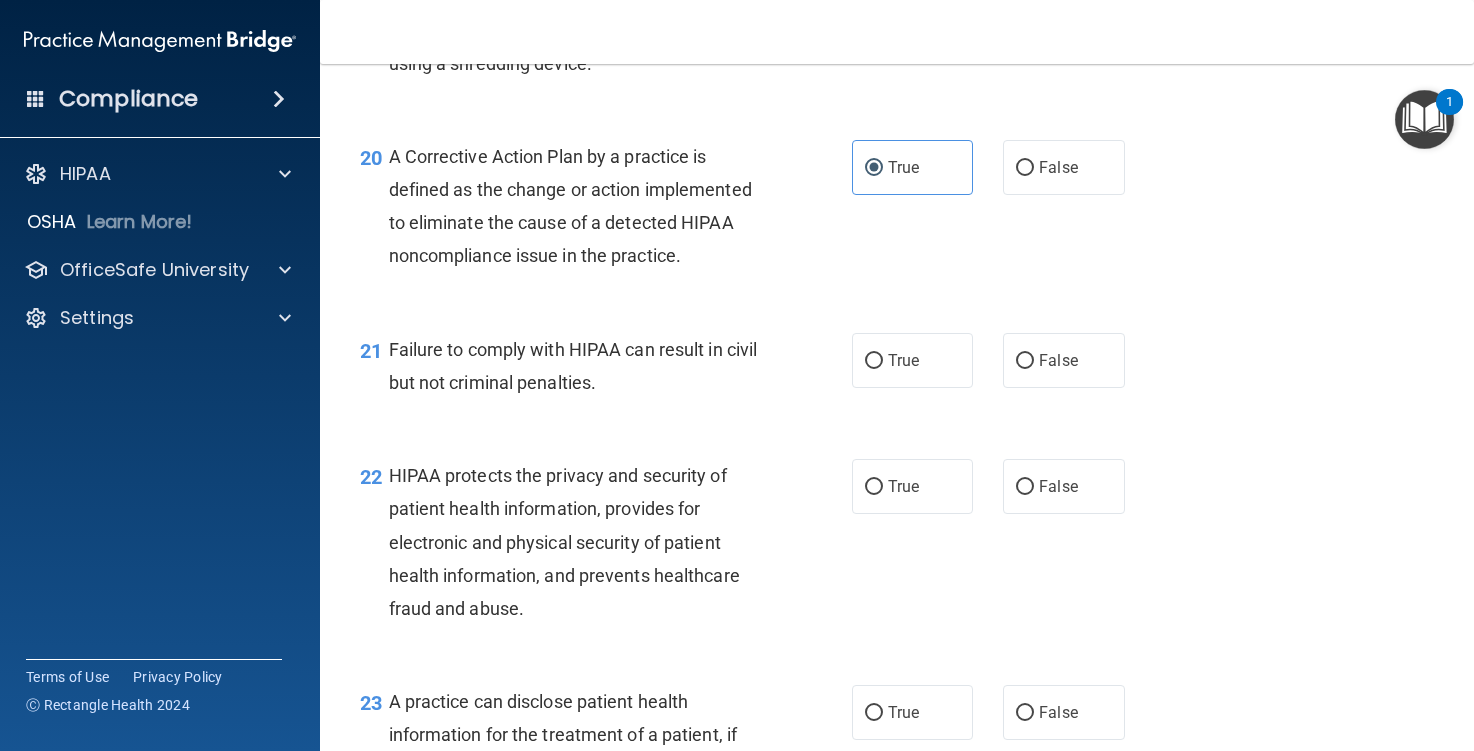 scroll, scrollTop: 3400, scrollLeft: 0, axis: vertical 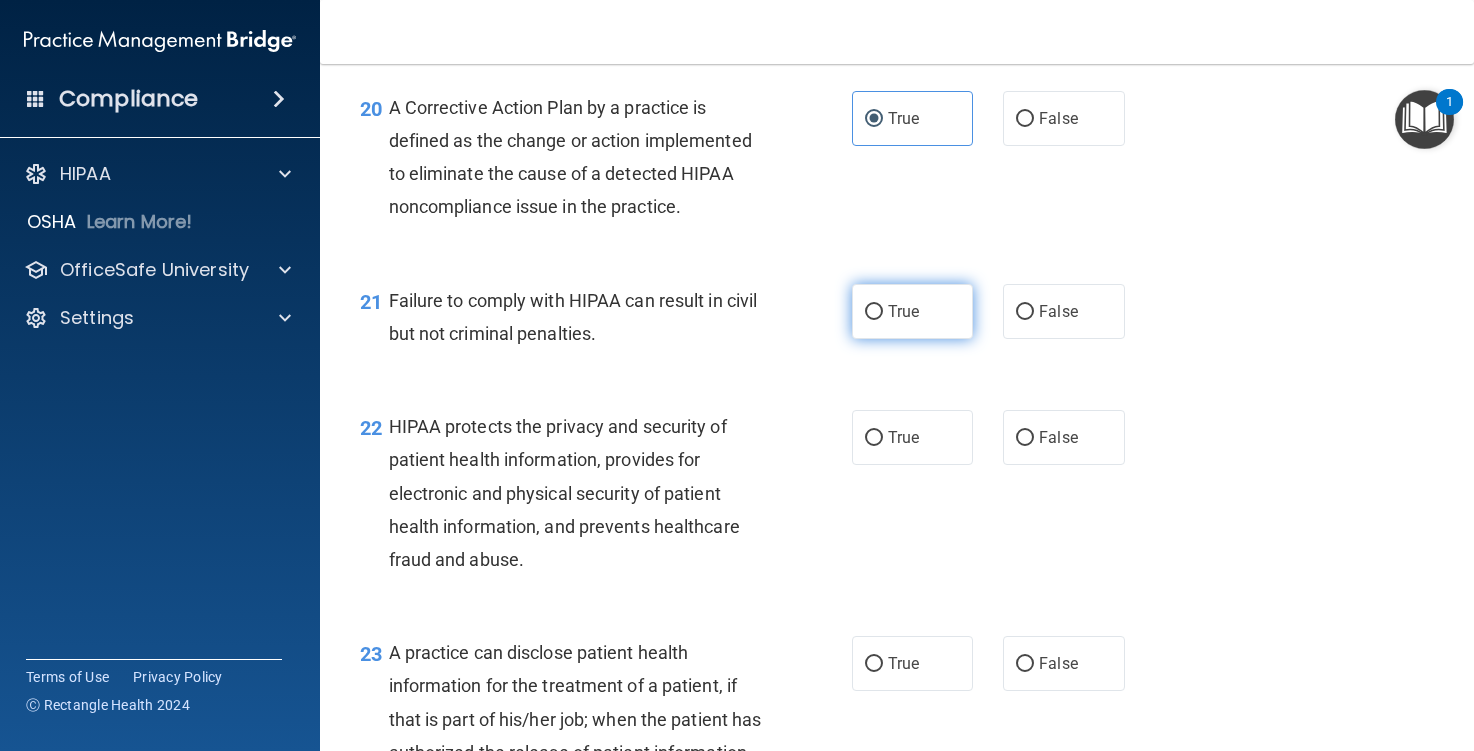 click on "True" at bounding box center [874, 312] 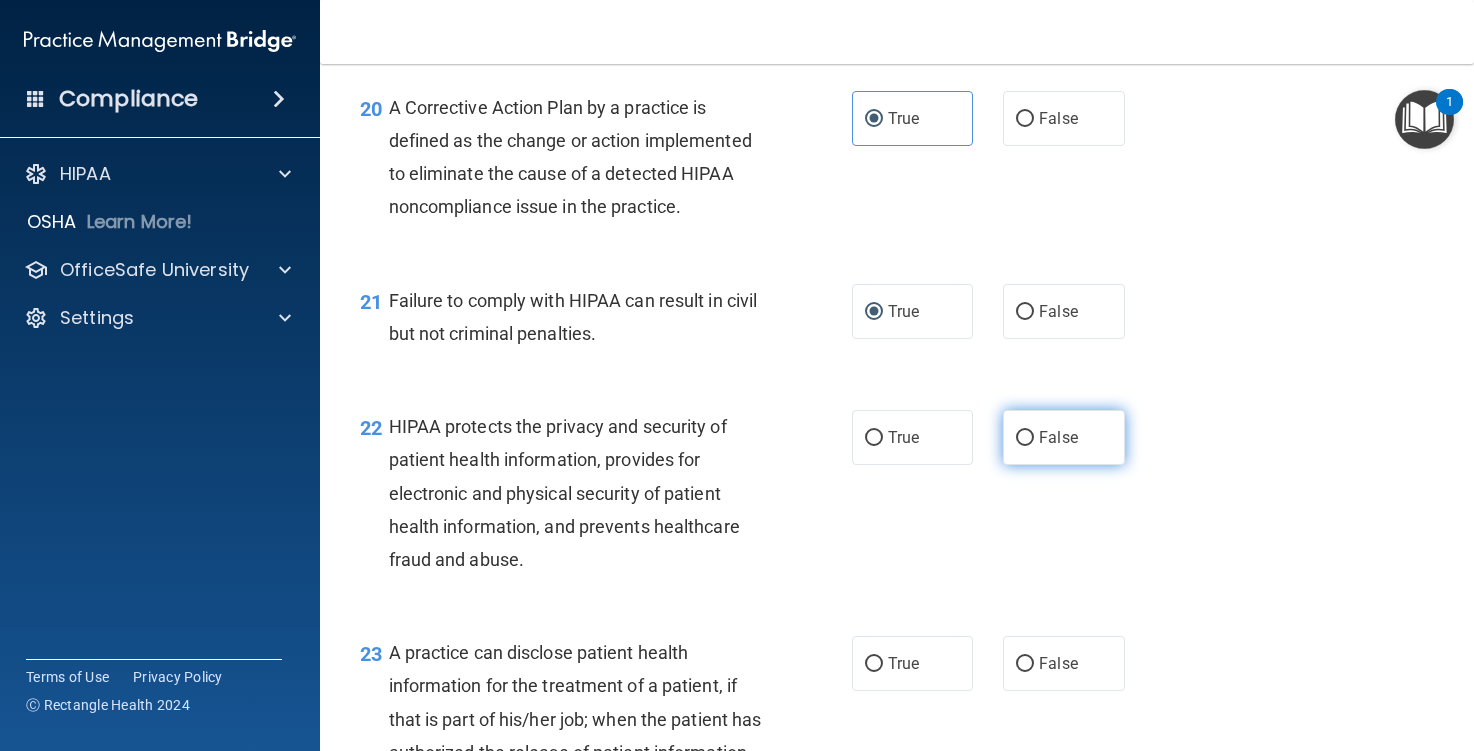click on "False" at bounding box center [1058, 437] 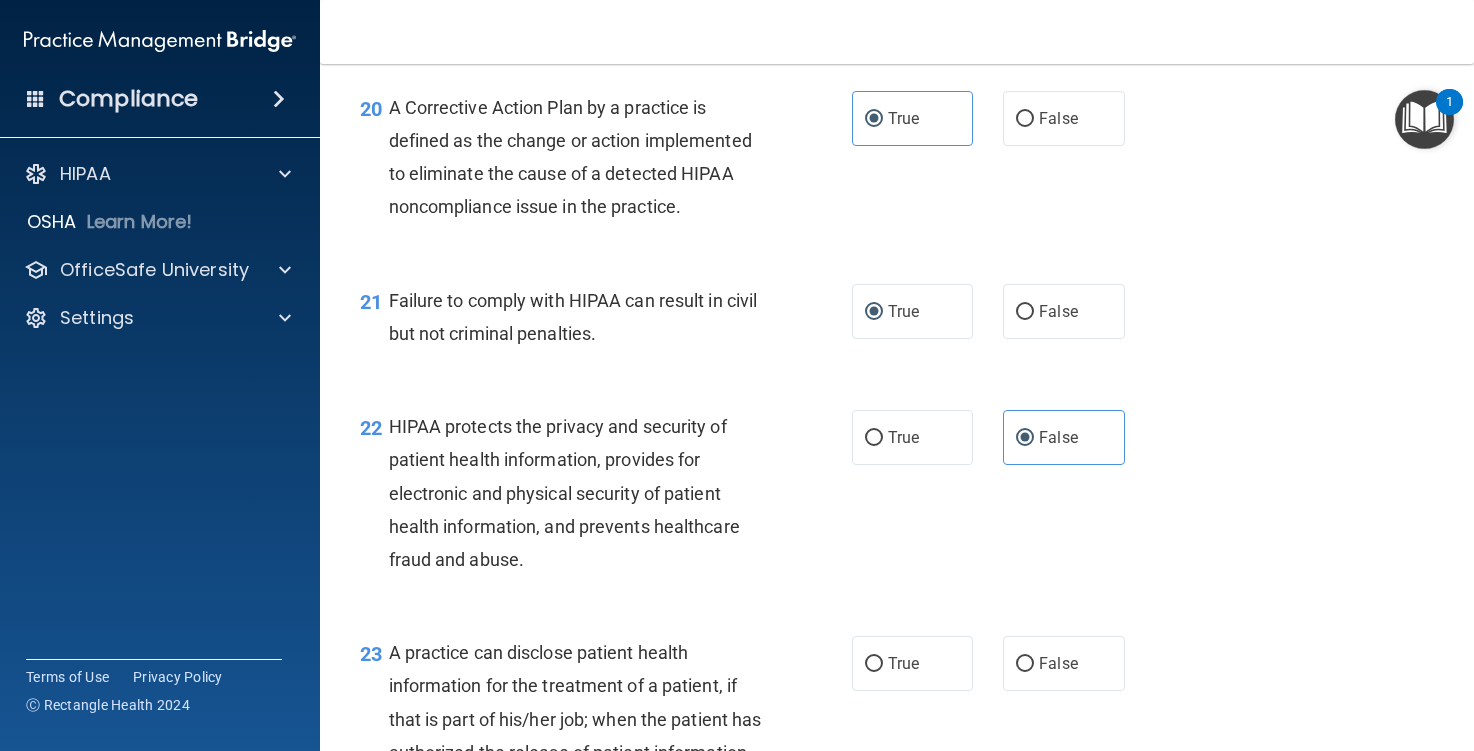 scroll, scrollTop: 3600, scrollLeft: 0, axis: vertical 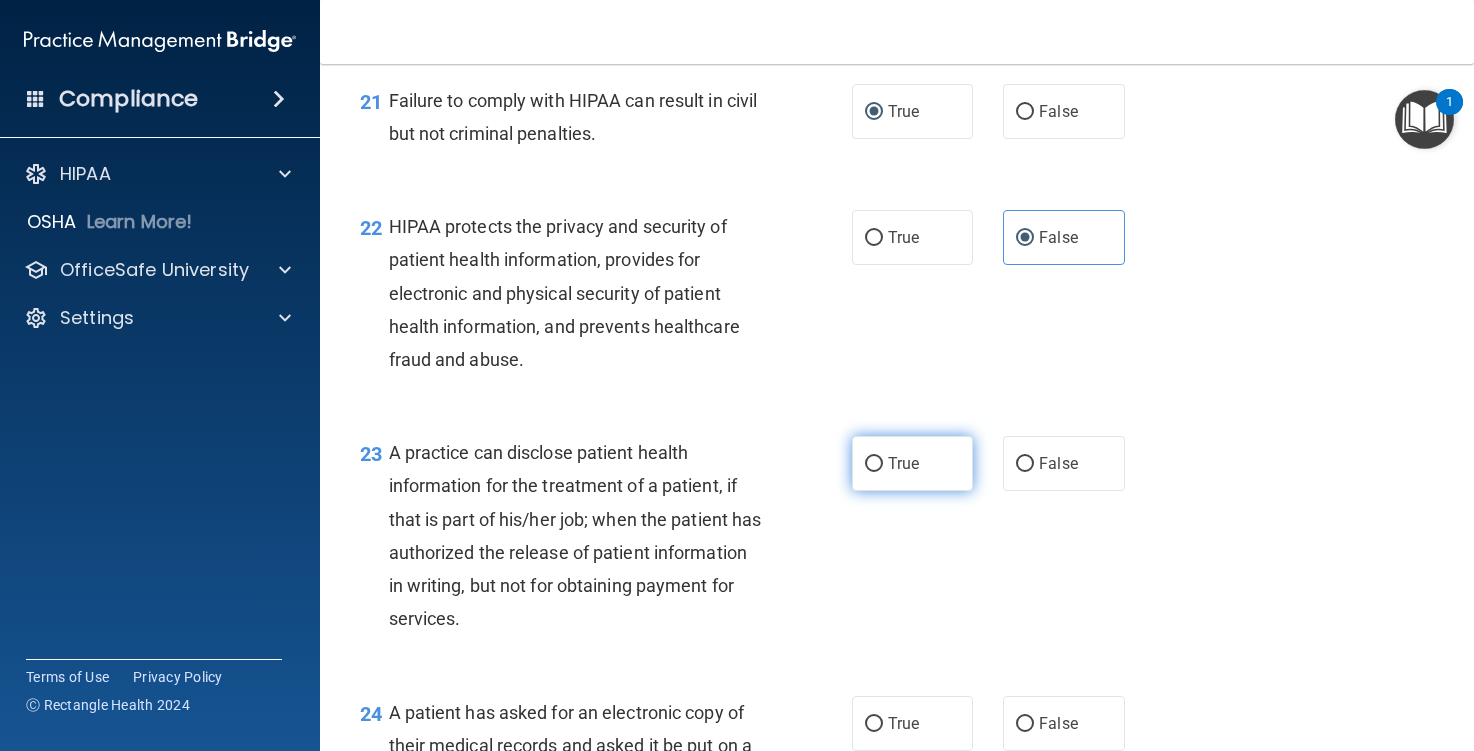 click on "True" at bounding box center (912, 463) 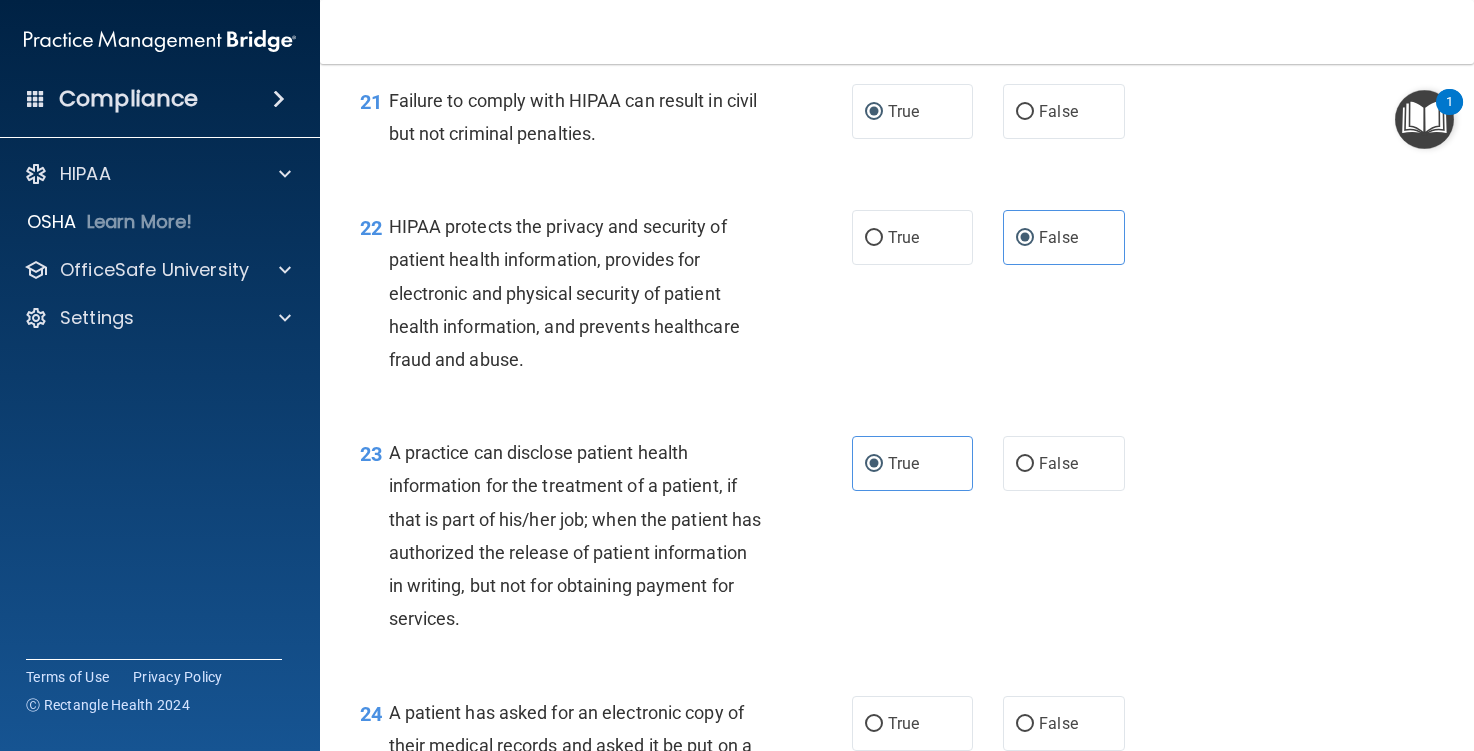 scroll, scrollTop: 3700, scrollLeft: 0, axis: vertical 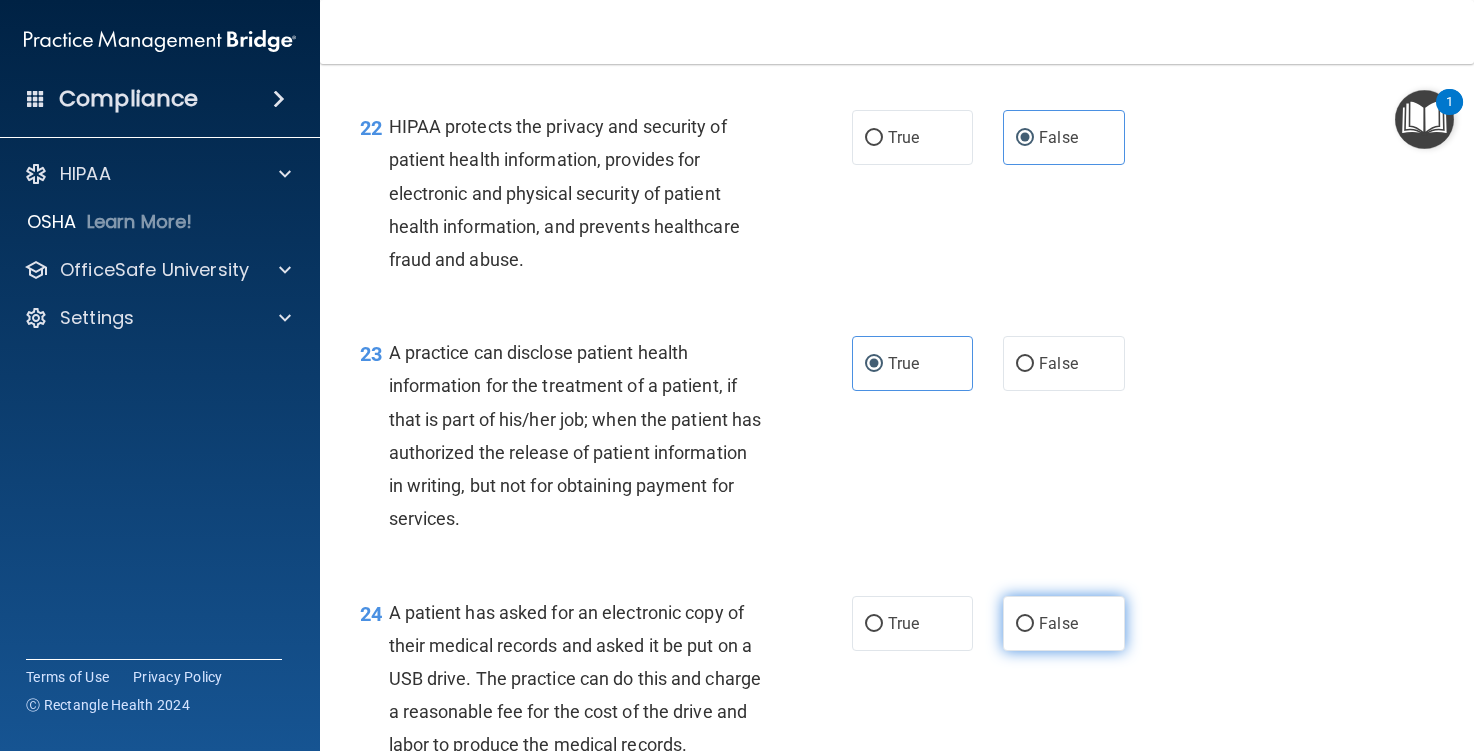 click on "False" at bounding box center [1063, 623] 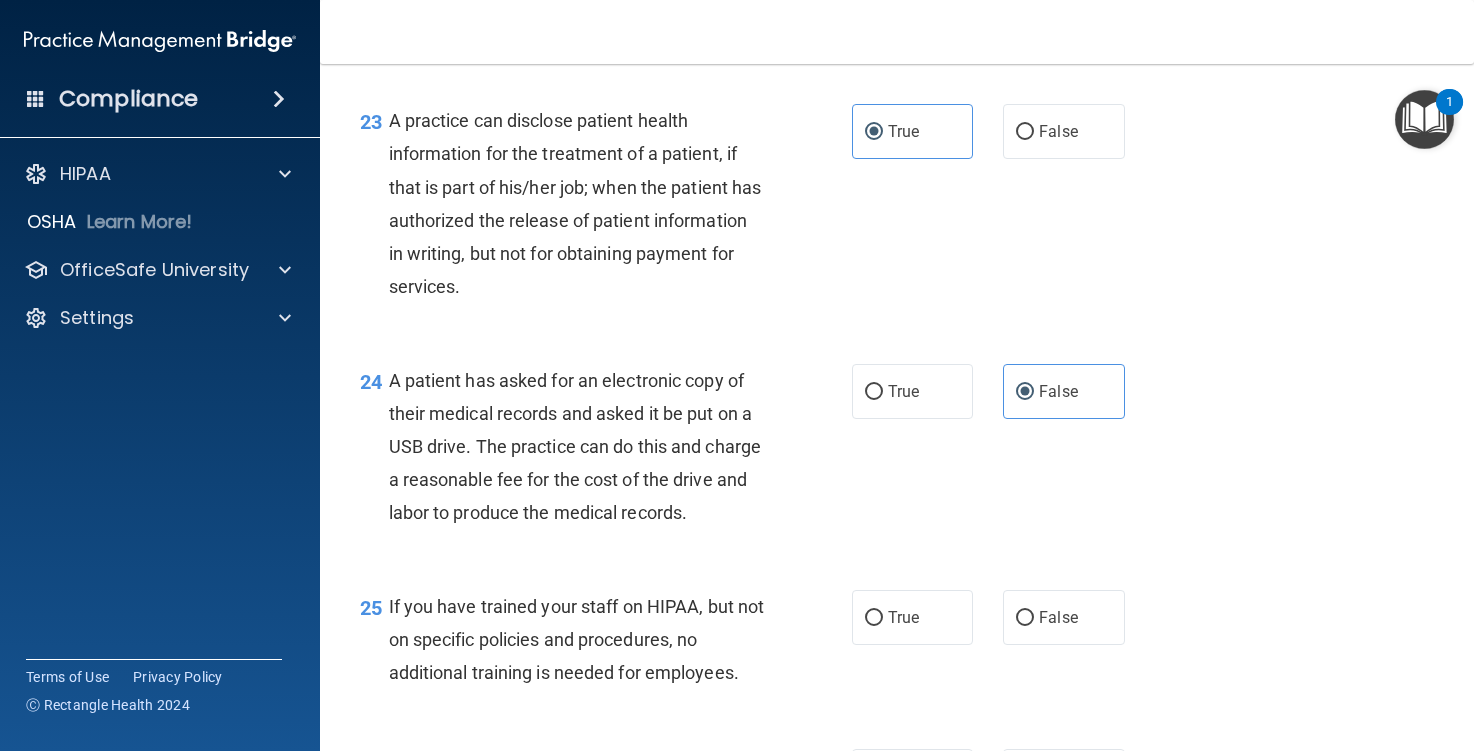 scroll, scrollTop: 4000, scrollLeft: 0, axis: vertical 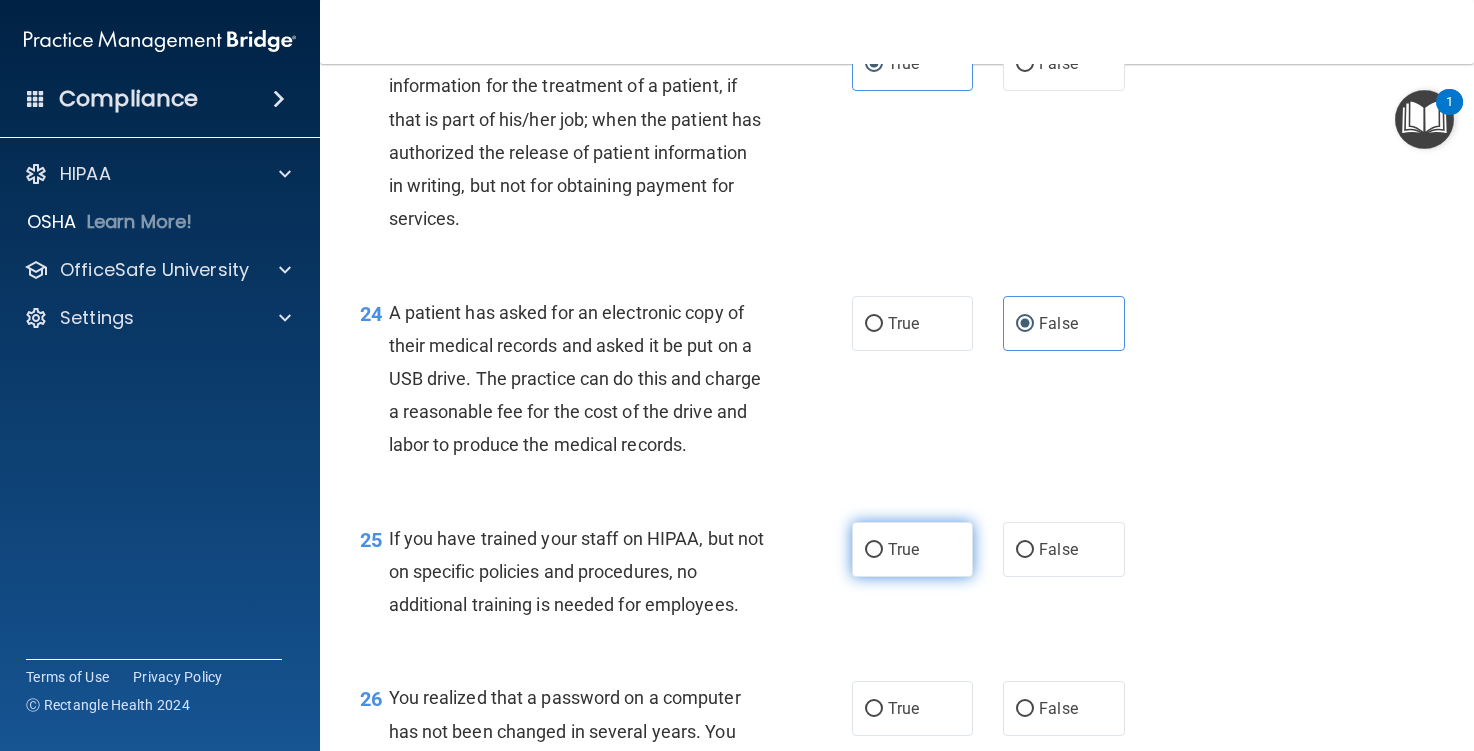 click on "True" at bounding box center (874, 550) 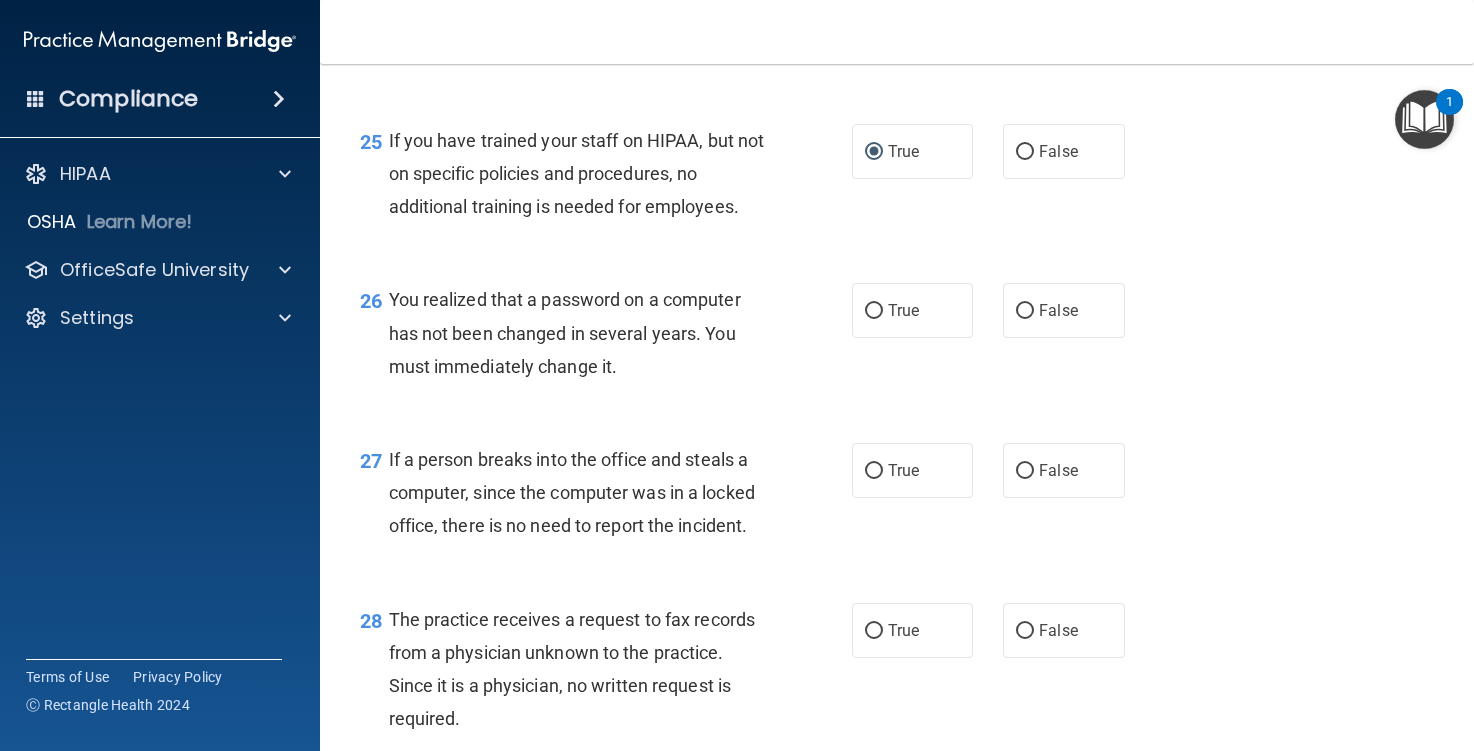 scroll, scrollTop: 4400, scrollLeft: 0, axis: vertical 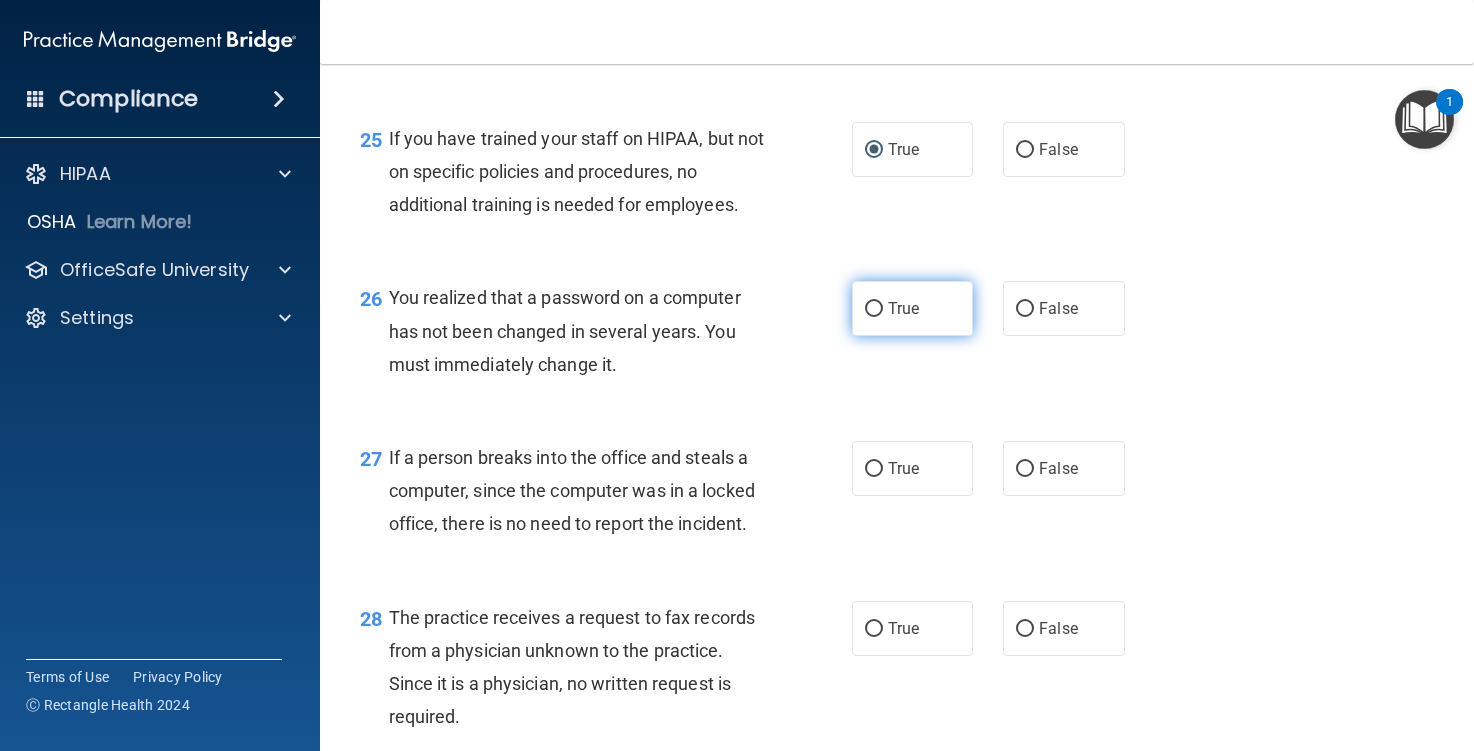click on "True" at bounding box center (912, 308) 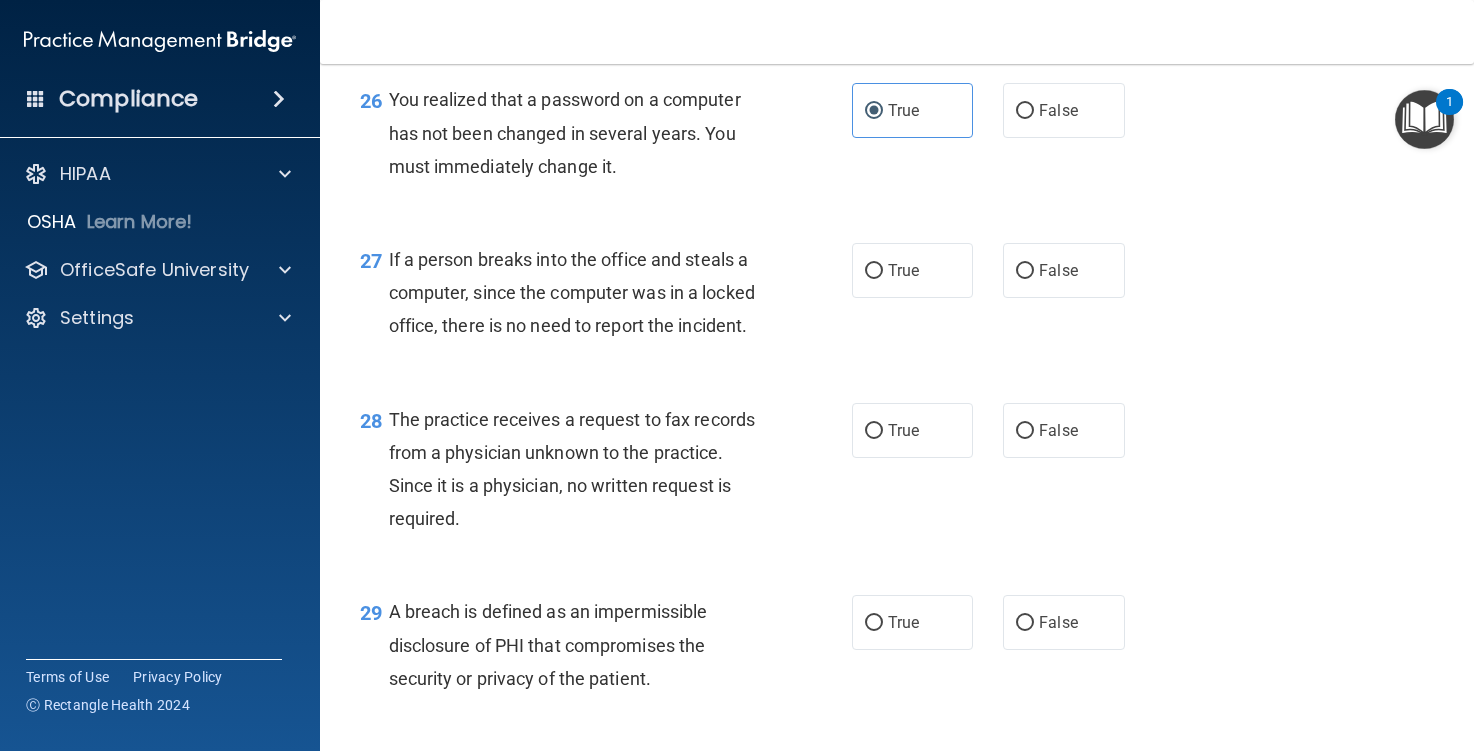 scroll, scrollTop: 4600, scrollLeft: 0, axis: vertical 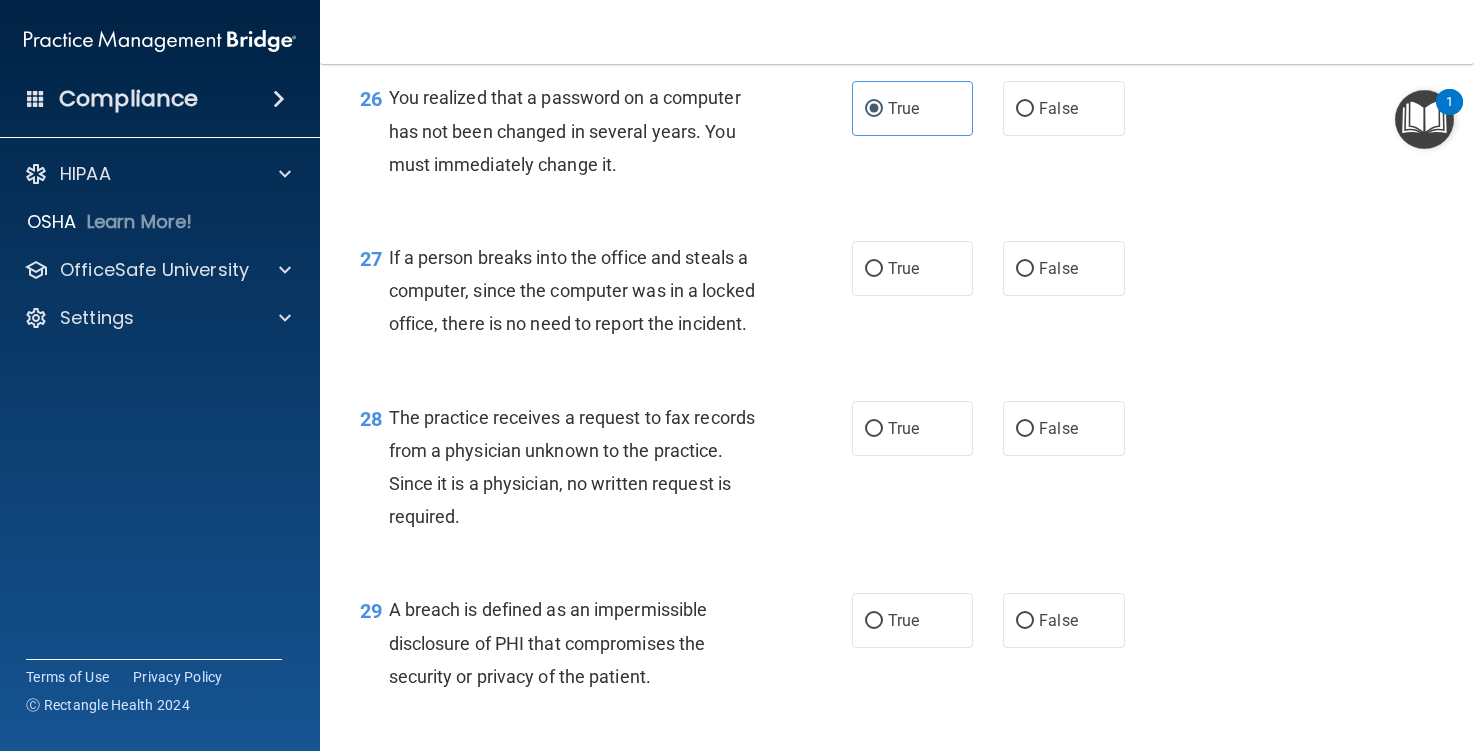 drag, startPoint x: 1017, startPoint y: 369, endPoint x: 1035, endPoint y: 470, distance: 102.59142 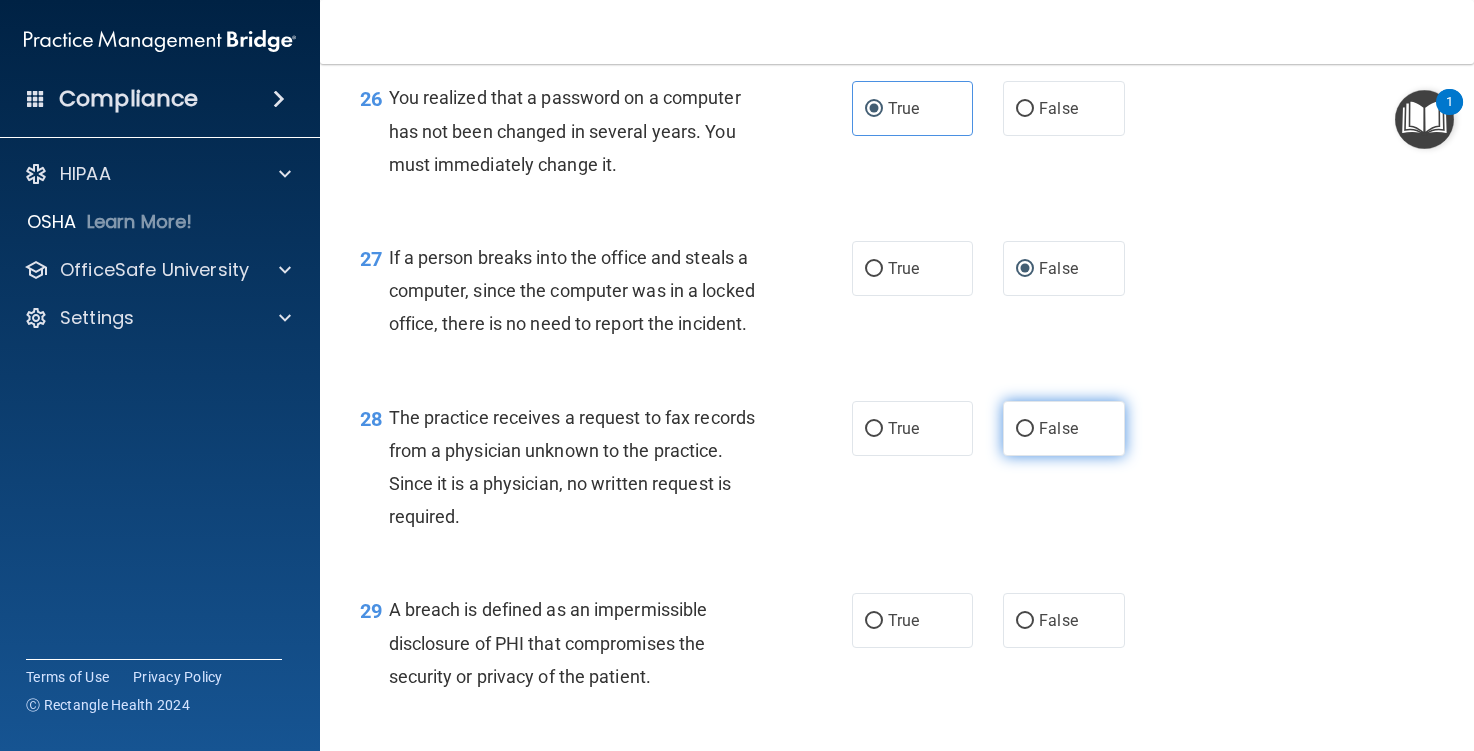 click on "False" at bounding box center [1063, 428] 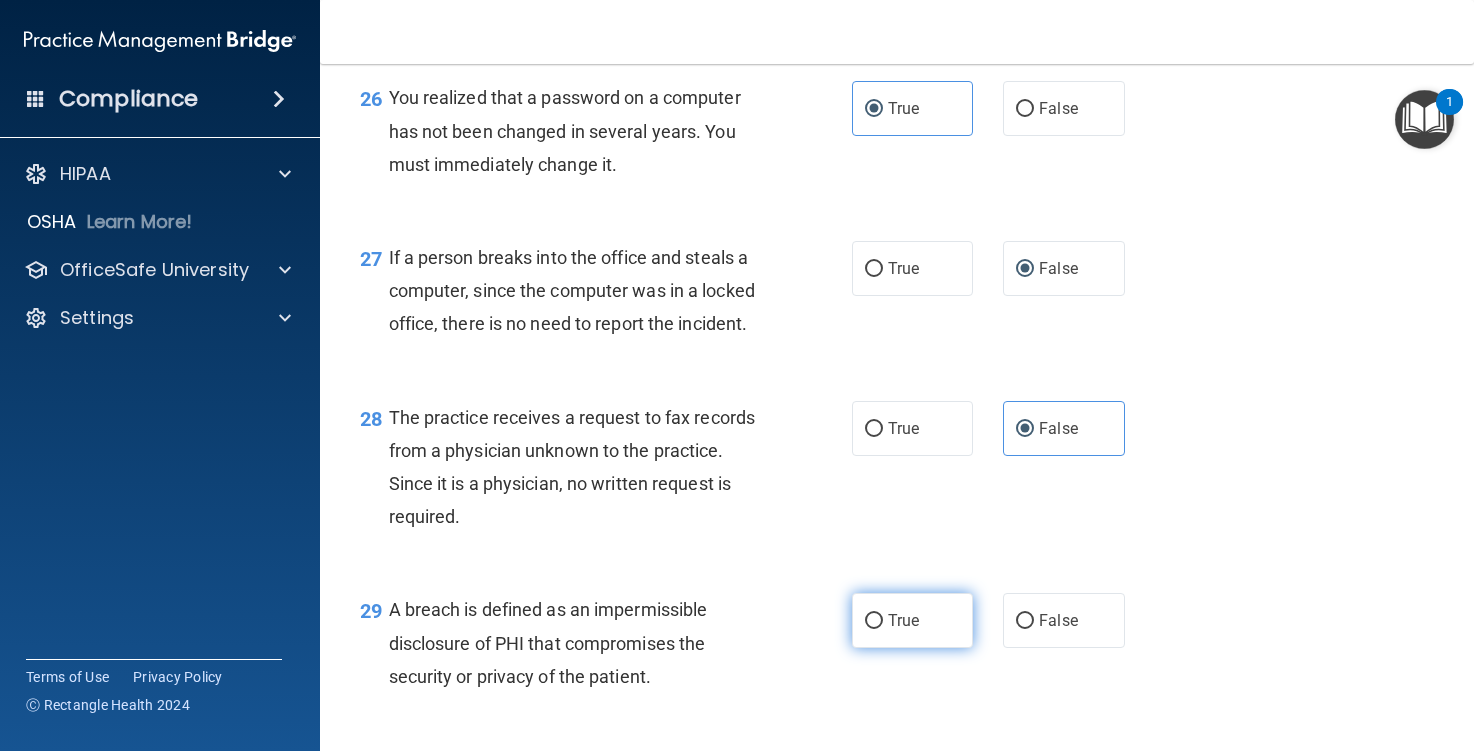 click on "True" at bounding box center [874, 621] 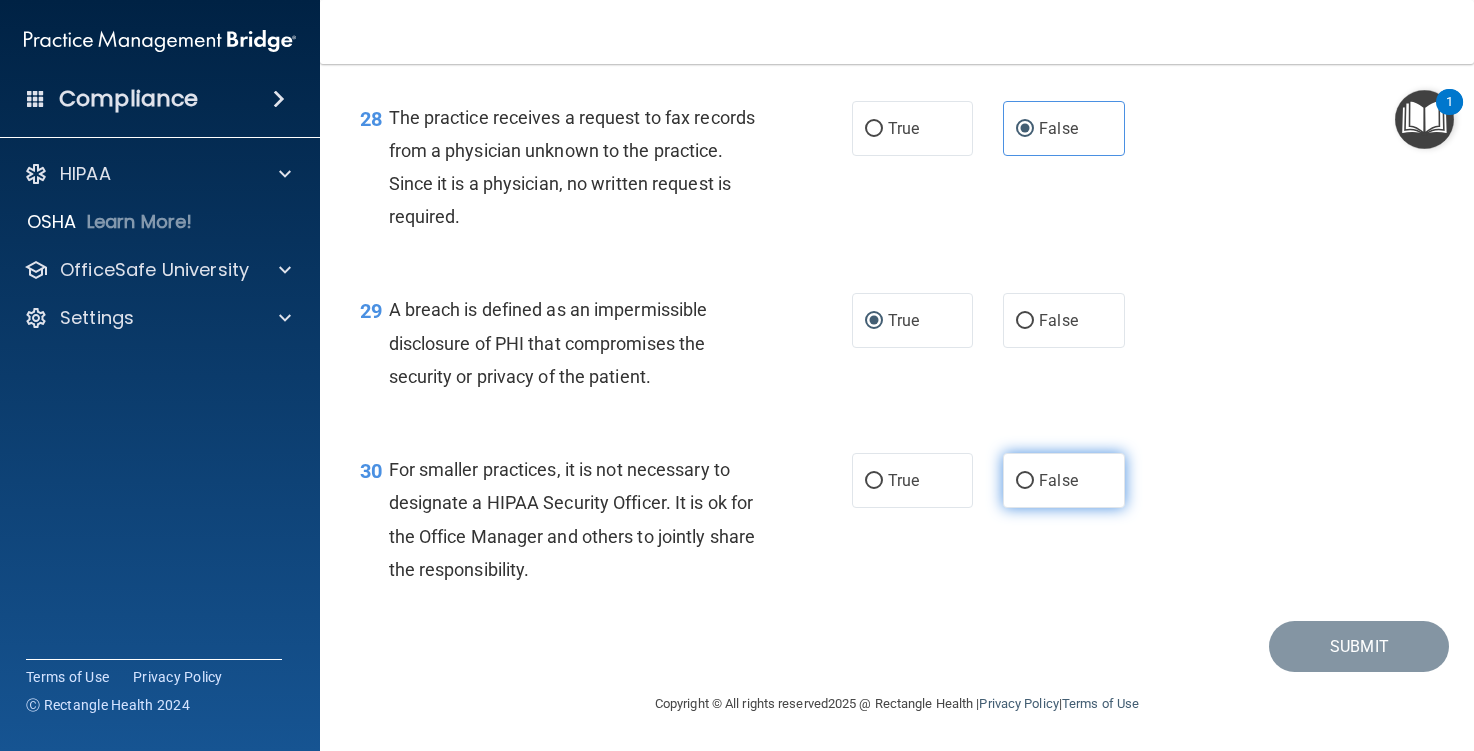 click on "False" at bounding box center (1025, 481) 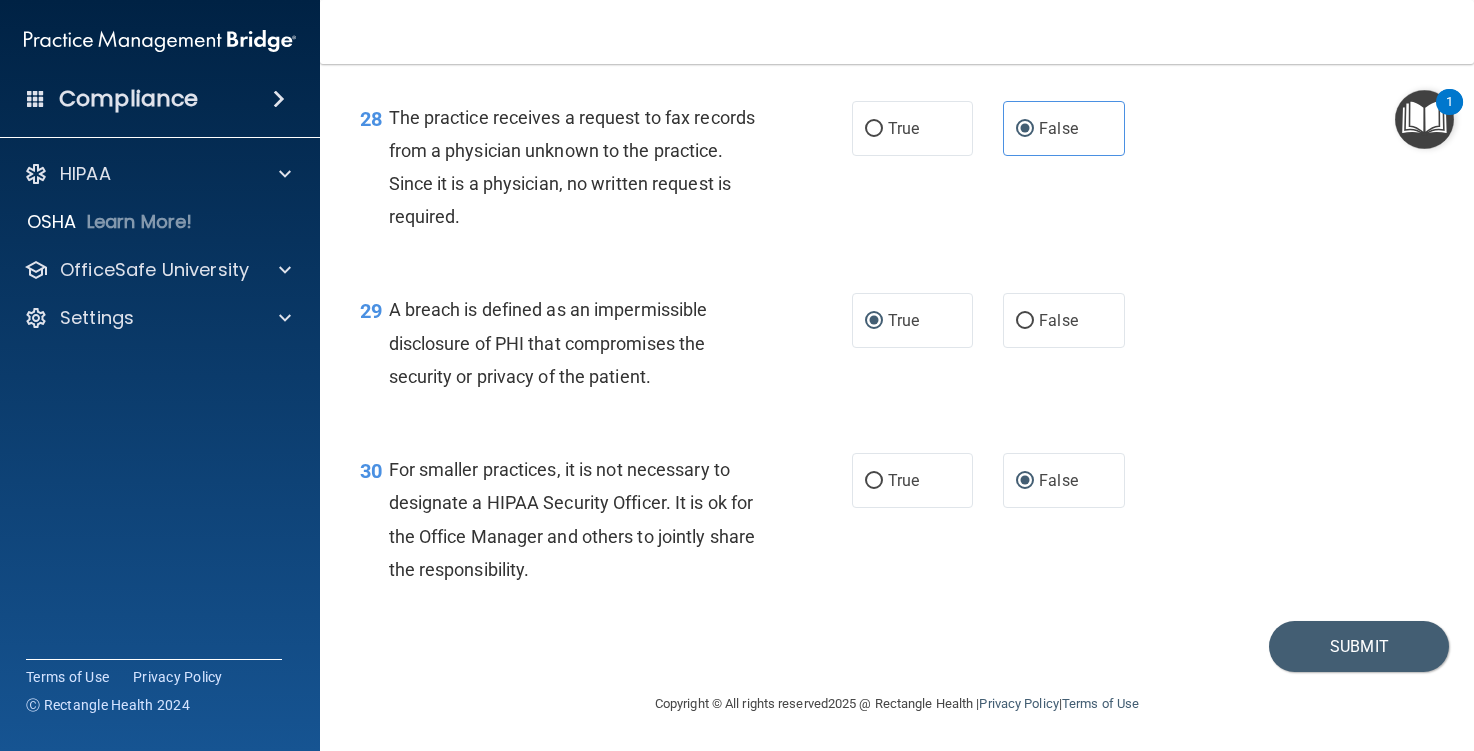 scroll, scrollTop: 5000, scrollLeft: 0, axis: vertical 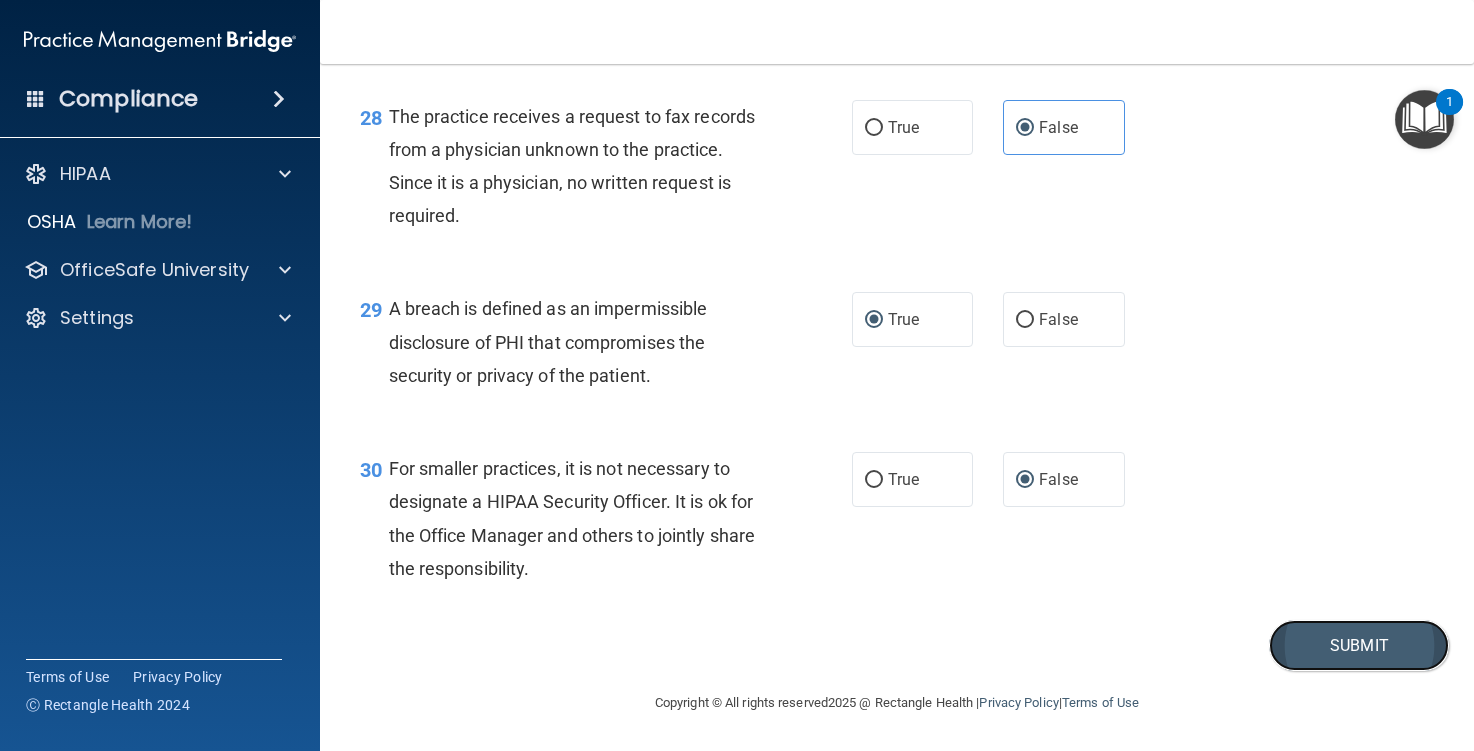 click on "Submit" at bounding box center (1359, 645) 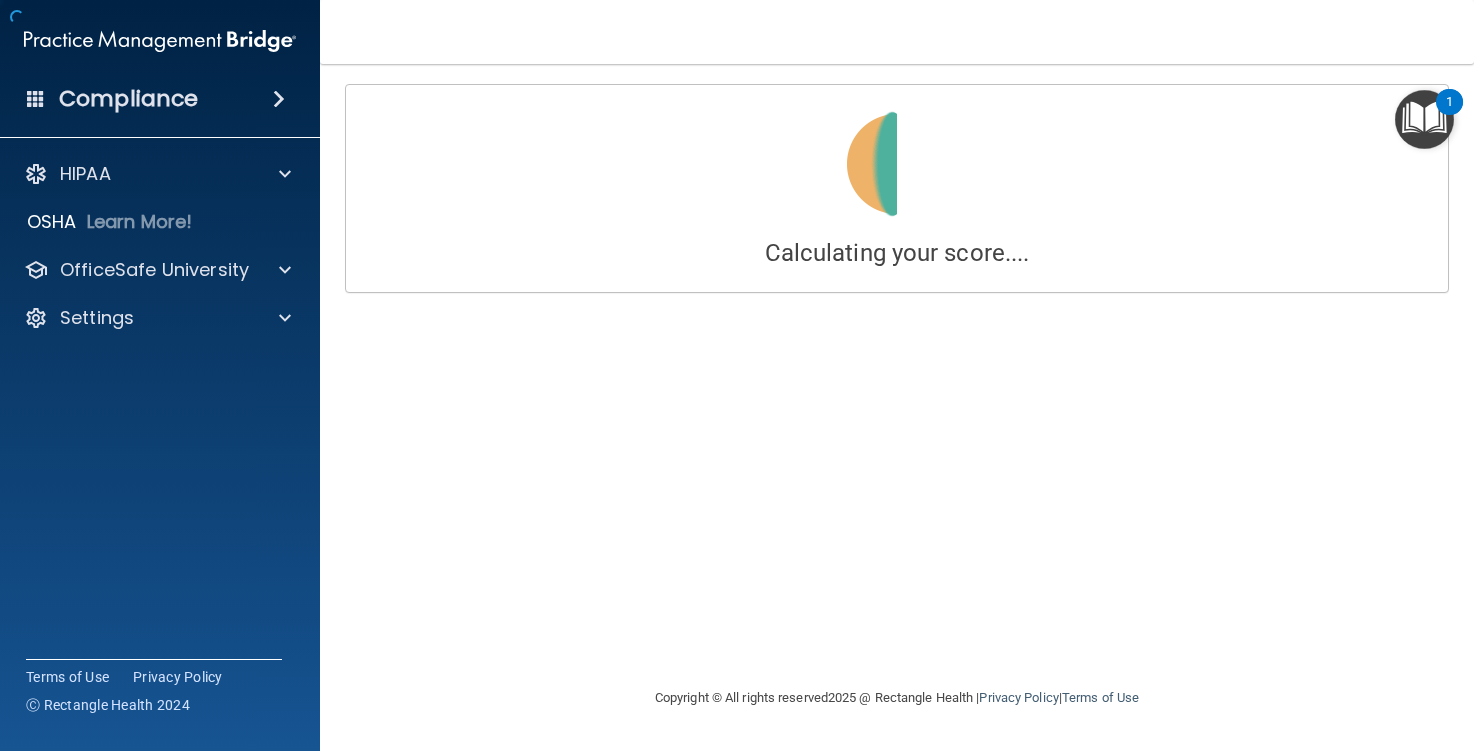 scroll, scrollTop: 0, scrollLeft: 0, axis: both 